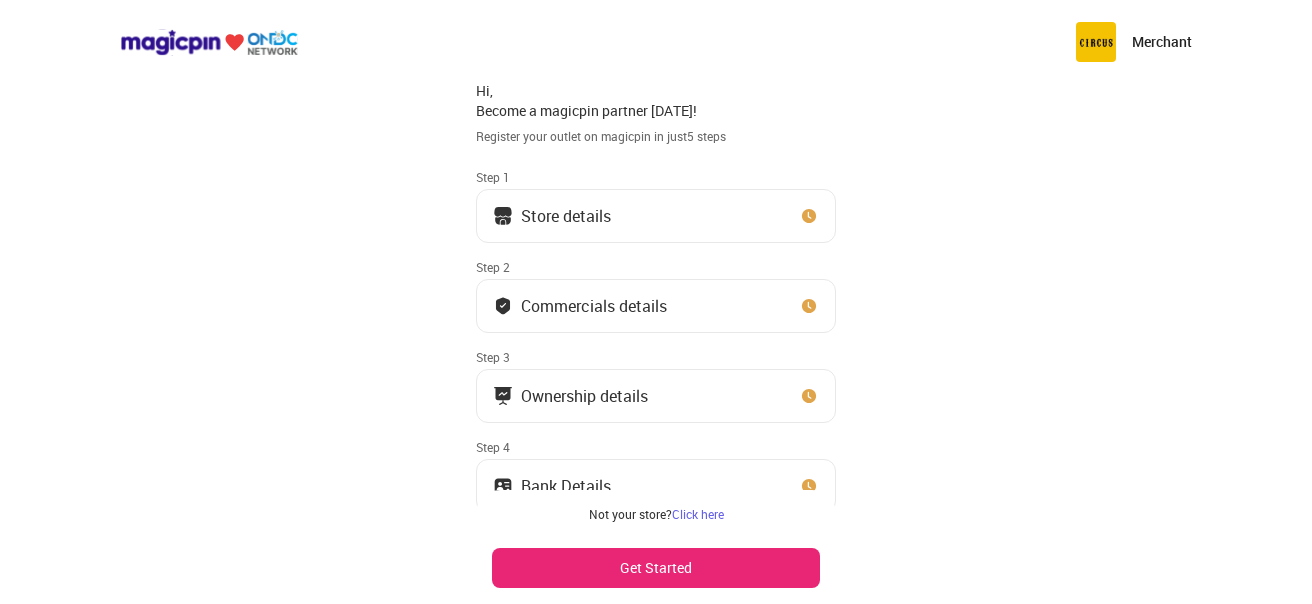 scroll, scrollTop: 0, scrollLeft: 0, axis: both 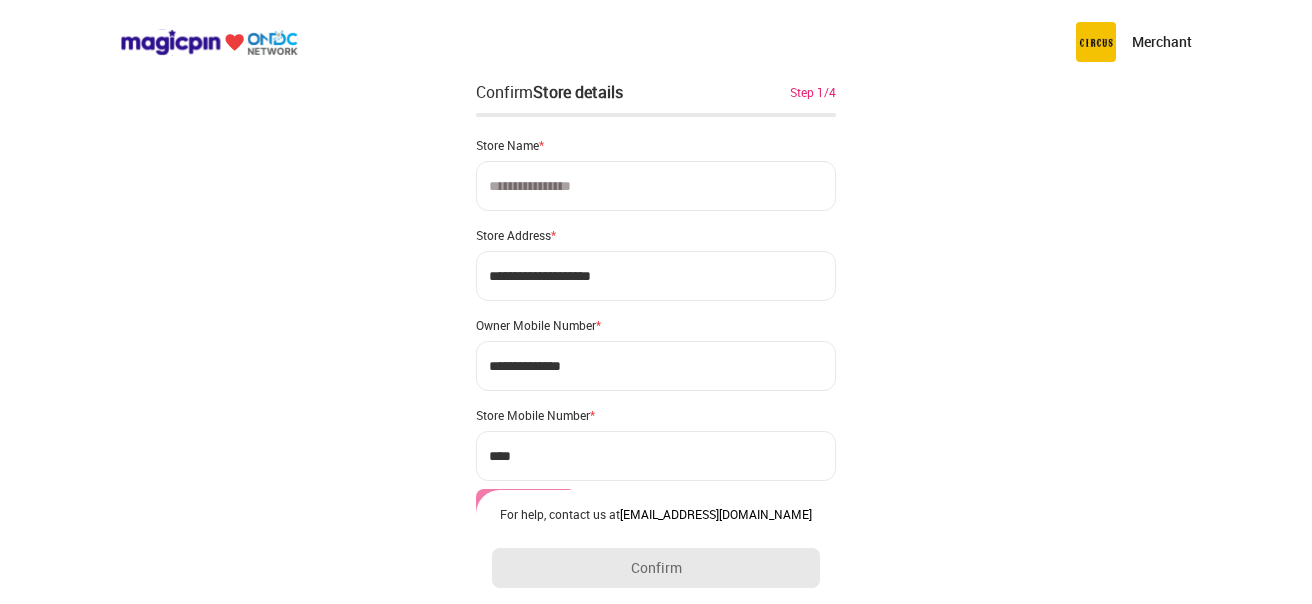 click at bounding box center [656, 186] 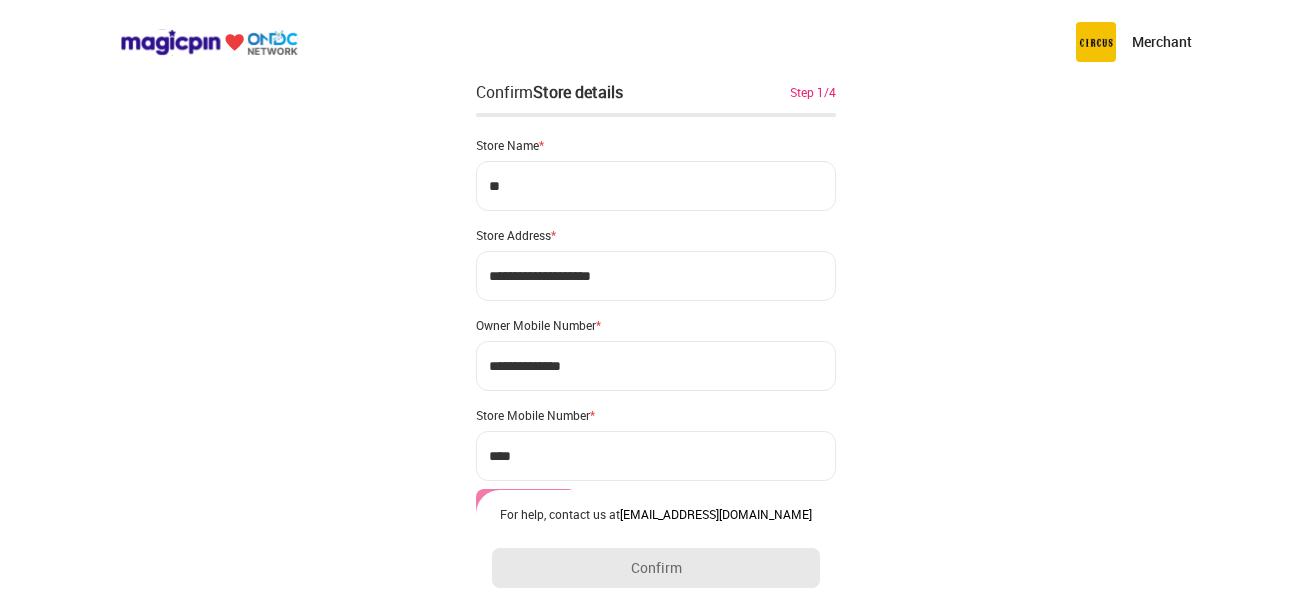 type on "*" 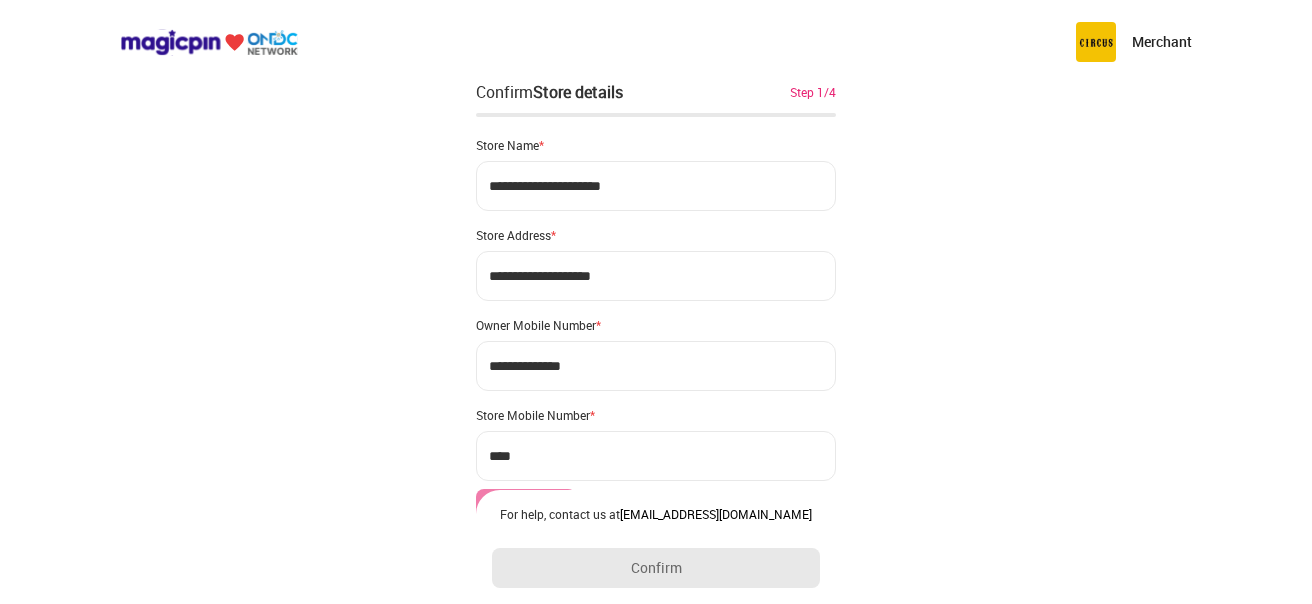type on "**********" 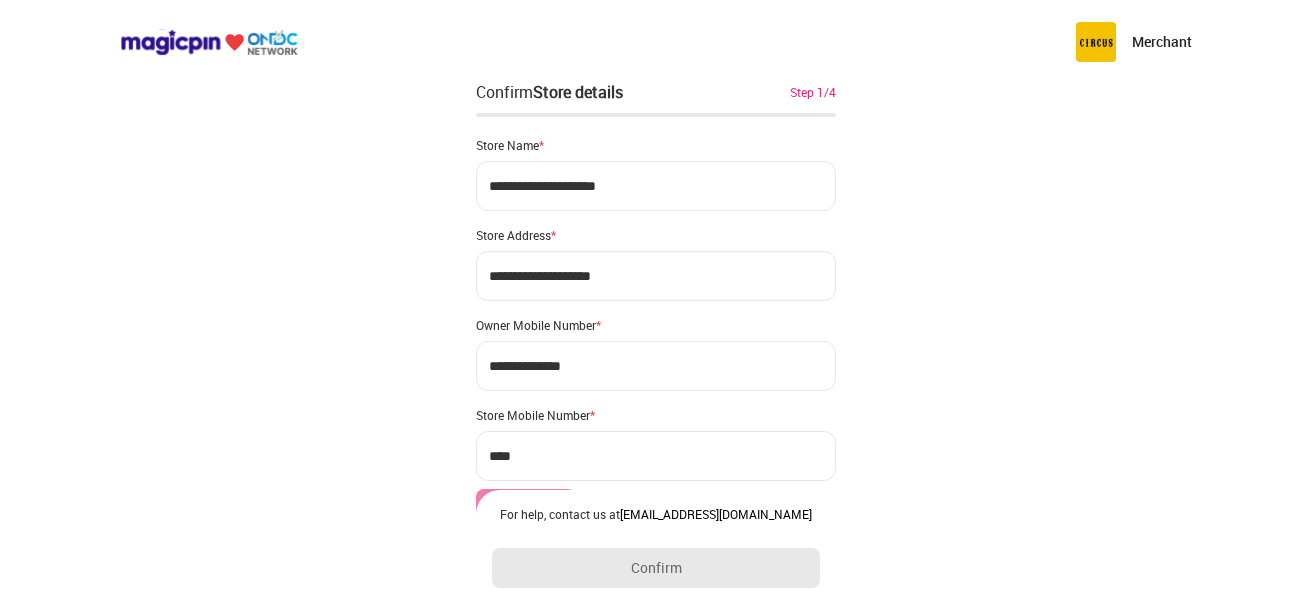 type on "**********" 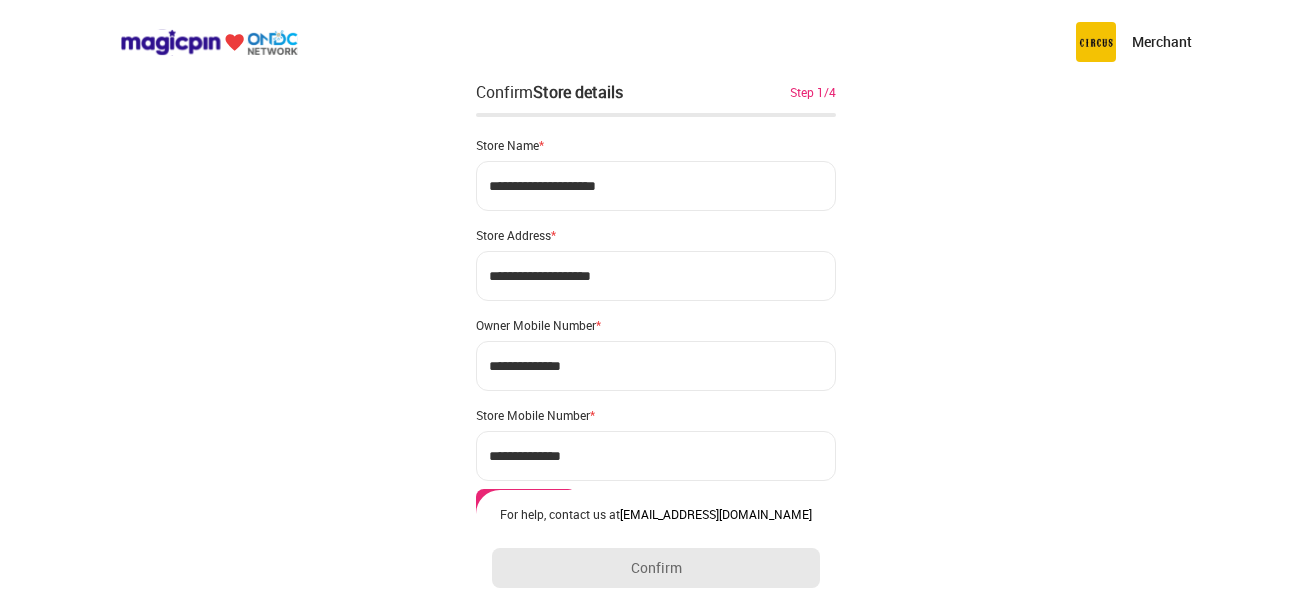 type on "**********" 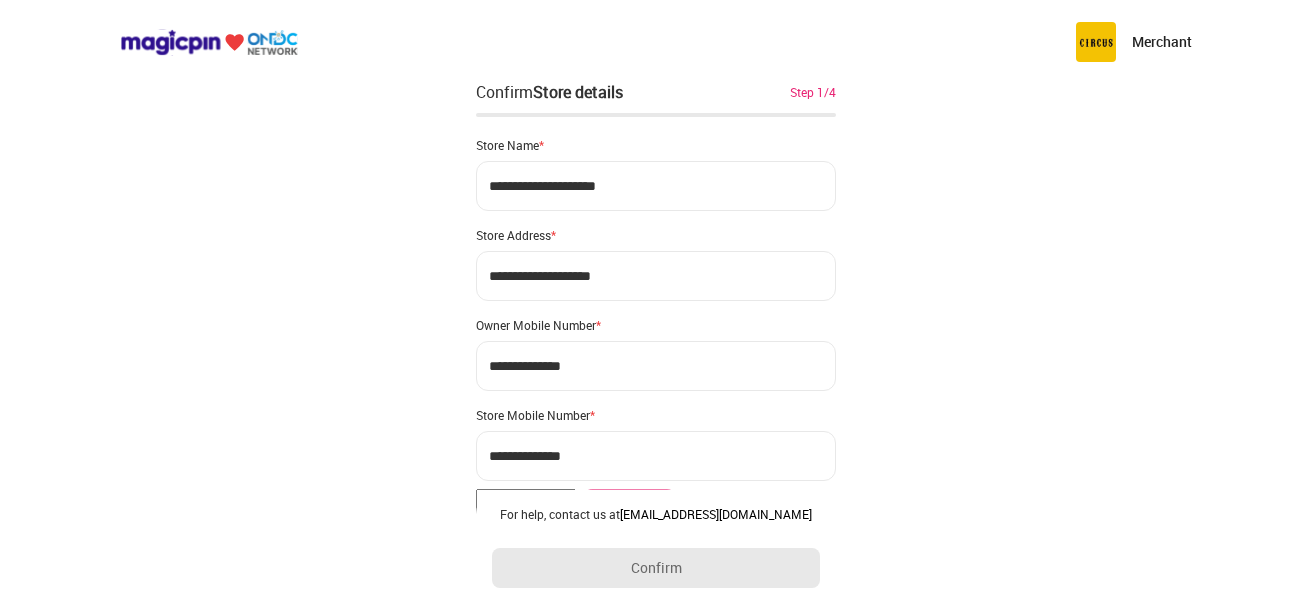 click on "For help, contact us at  [EMAIL_ADDRESS][DOMAIN_NAME]   Confirm" at bounding box center [656, 547] 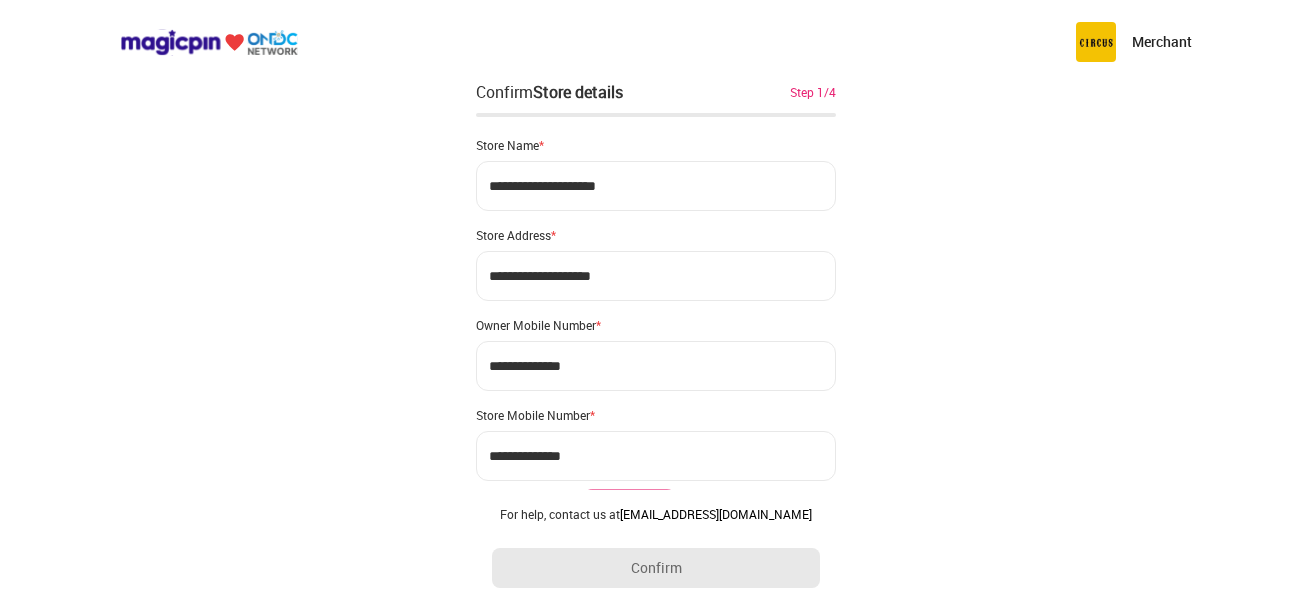 click at bounding box center (526, 507) 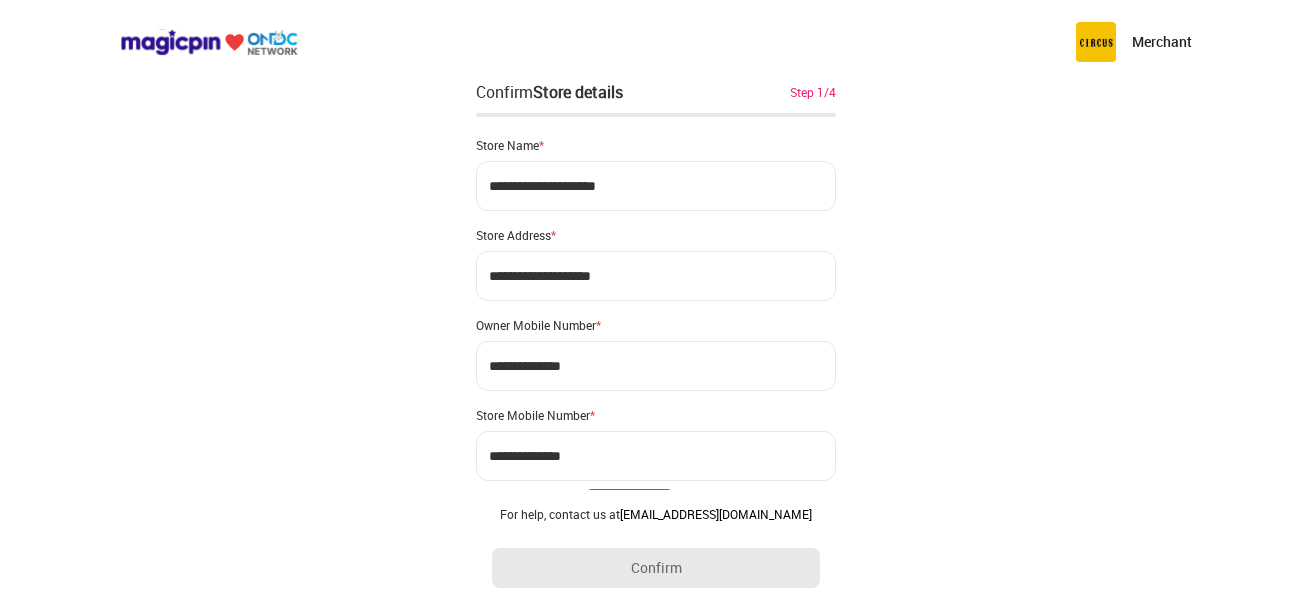 type on "******" 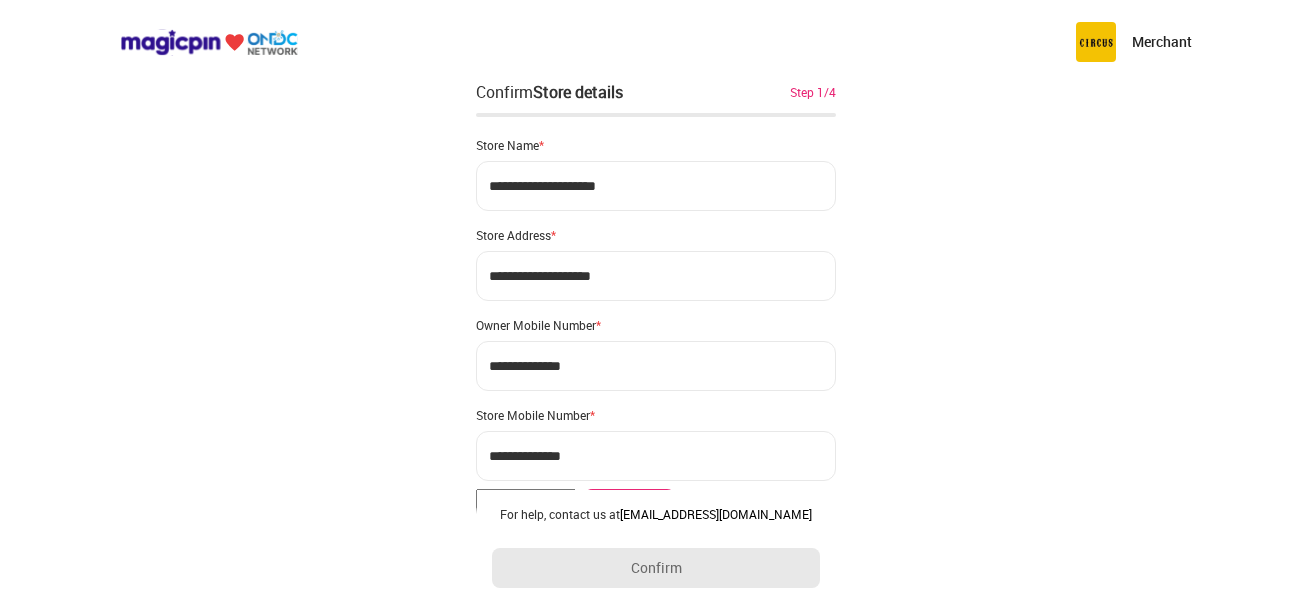 click on "**********" at bounding box center [656, 399] 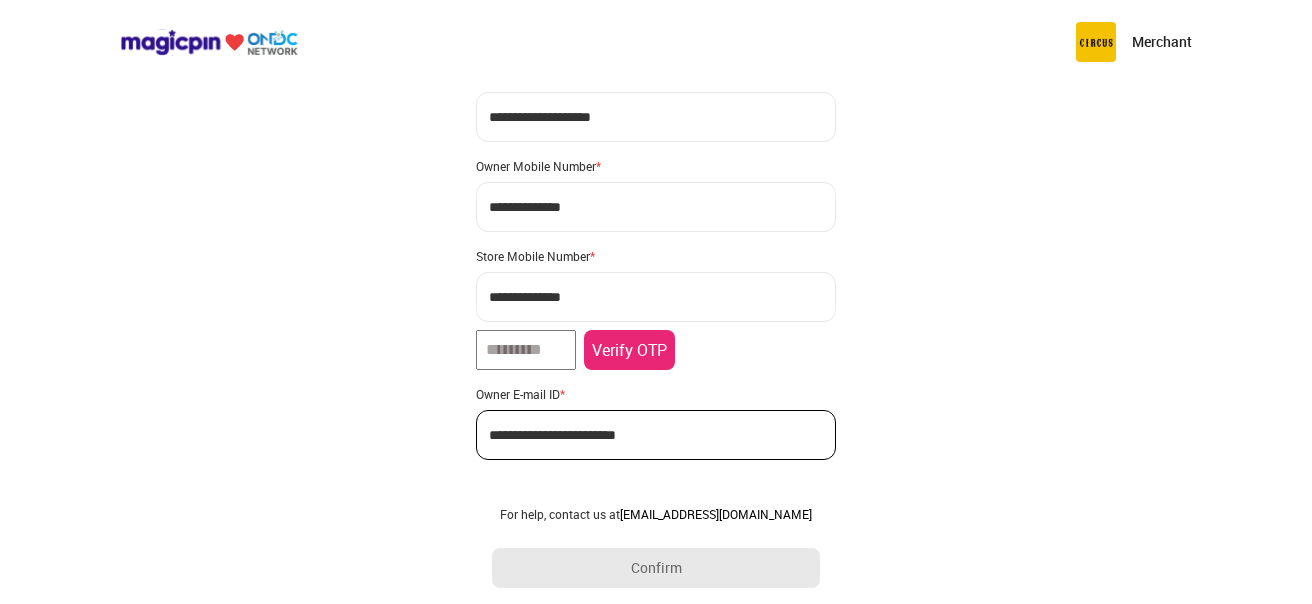 scroll, scrollTop: 160, scrollLeft: 0, axis: vertical 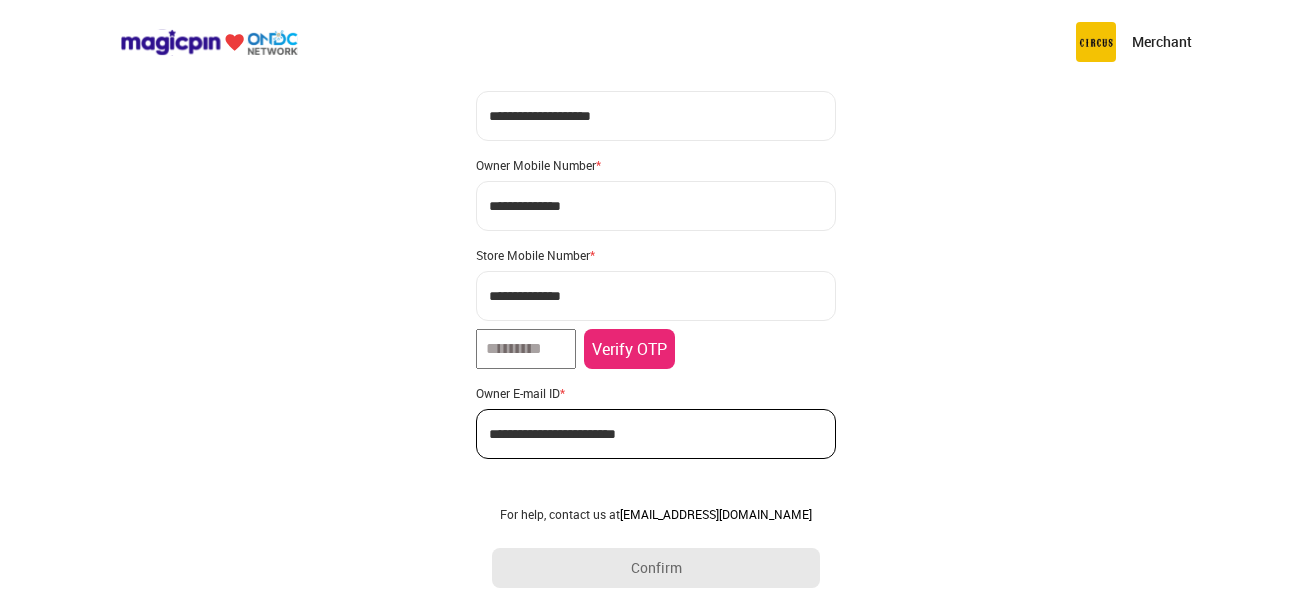 click on "Verify OTP" at bounding box center (629, 349) 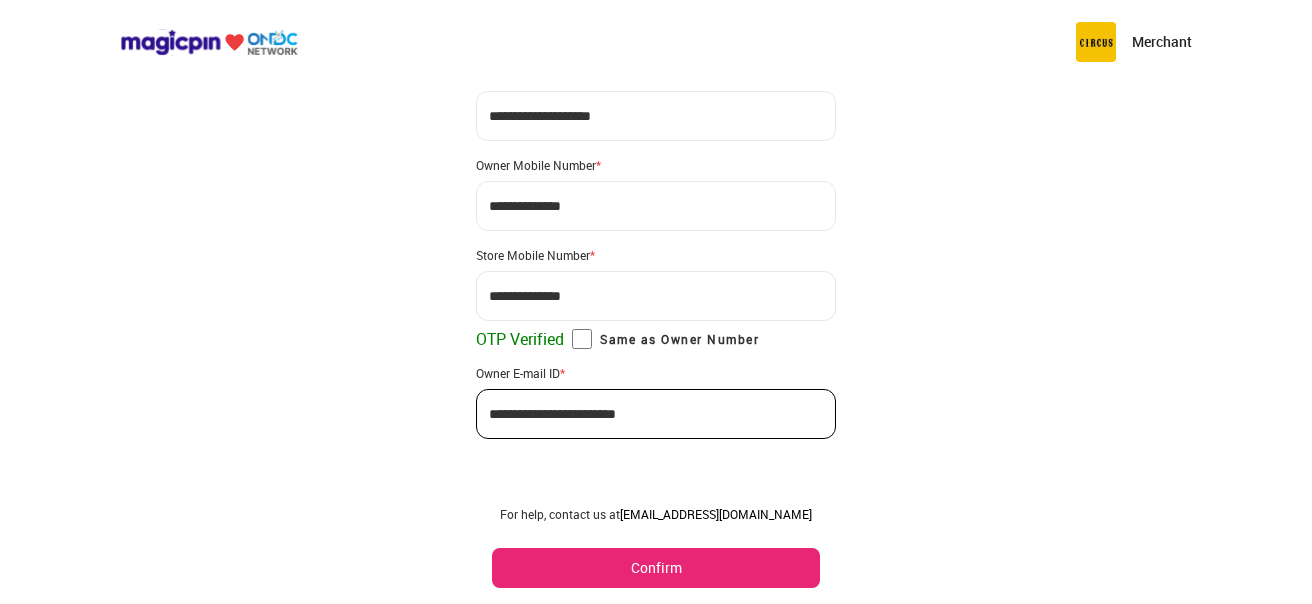 click on "Confirm" at bounding box center (656, 568) 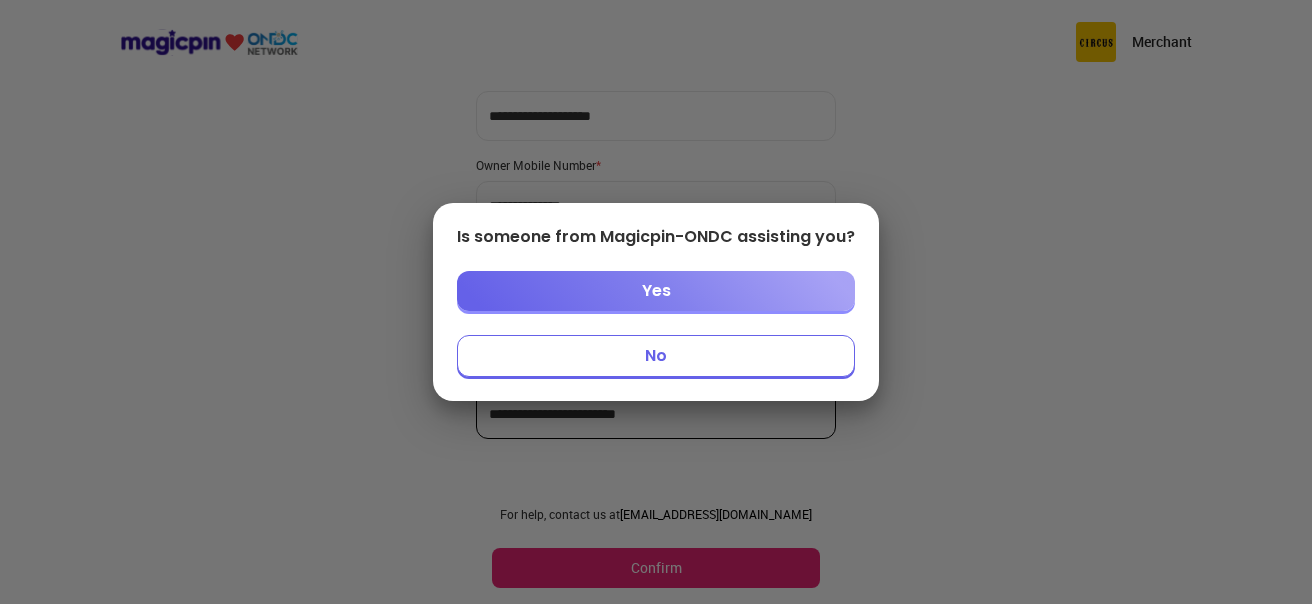 click on "No" at bounding box center (656, 356) 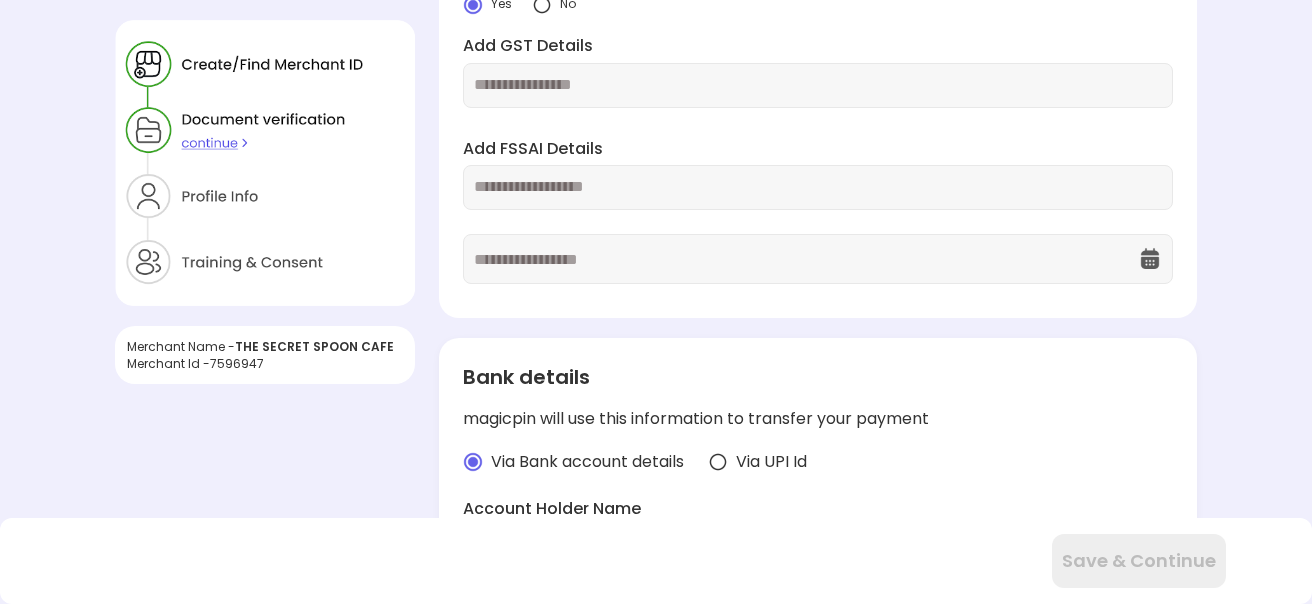scroll, scrollTop: 0, scrollLeft: 0, axis: both 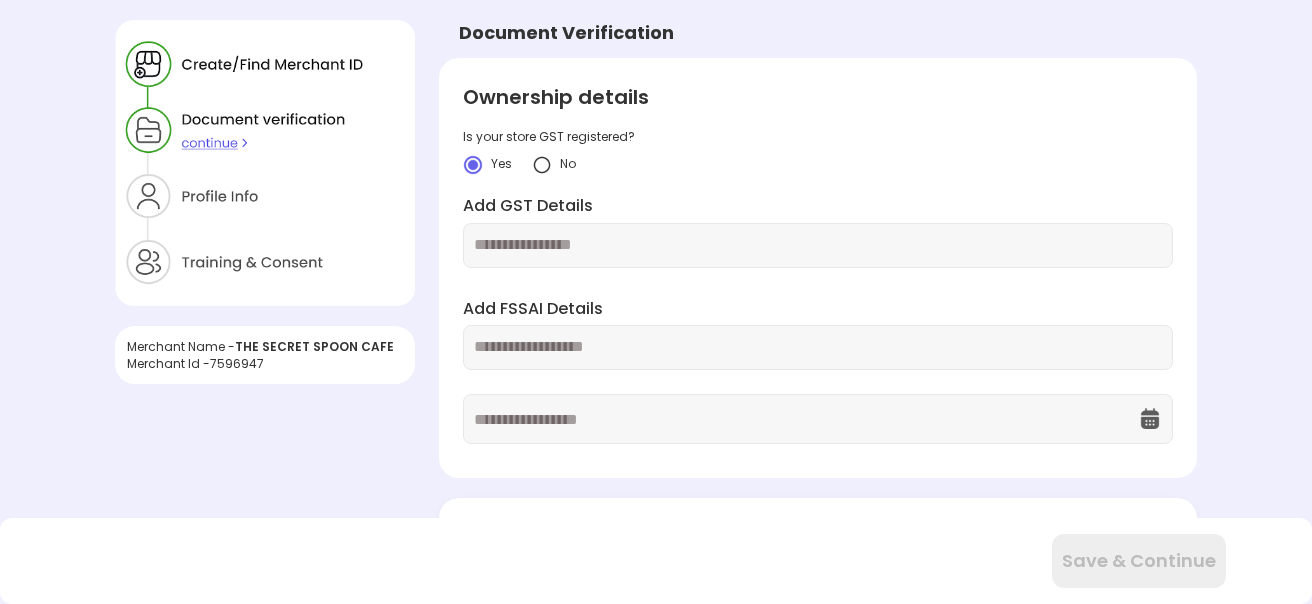 click at bounding box center (542, 165) 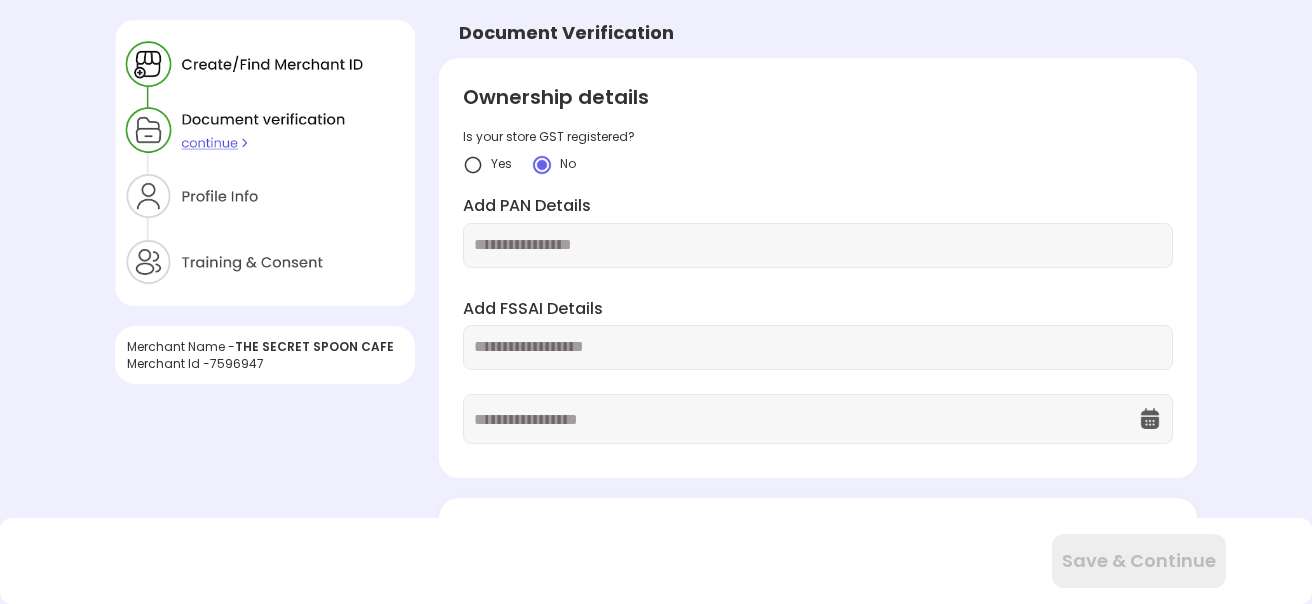 click at bounding box center [817, 347] 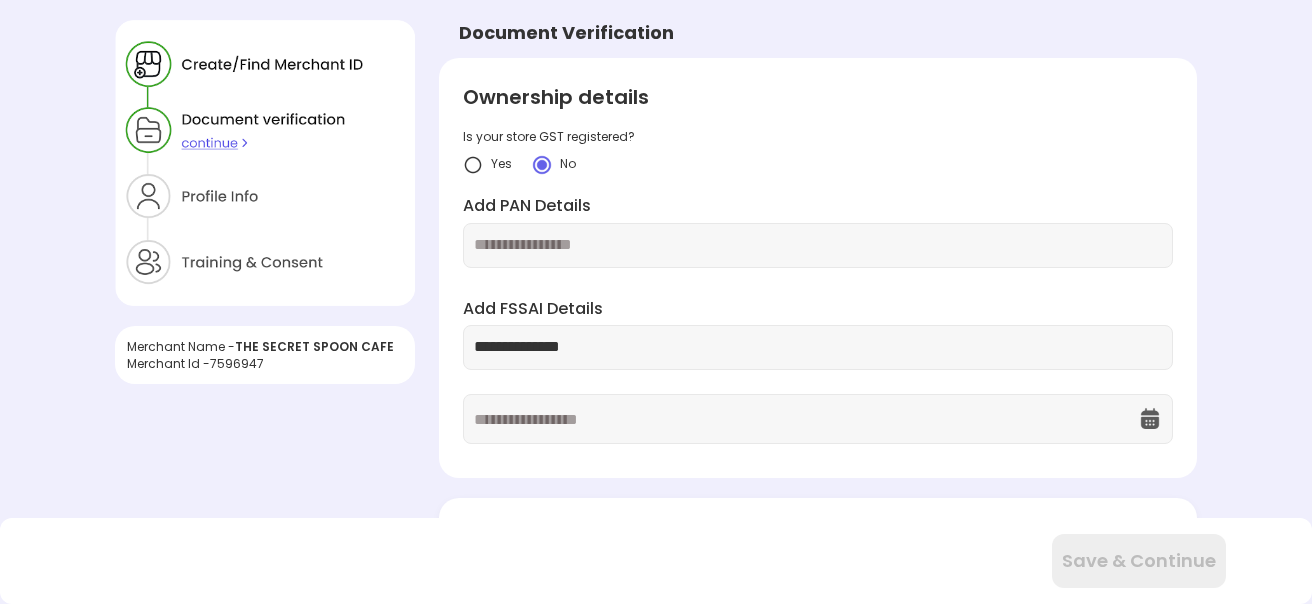 type on "**********" 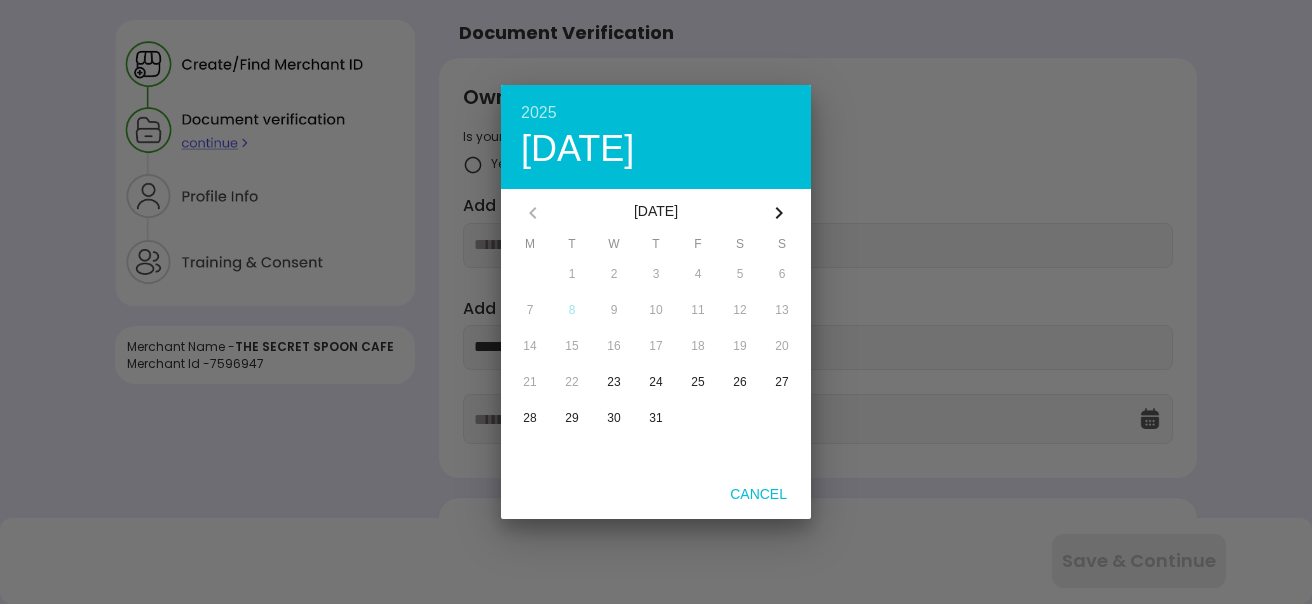 click on "2025 [DATE]" at bounding box center (656, 137) 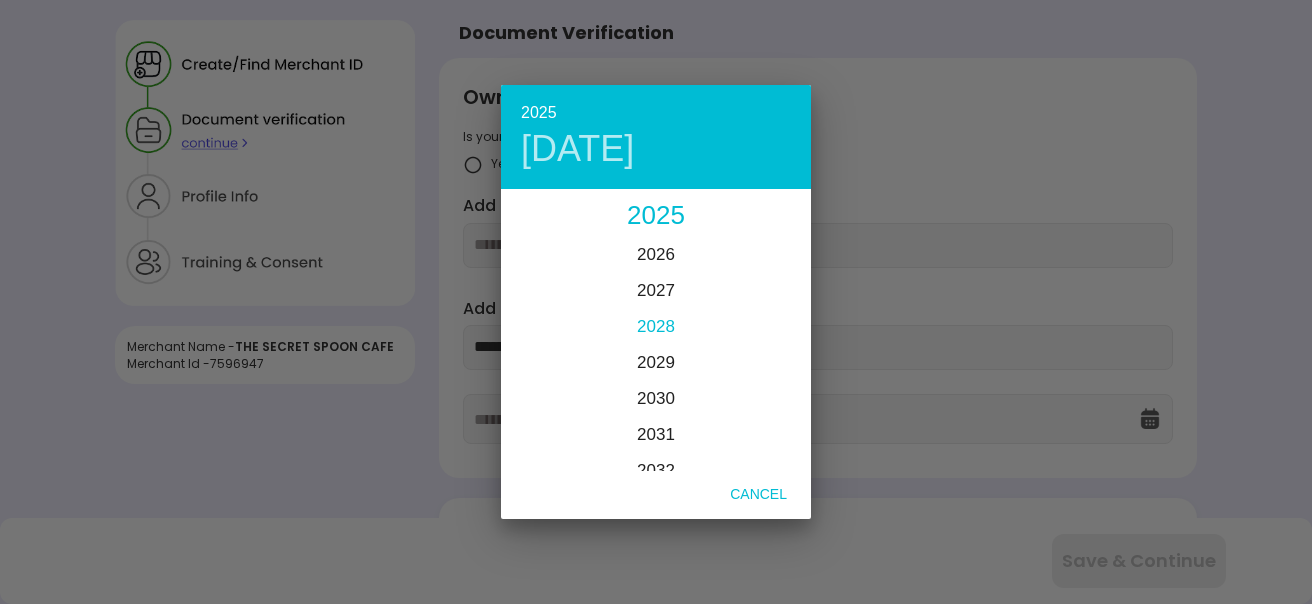 click on "2028" at bounding box center (656, 326) 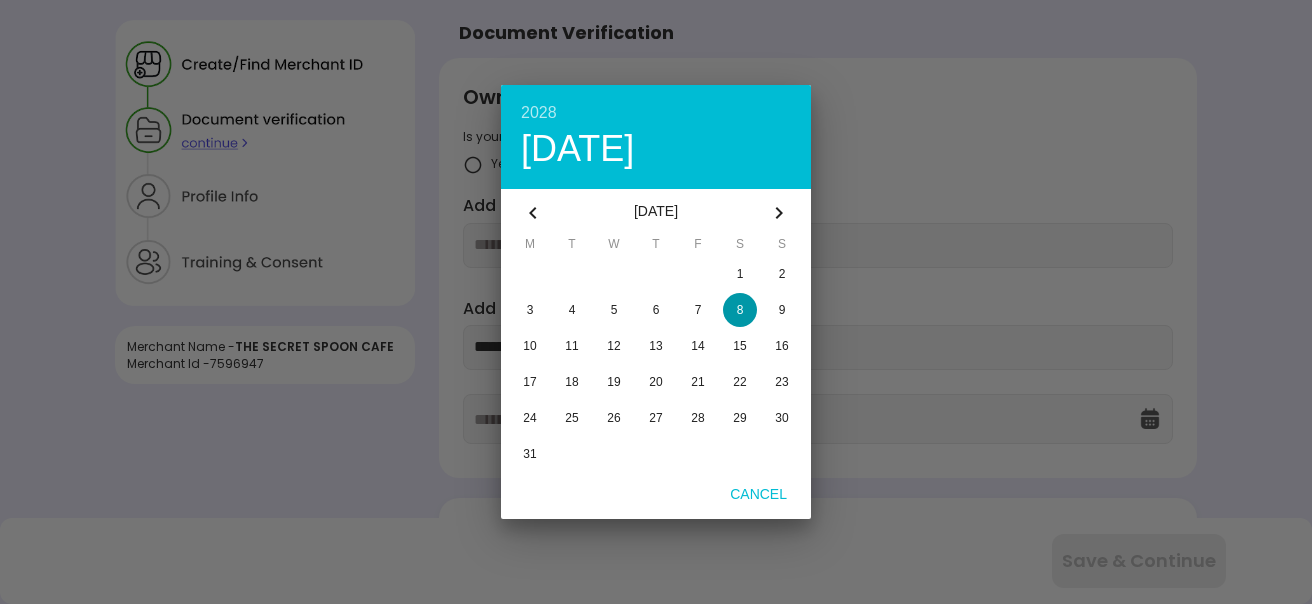 click 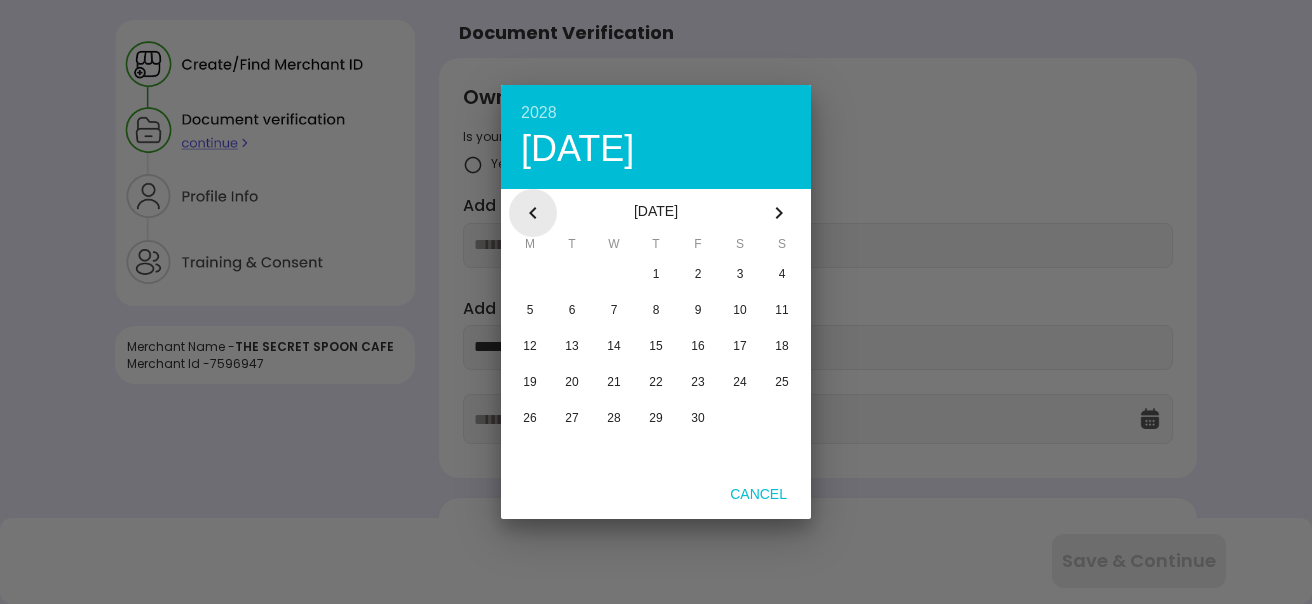 click 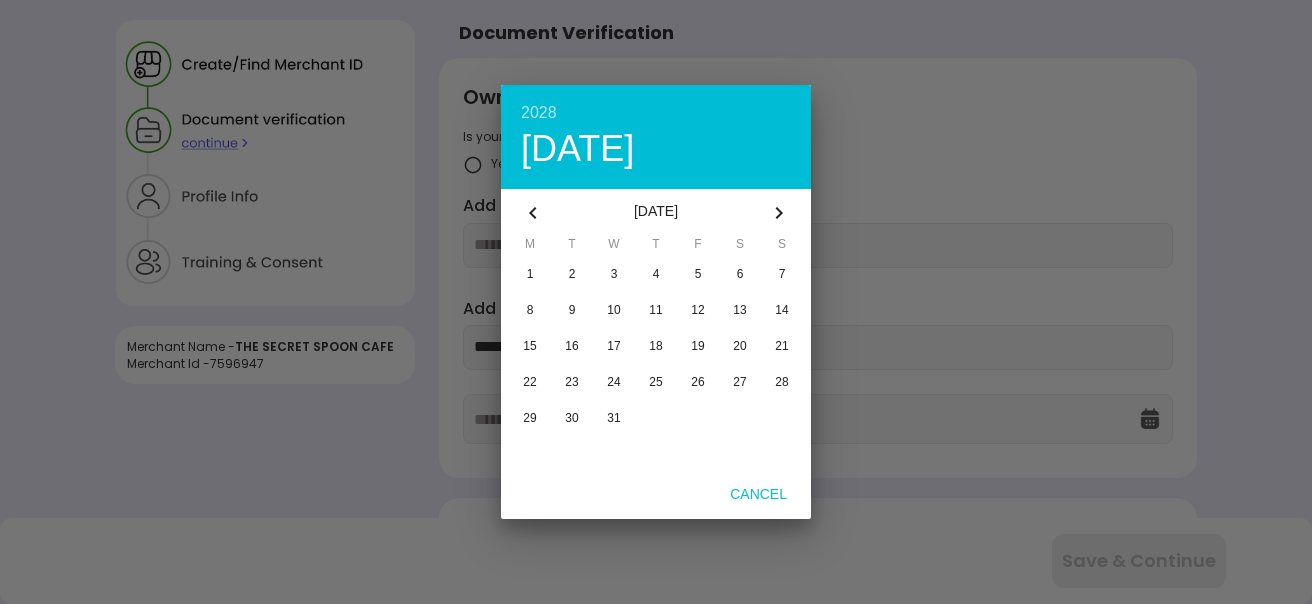 click 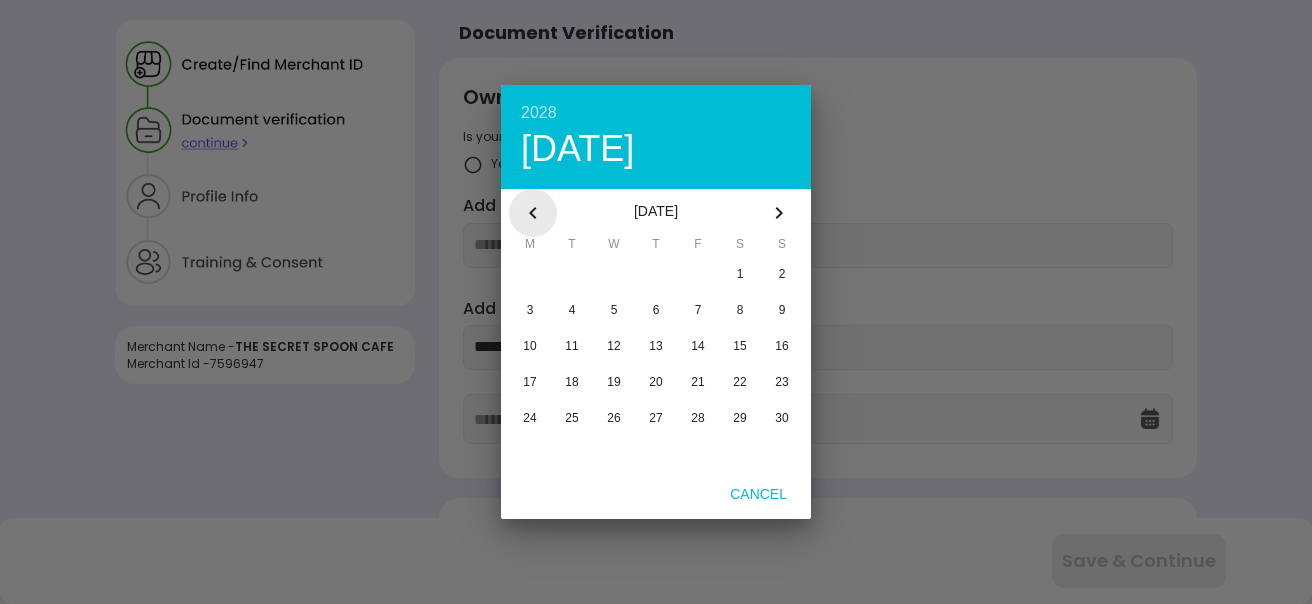 click 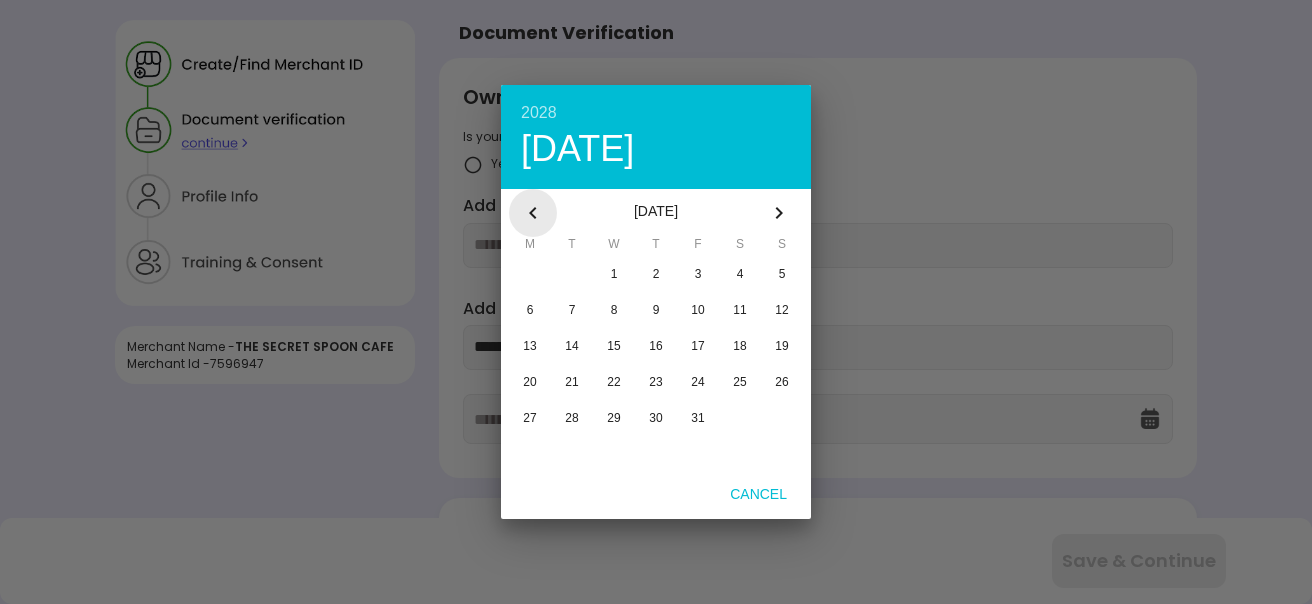 click 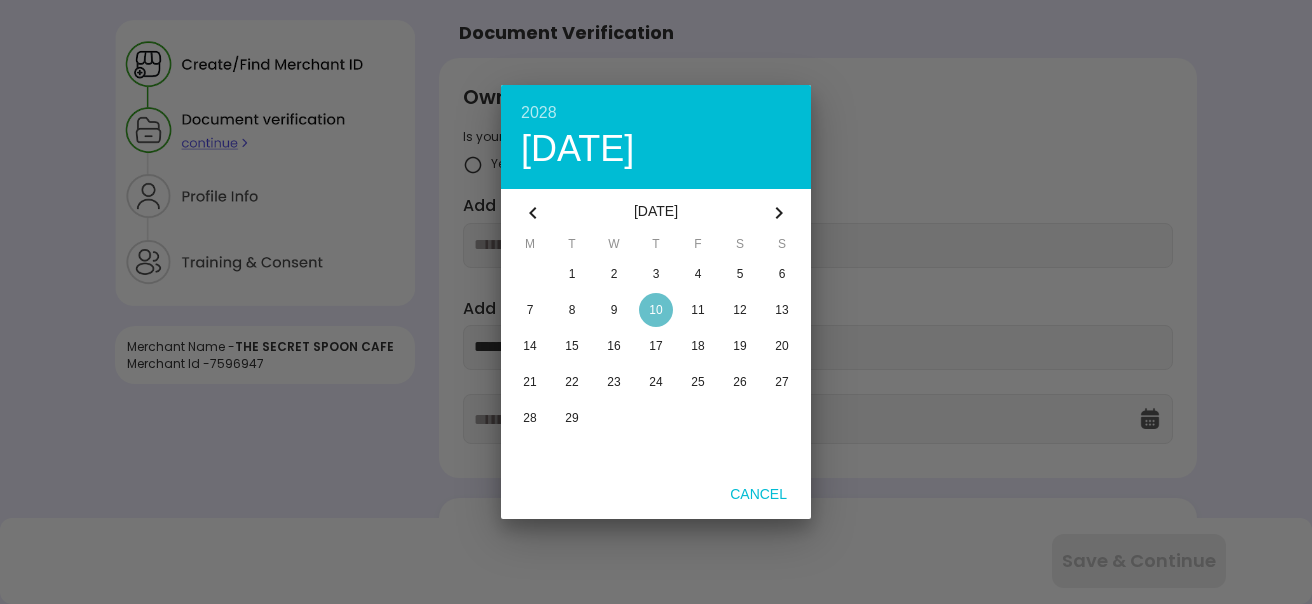 click on "10" at bounding box center (655, 310) 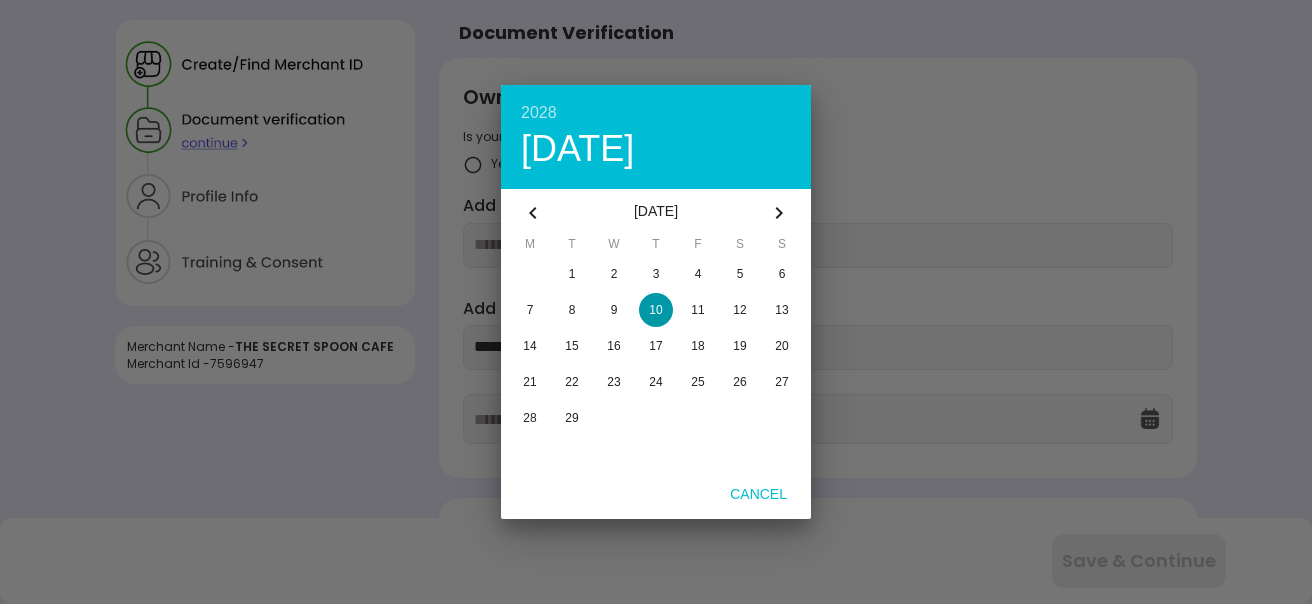 type on "**********" 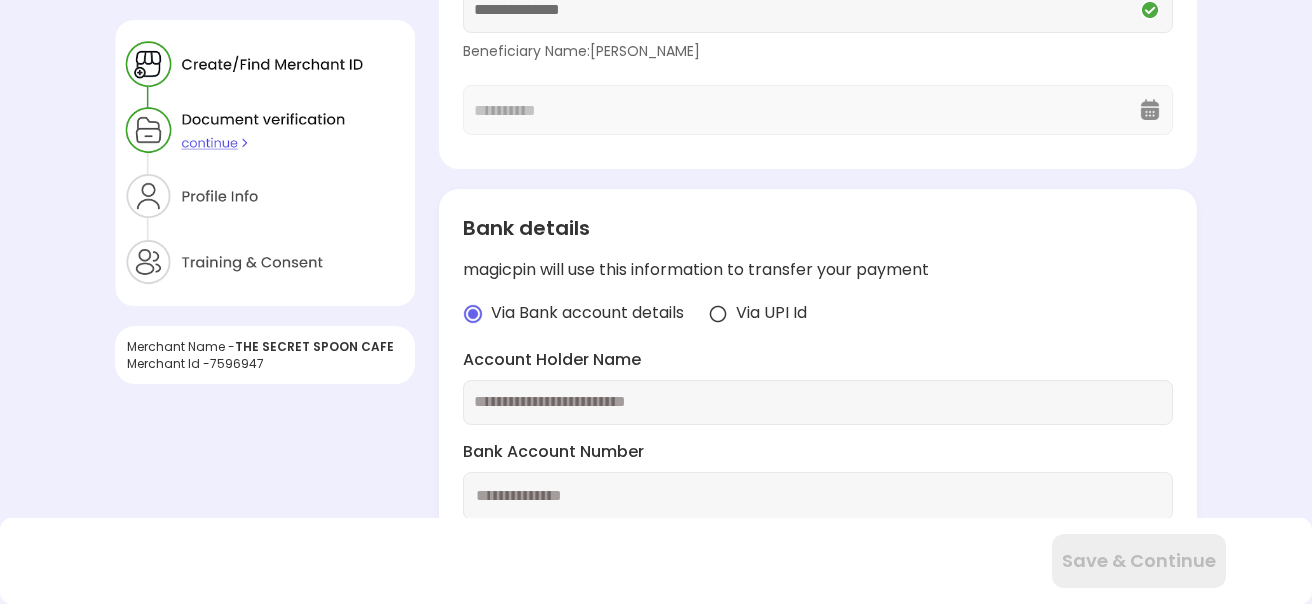 scroll, scrollTop: 438, scrollLeft: 0, axis: vertical 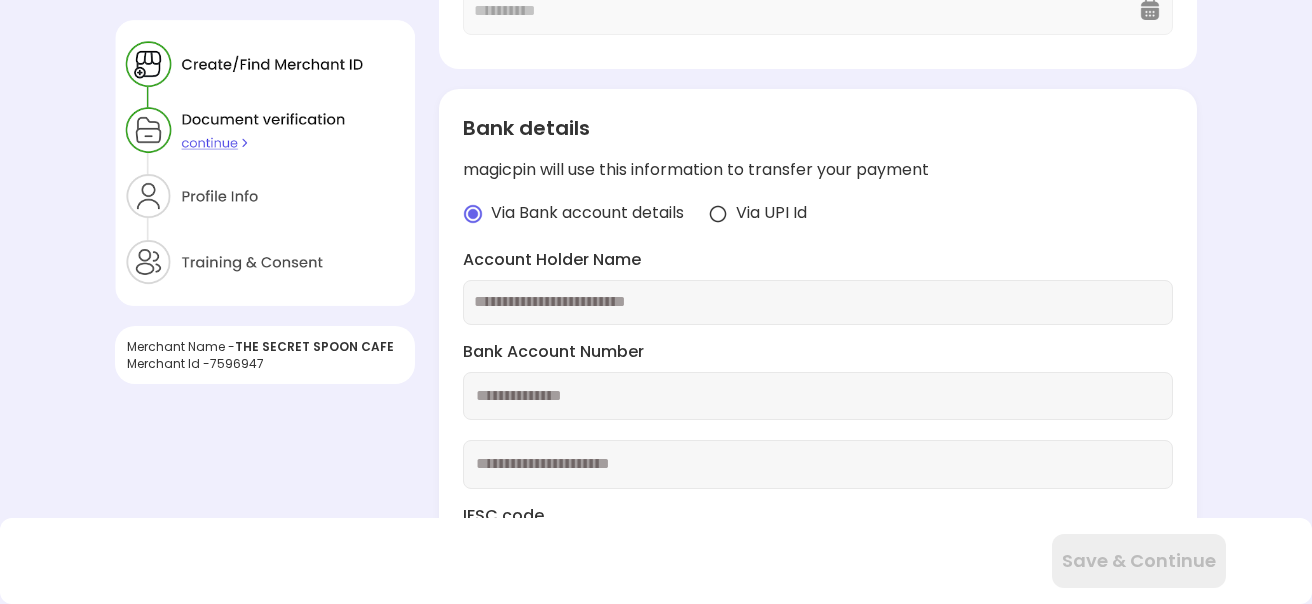 click at bounding box center (718, 214) 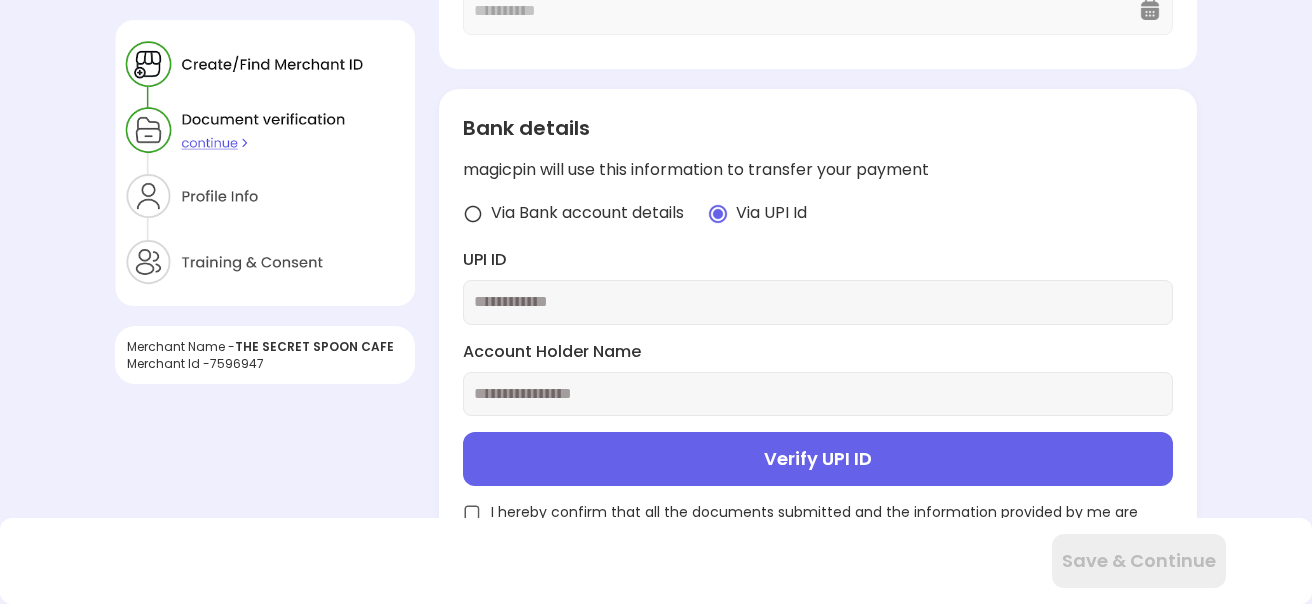click at bounding box center (817, 302) 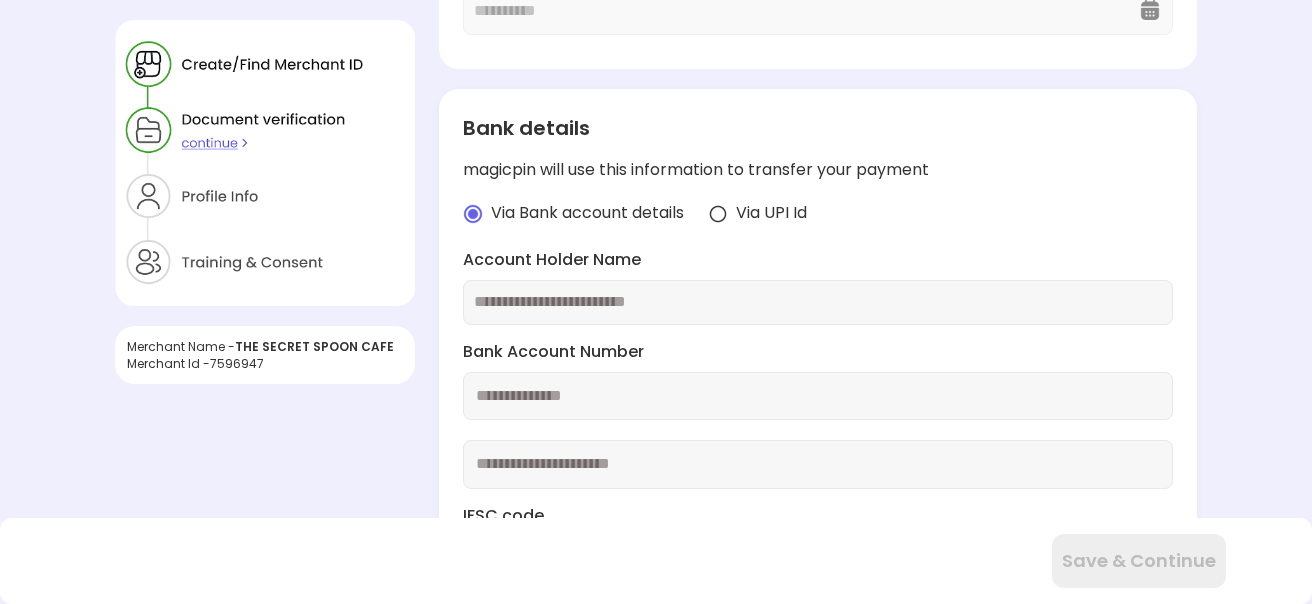 click at bounding box center (817, 302) 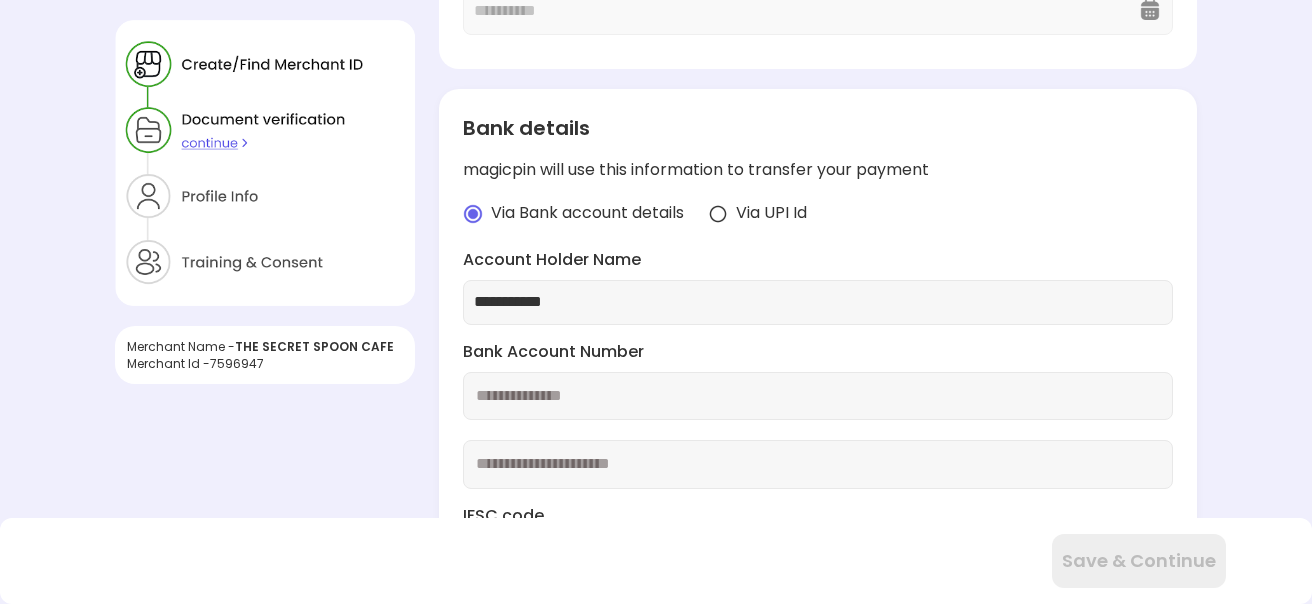 type on "**********" 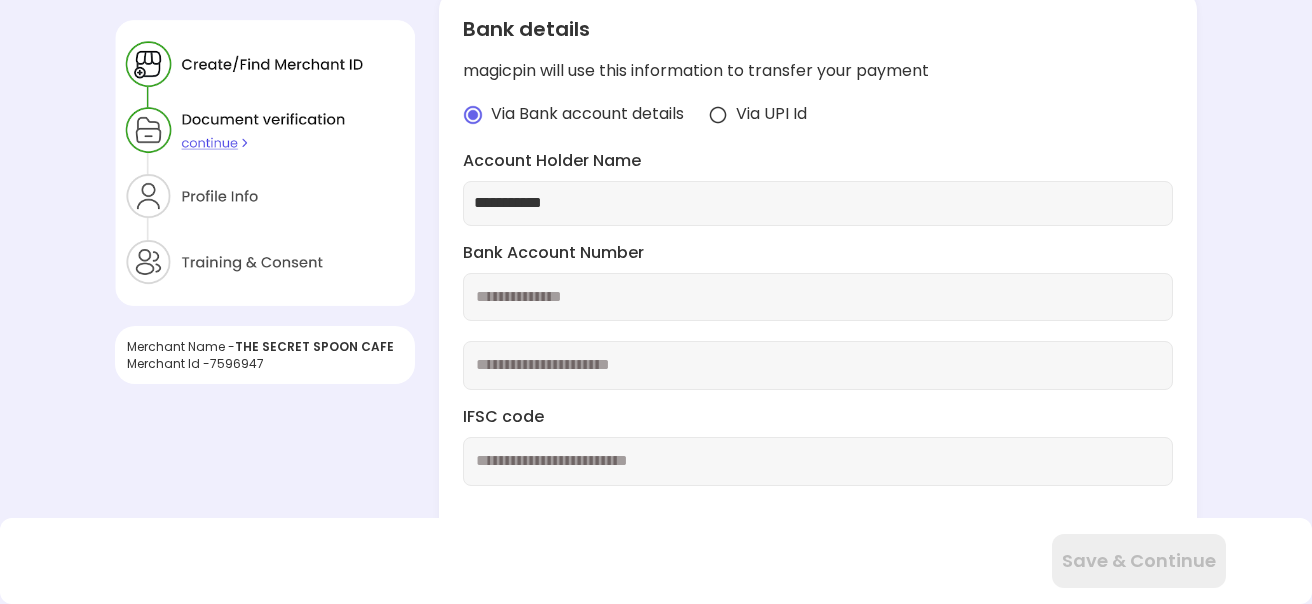 type 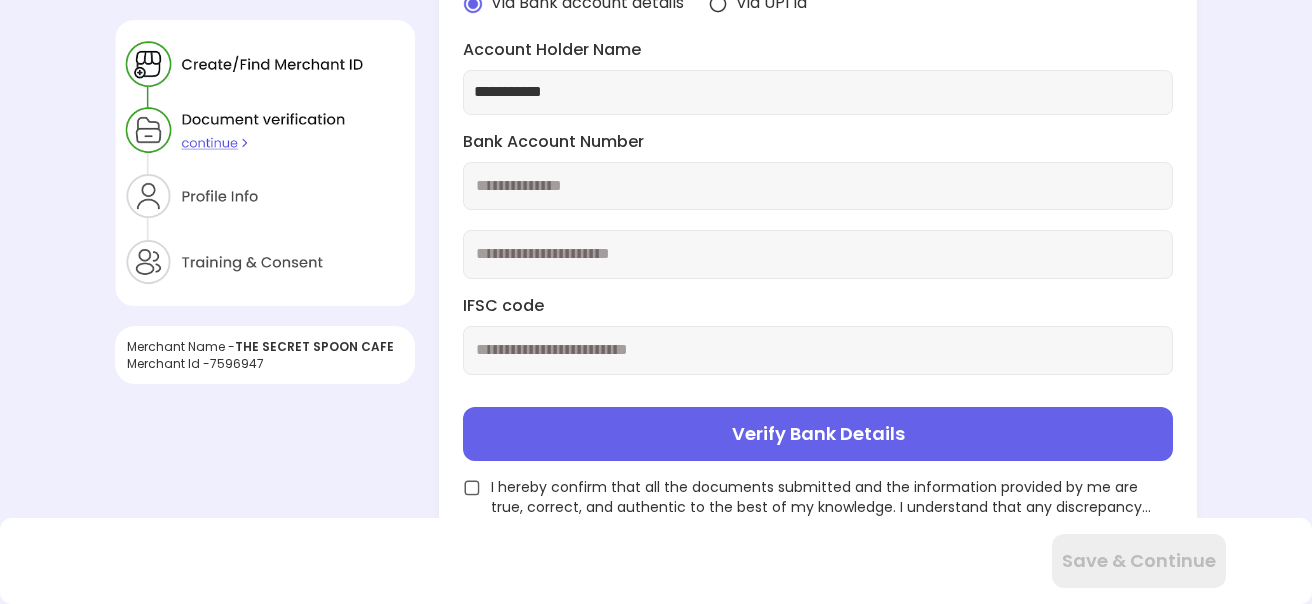 scroll, scrollTop: 649, scrollLeft: 0, axis: vertical 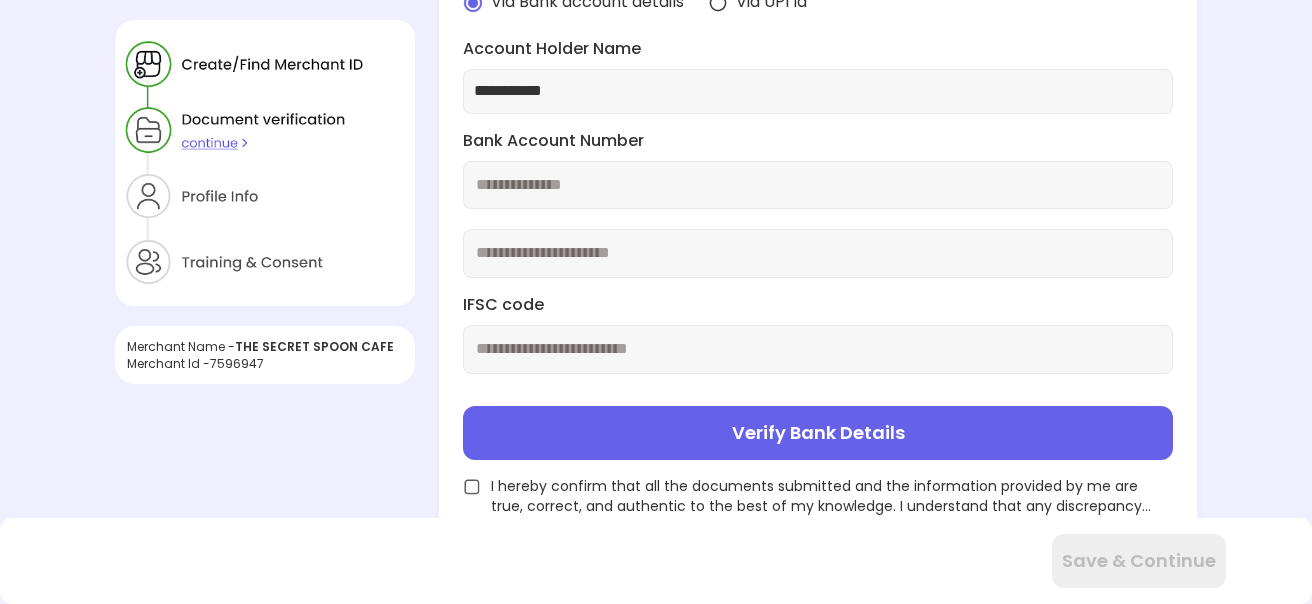click at bounding box center [817, 349] 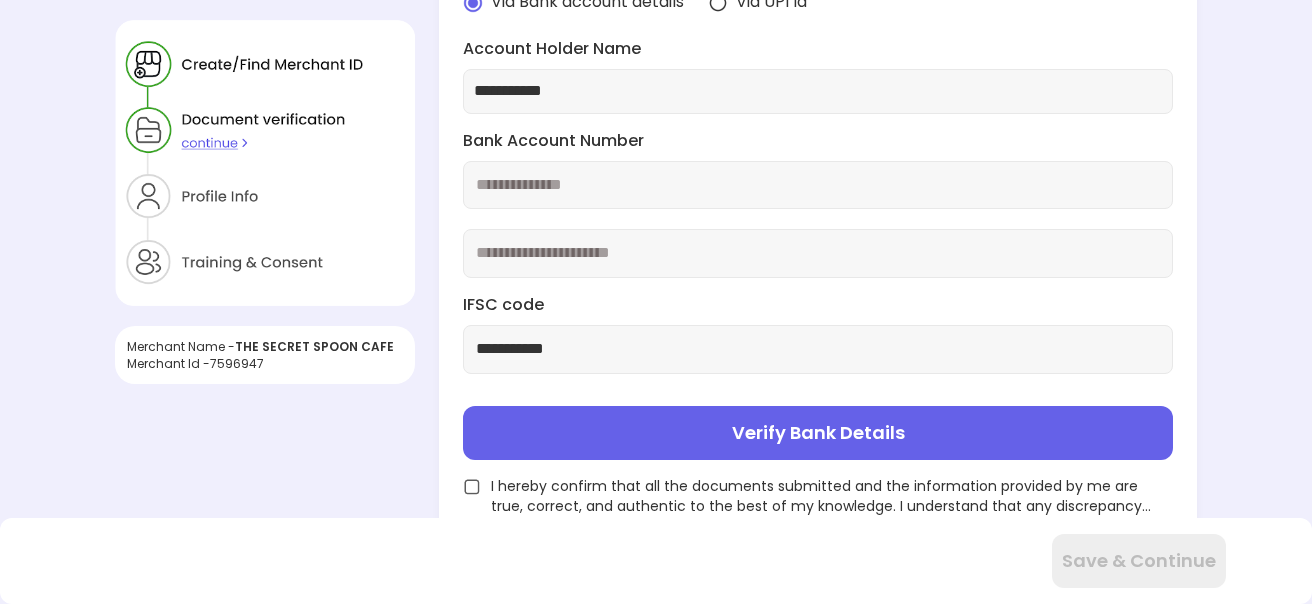 type on "**********" 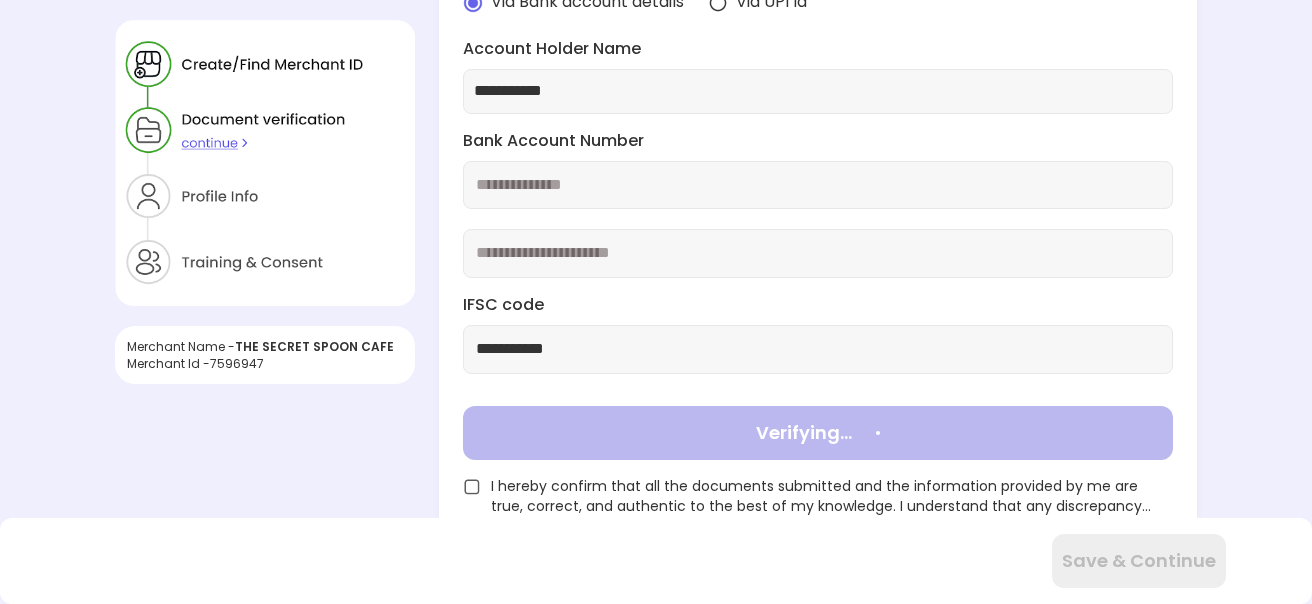type on "**********" 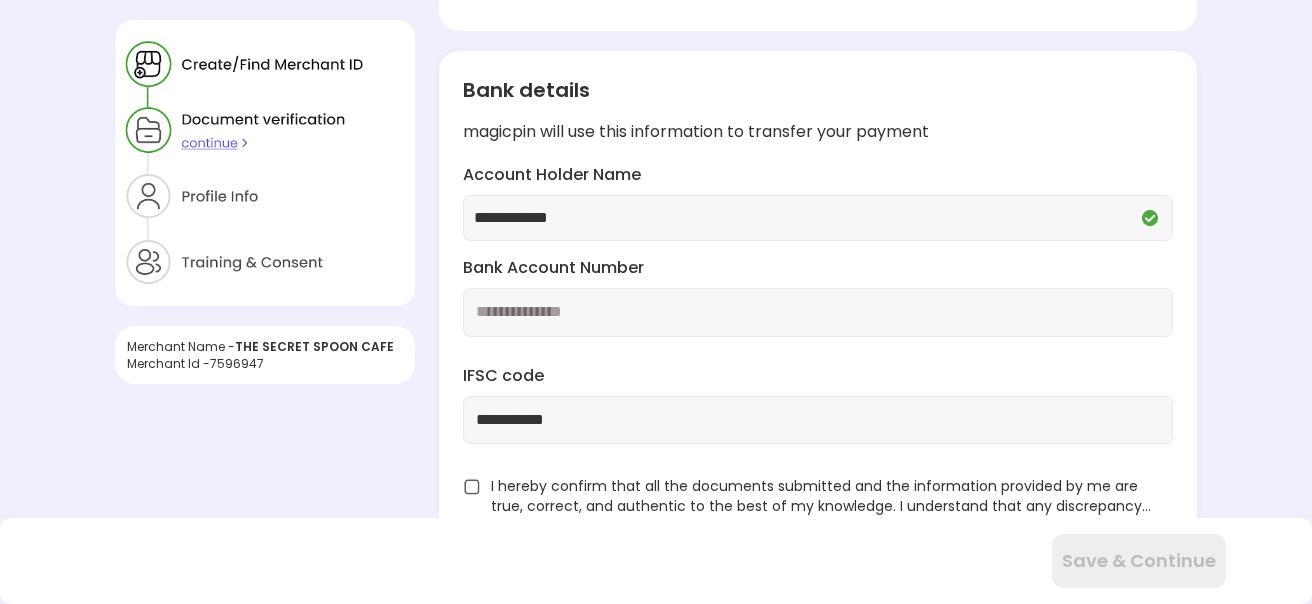 scroll, scrollTop: 476, scrollLeft: 0, axis: vertical 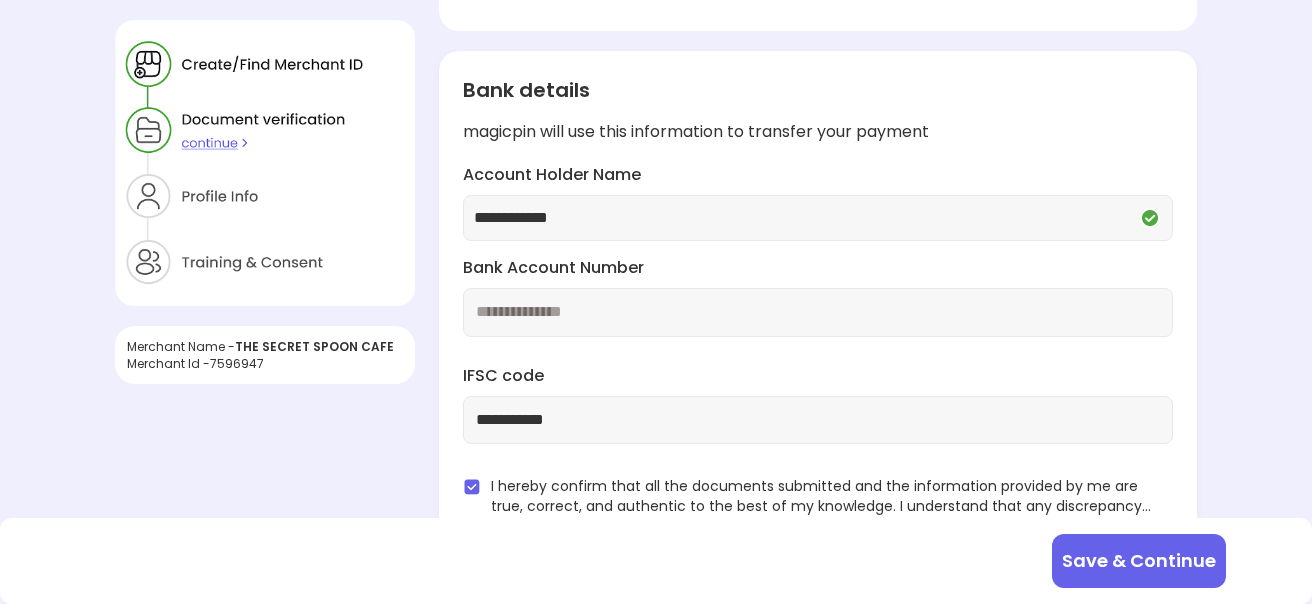 click on "Save & Continue" at bounding box center (1139, 561) 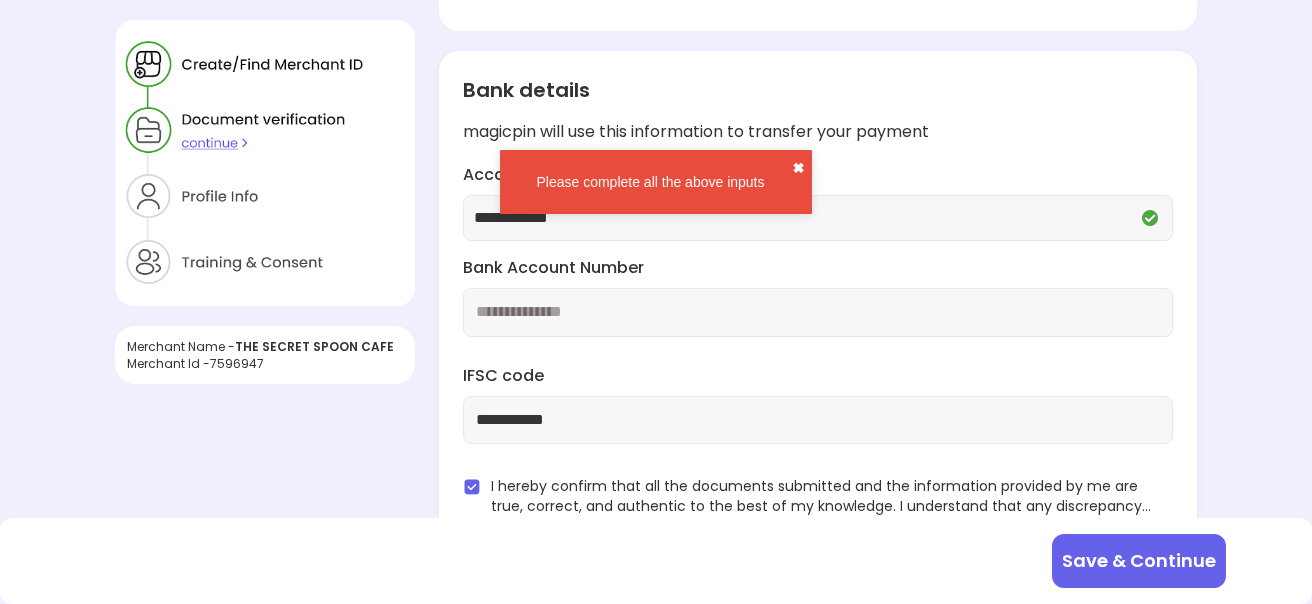 click on "✖" at bounding box center [798, 168] 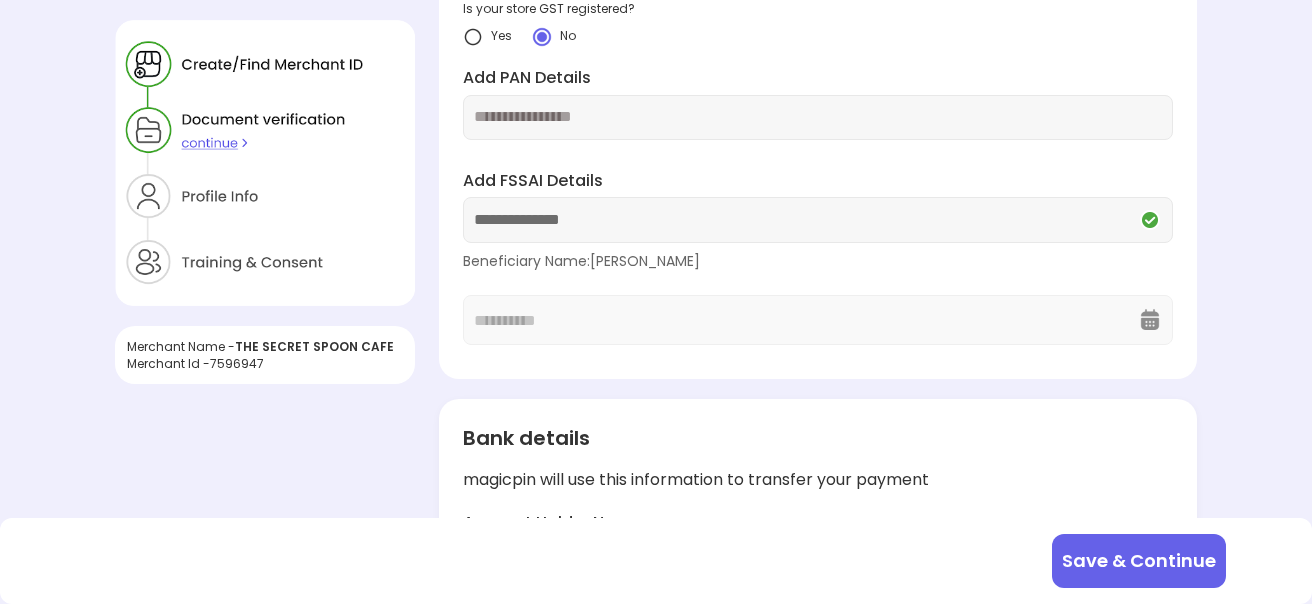 scroll, scrollTop: 7, scrollLeft: 0, axis: vertical 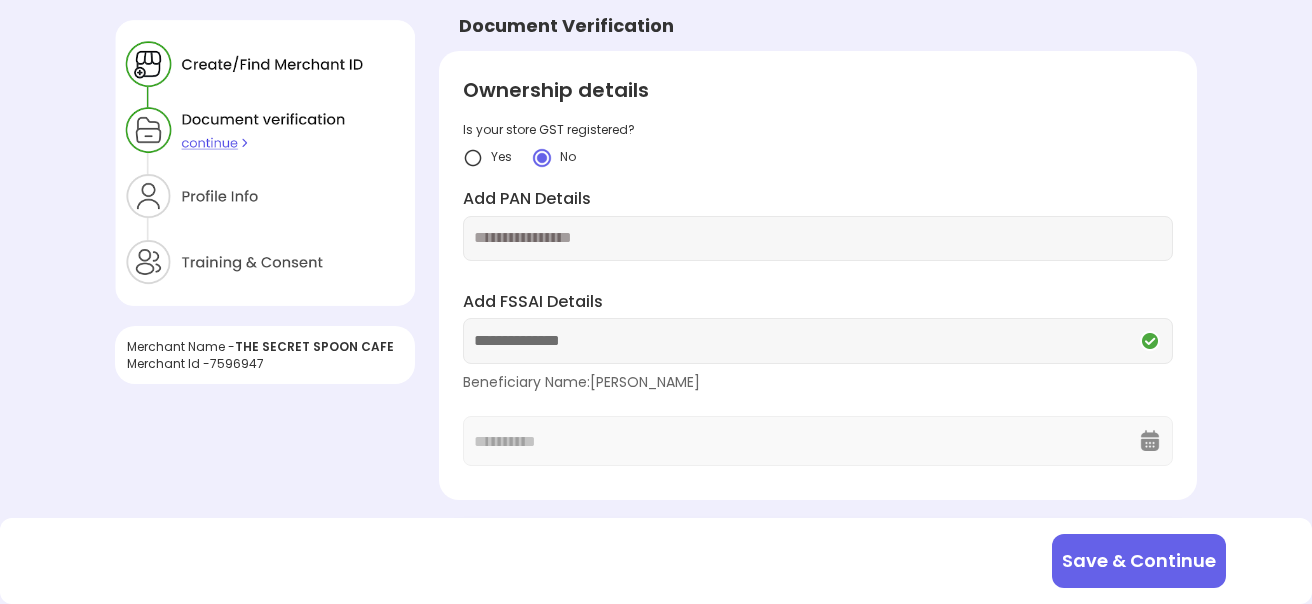 type 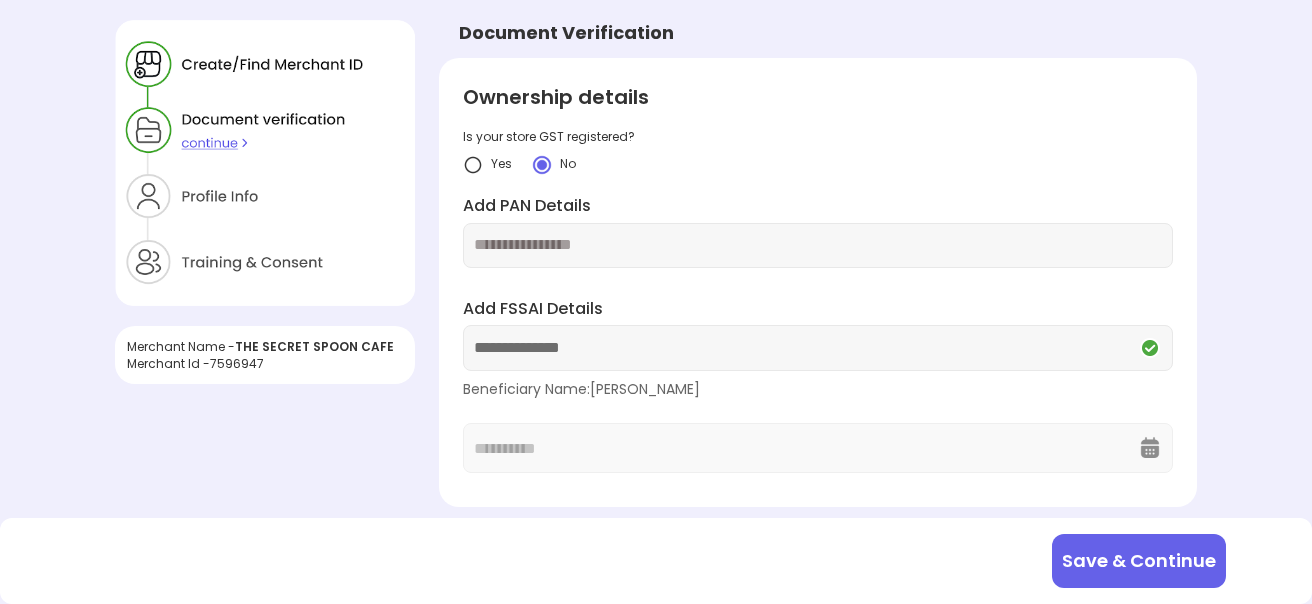 click on "Save & Continue" at bounding box center (1139, 561) 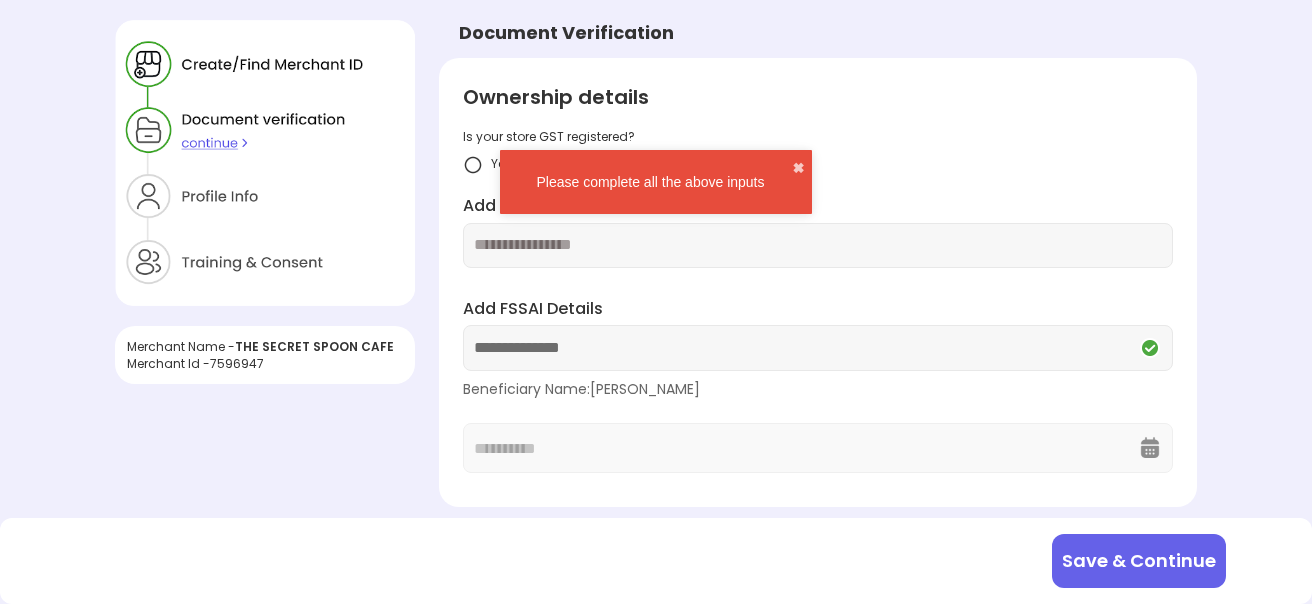 click on "Save & Continue" at bounding box center (1139, 561) 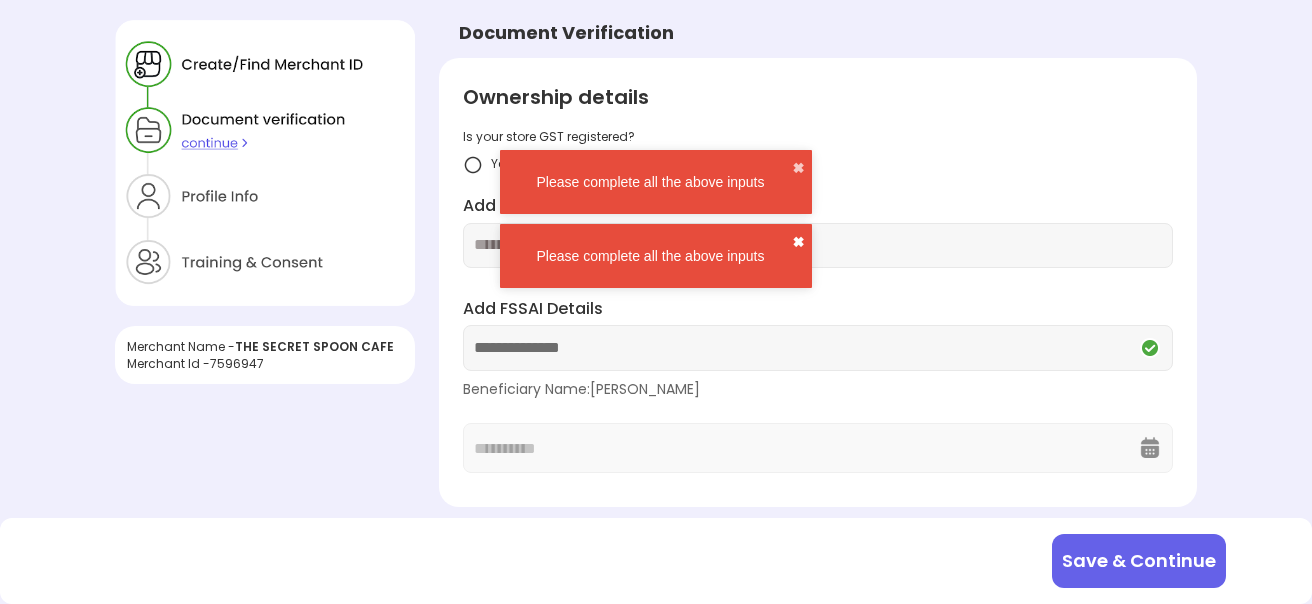 click on "✖" at bounding box center (798, 242) 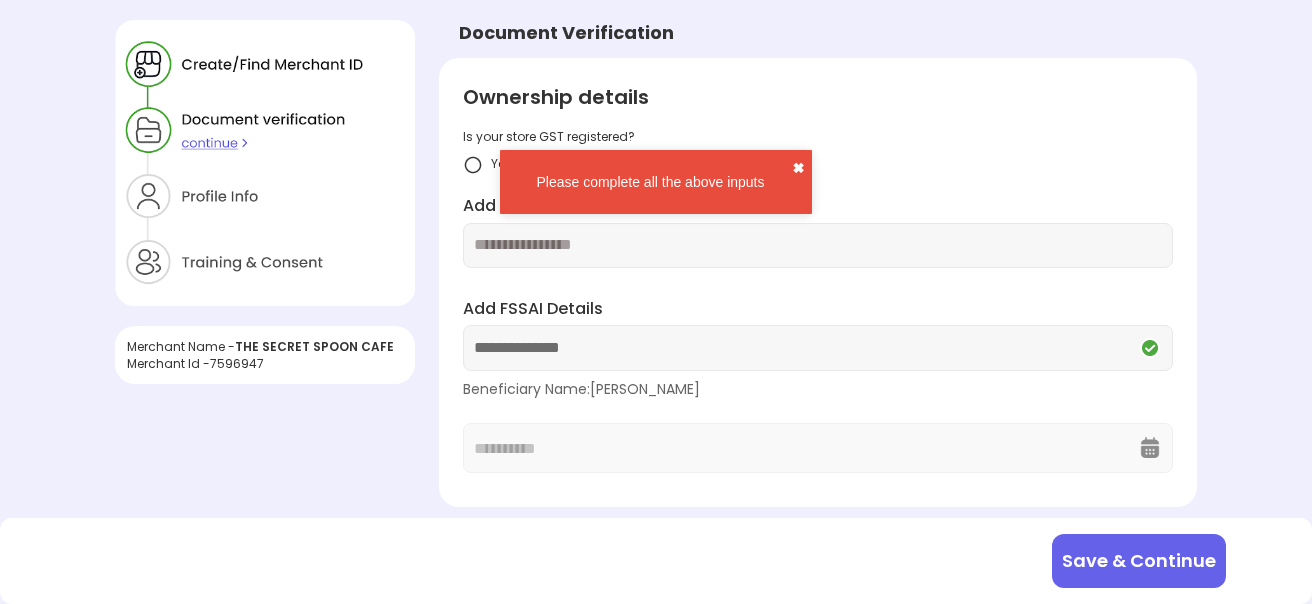 click on "✖" at bounding box center (798, 168) 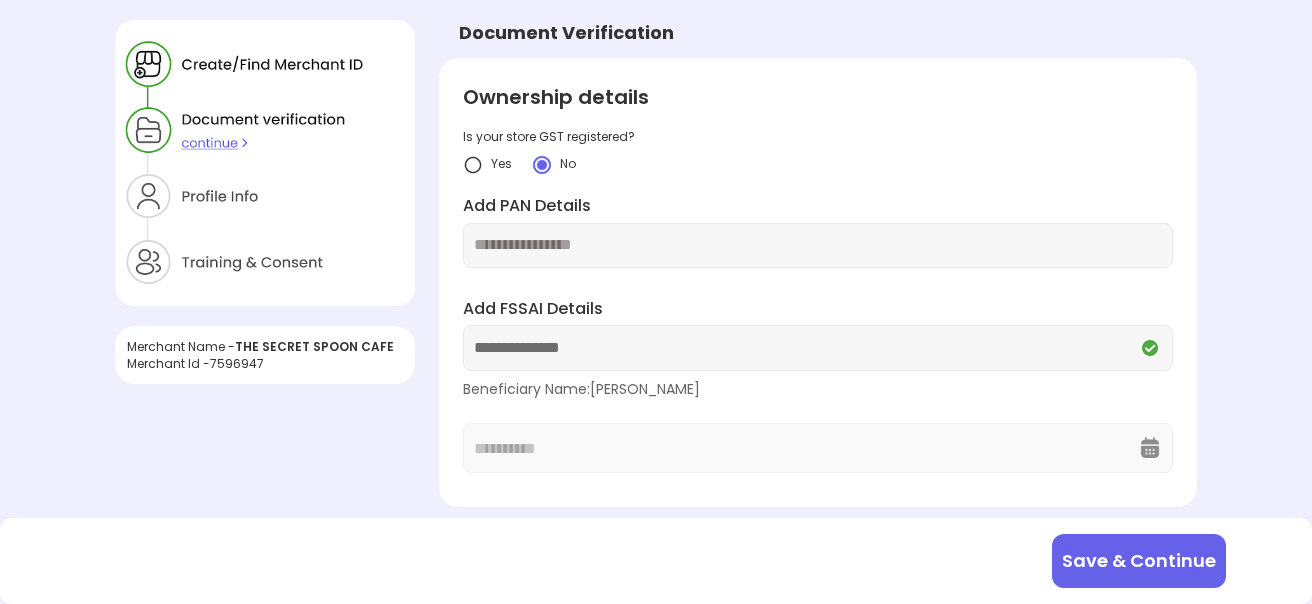 click at bounding box center [817, 245] 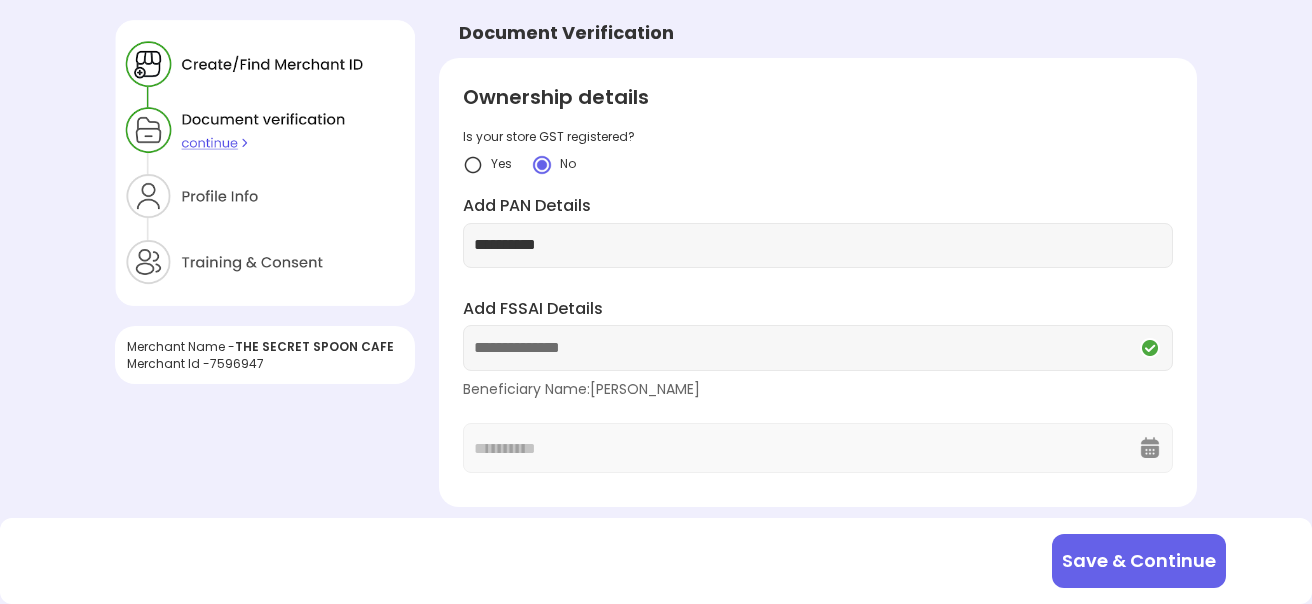 type on "**********" 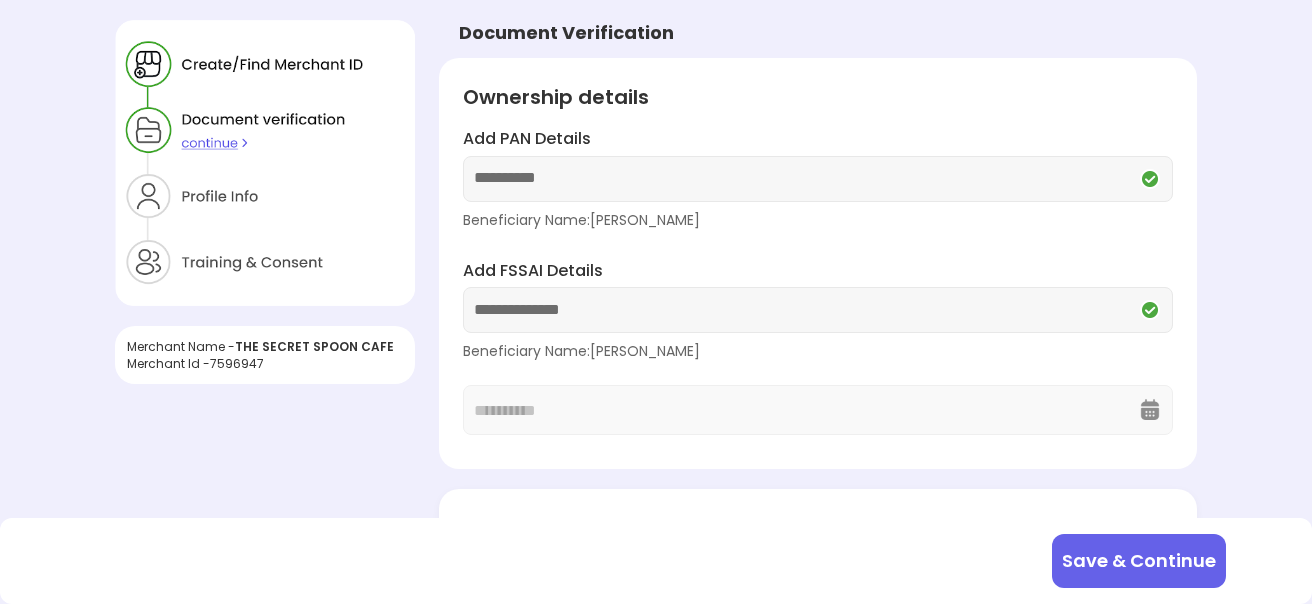 click on "Save & Continue" at bounding box center [1139, 561] 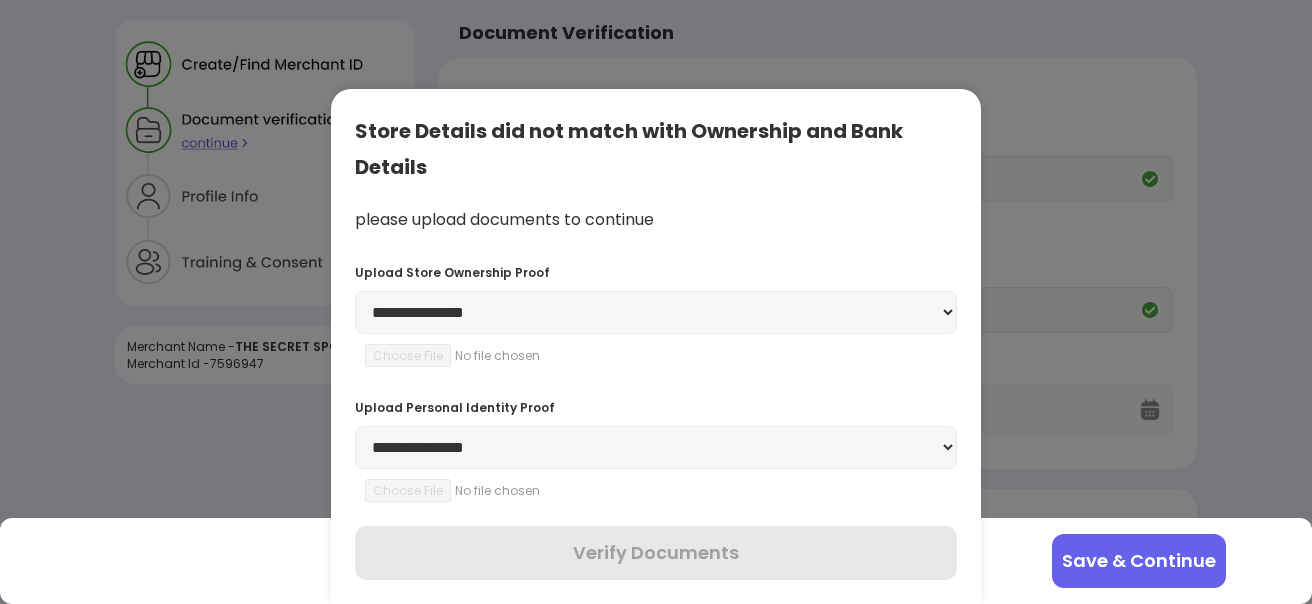 click on "**********" at bounding box center (656, 312) 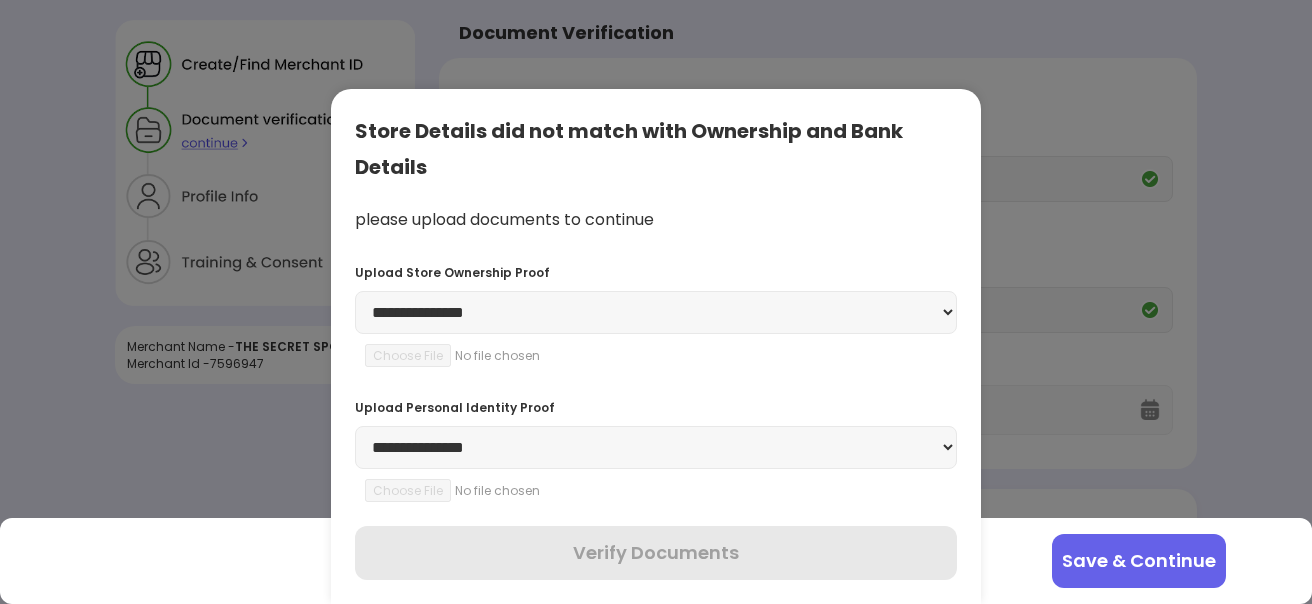 select on "**********" 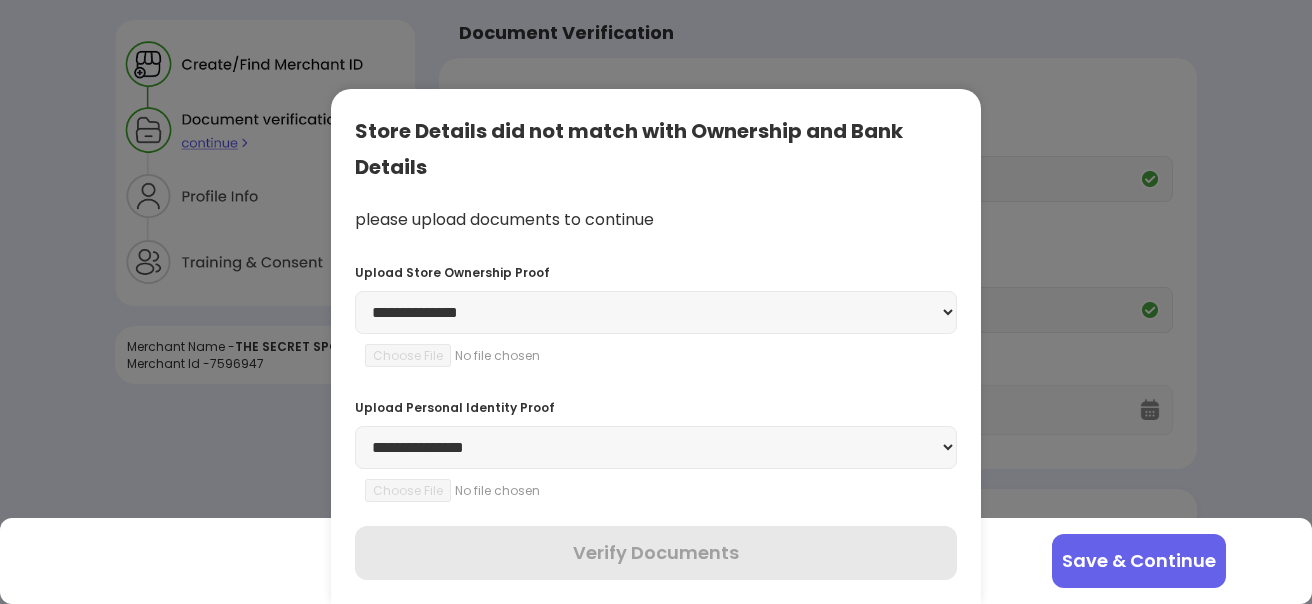 click on "**********" at bounding box center [656, 312] 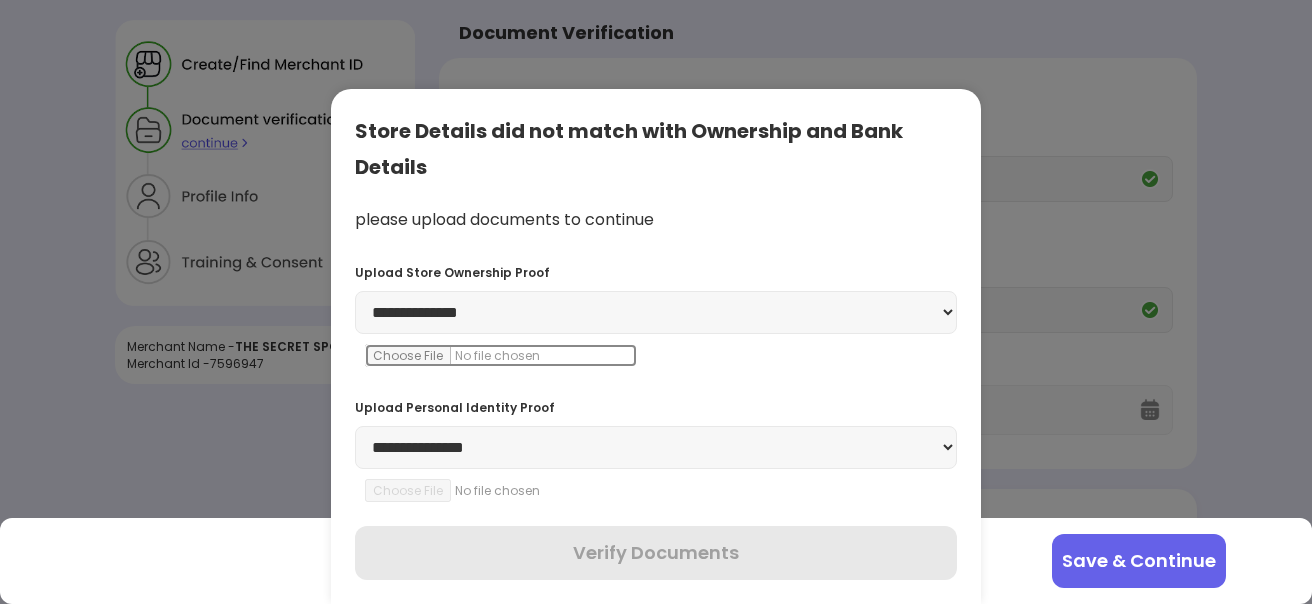 click at bounding box center [501, 355] 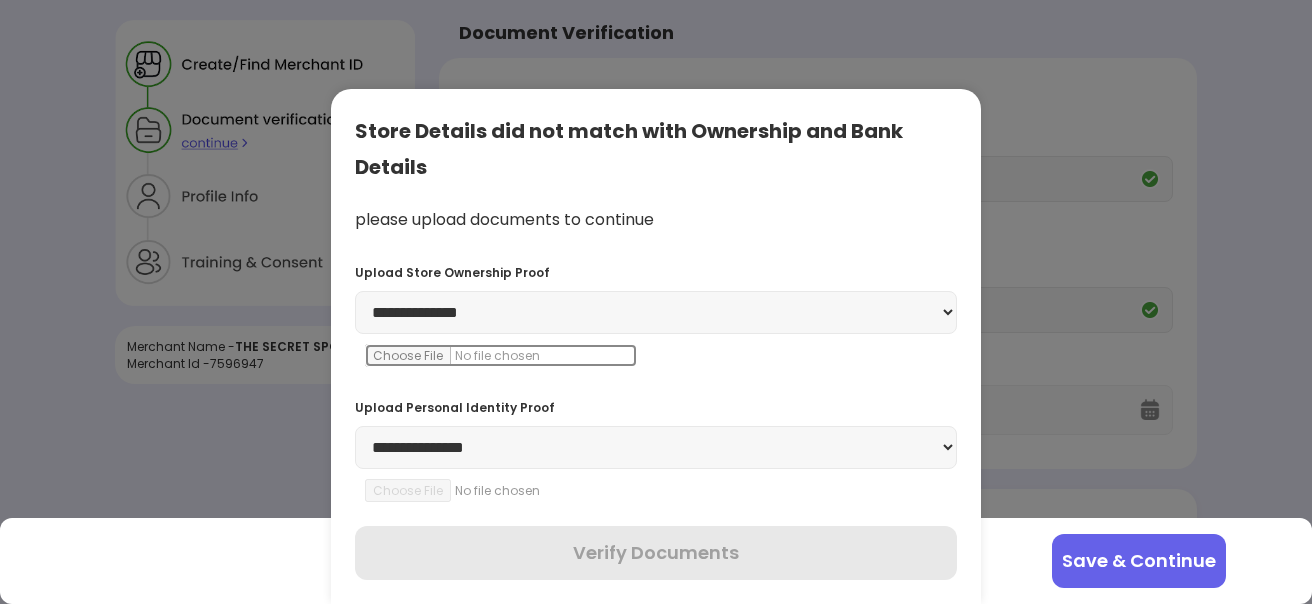 type on "**********" 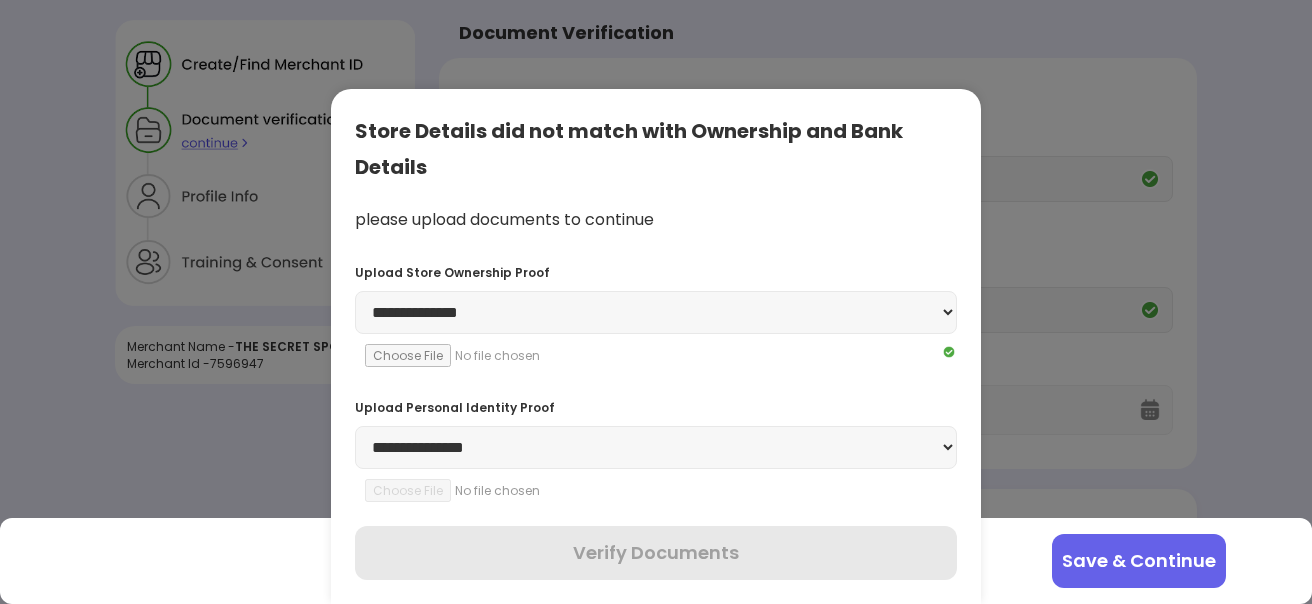 click on "**********" at bounding box center (656, 447) 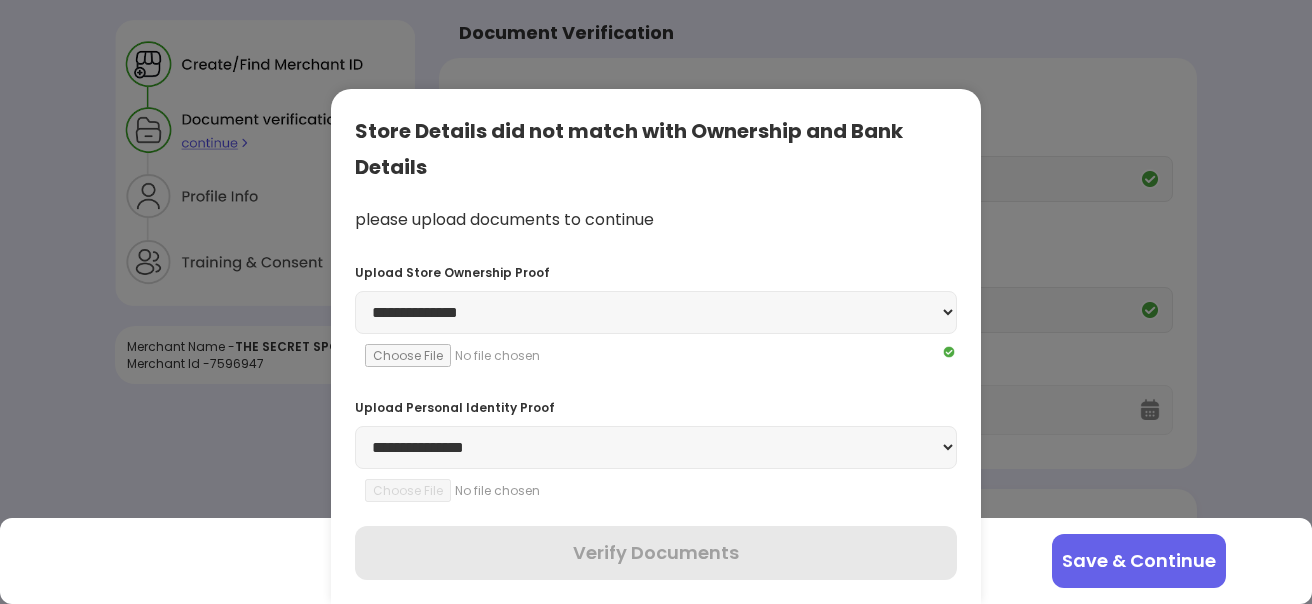 select on "******" 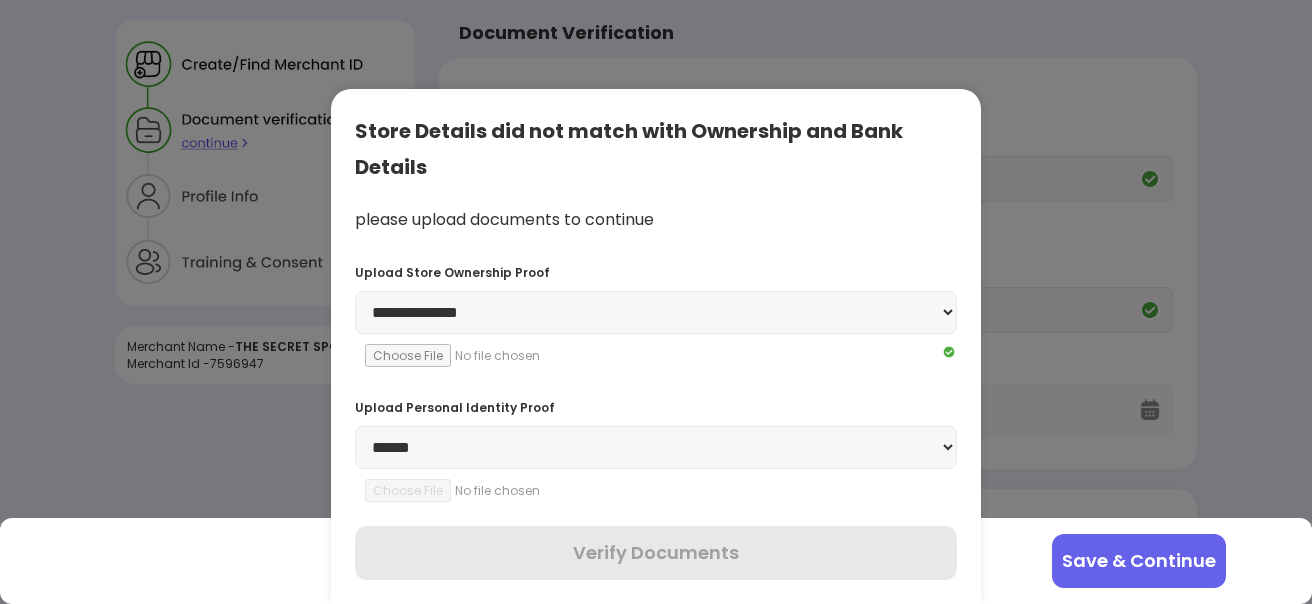 click on "**********" at bounding box center [656, 447] 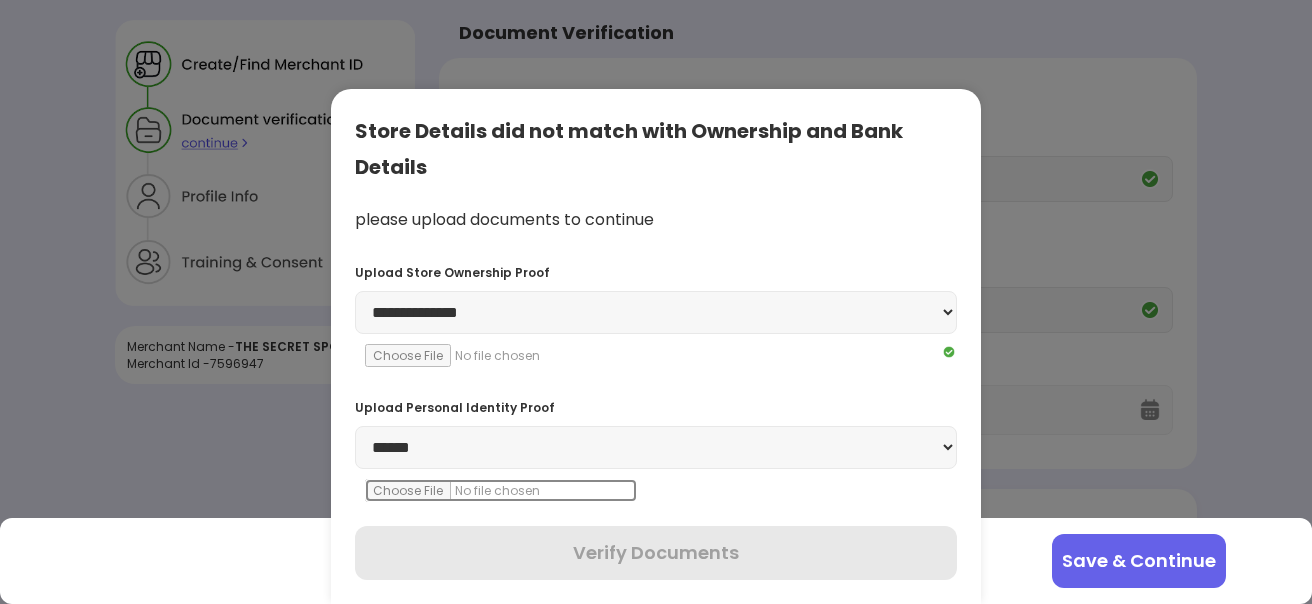 click at bounding box center [501, 490] 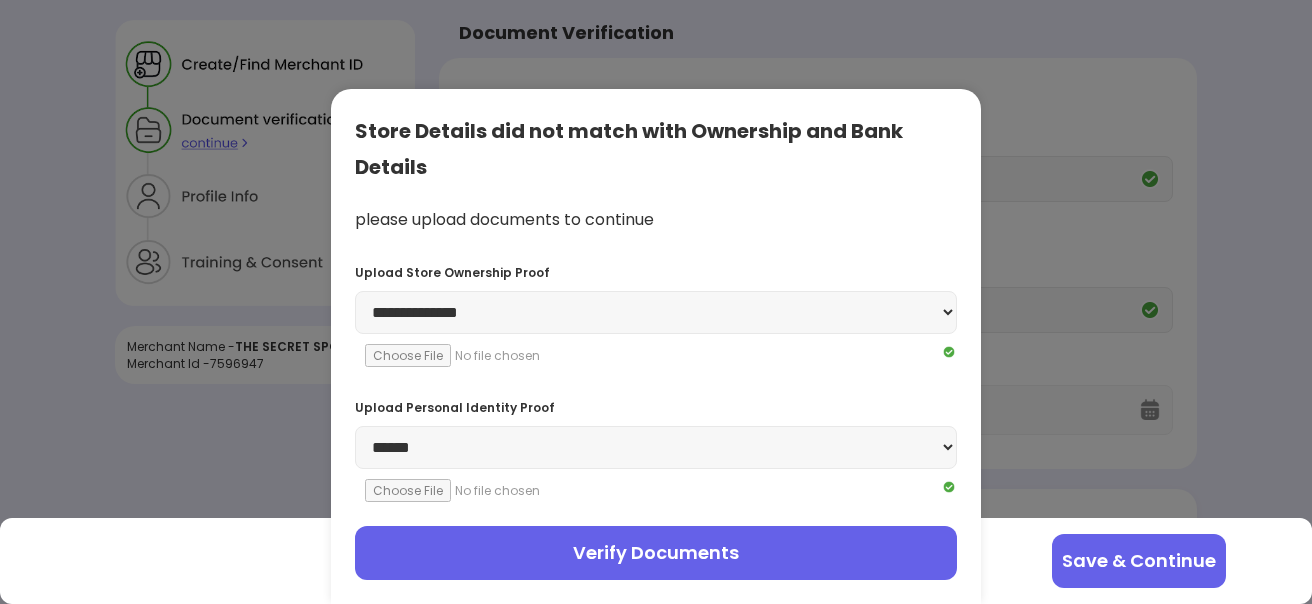 click on "Verify Documents" at bounding box center [656, 553] 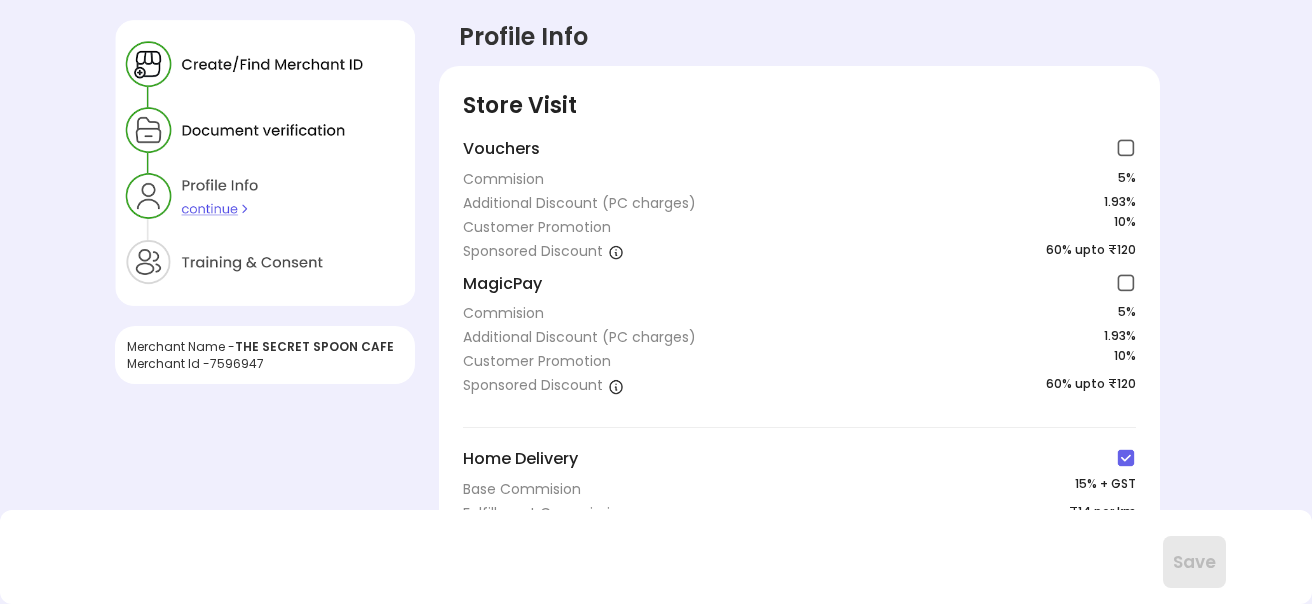 click at bounding box center [1126, 283] 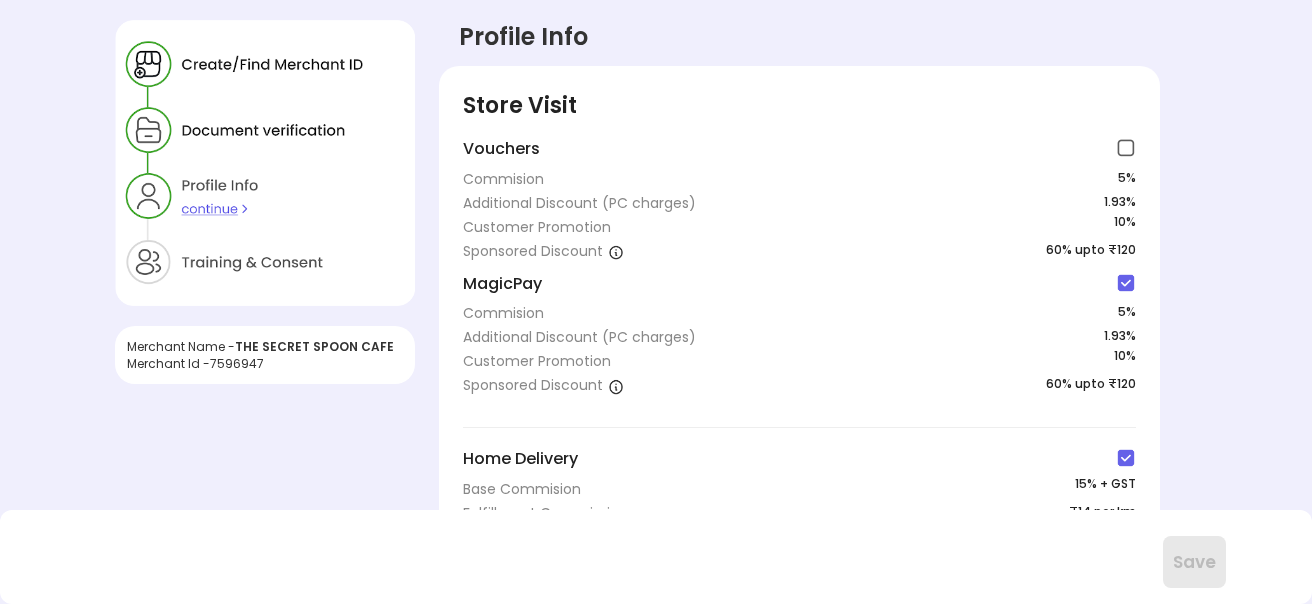click at bounding box center [1126, 148] 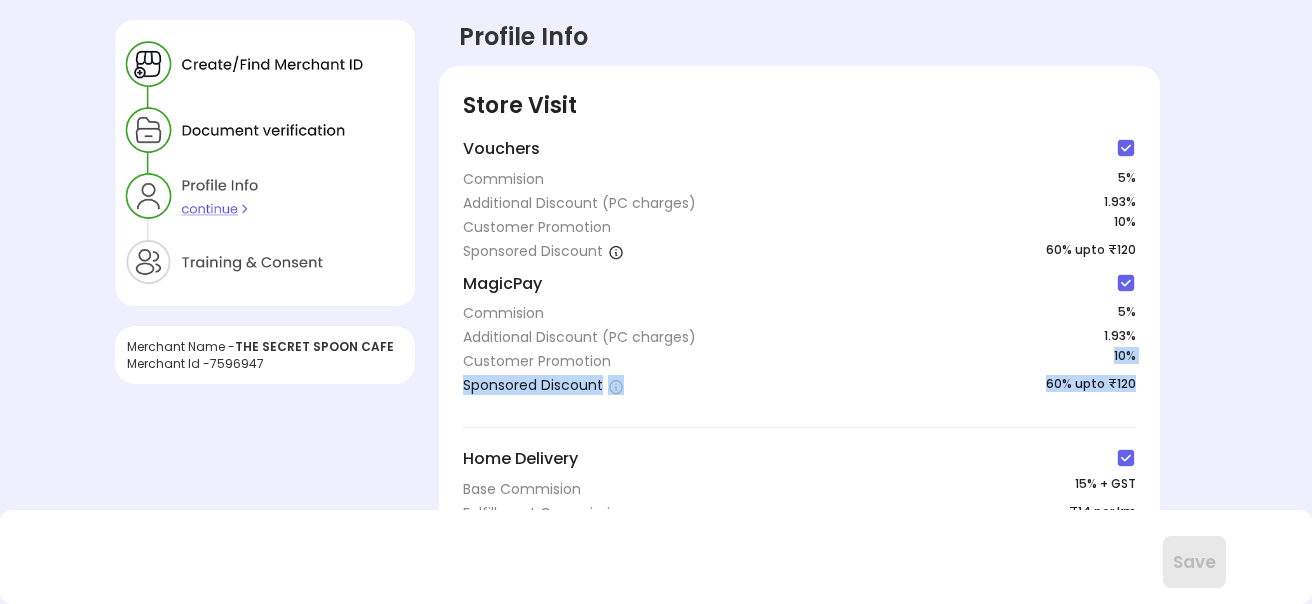 drag, startPoint x: 1089, startPoint y: 359, endPoint x: 1183, endPoint y: 384, distance: 97.26767 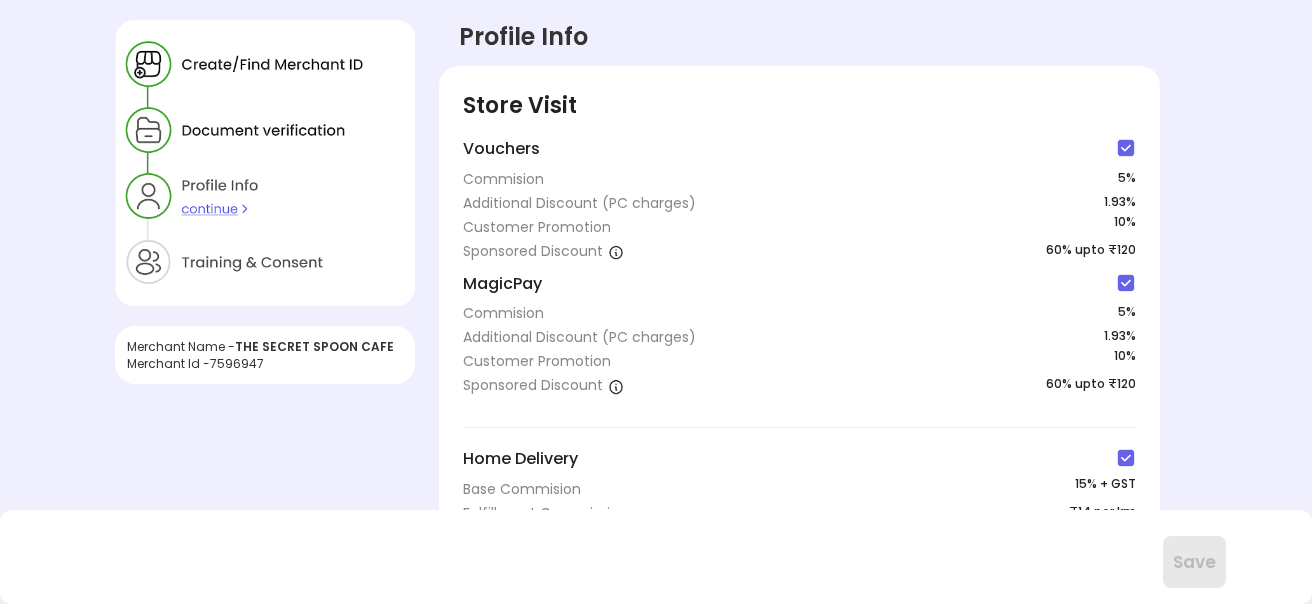click on "Merchant Name -  THE SECRET SPOON CAFE Merchant Id -  7596947   Profile Info Store Visit Vouchers Commision  5 % Additional Discount (PC charges)  1.93% Customer Promotion  10 % Sponsored Discount    60% upto ₹120 MagicPay Commision  5 % Additional Discount (PC charges)  1.93% Customer Promotion  10 % Sponsored Discount     60% upto ₹120 Home Delivery Base Commision  15 % + GST Fulfillment Commission ₹14 per km Combined total HD commission cannot exceed 30% of commisnable value Customer Promotion  20 % Payment Collection Charges  1.93% Sponsored Discount     85% upto ₹120 Accept  Do's & Don'ts  for delivery of business. Click here to confirm that you have read and agreed to the  Terms and Conditions. Click here to confirm the above Services and respective commercials   Save Are you using any POS system to manage orders? If you use a pos system to manage order, please select this option here. NOTE: Orders will be notified on magicpin web and app for restaurant partners." at bounding box center (655, 572) 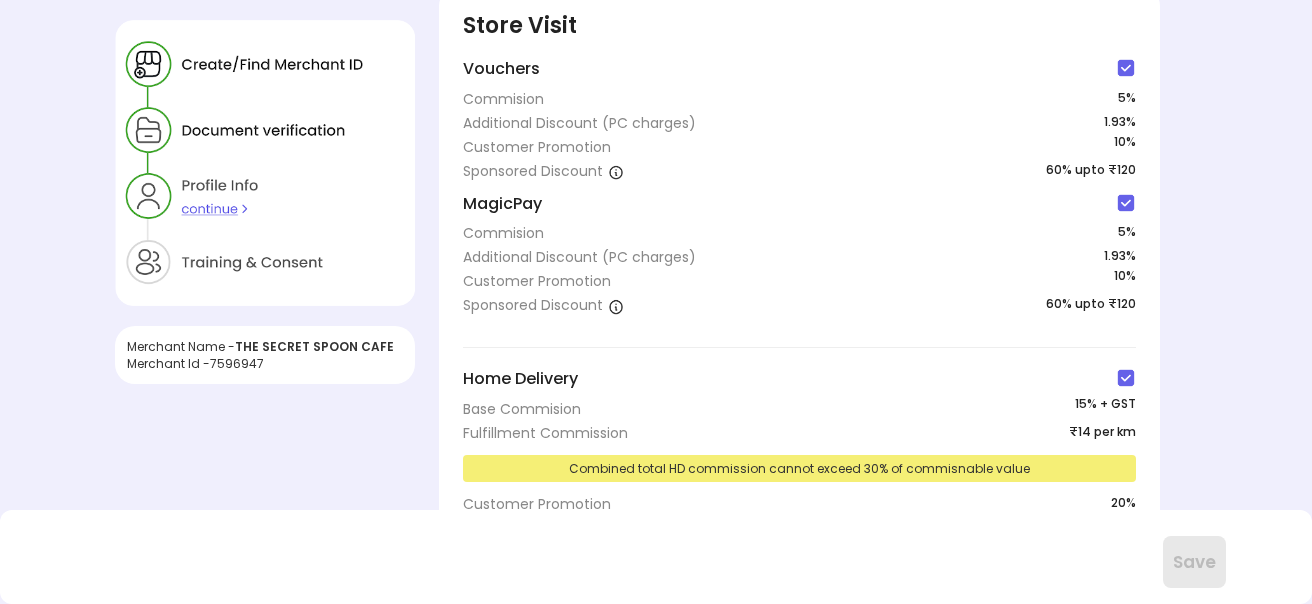 scroll, scrollTop: 120, scrollLeft: 0, axis: vertical 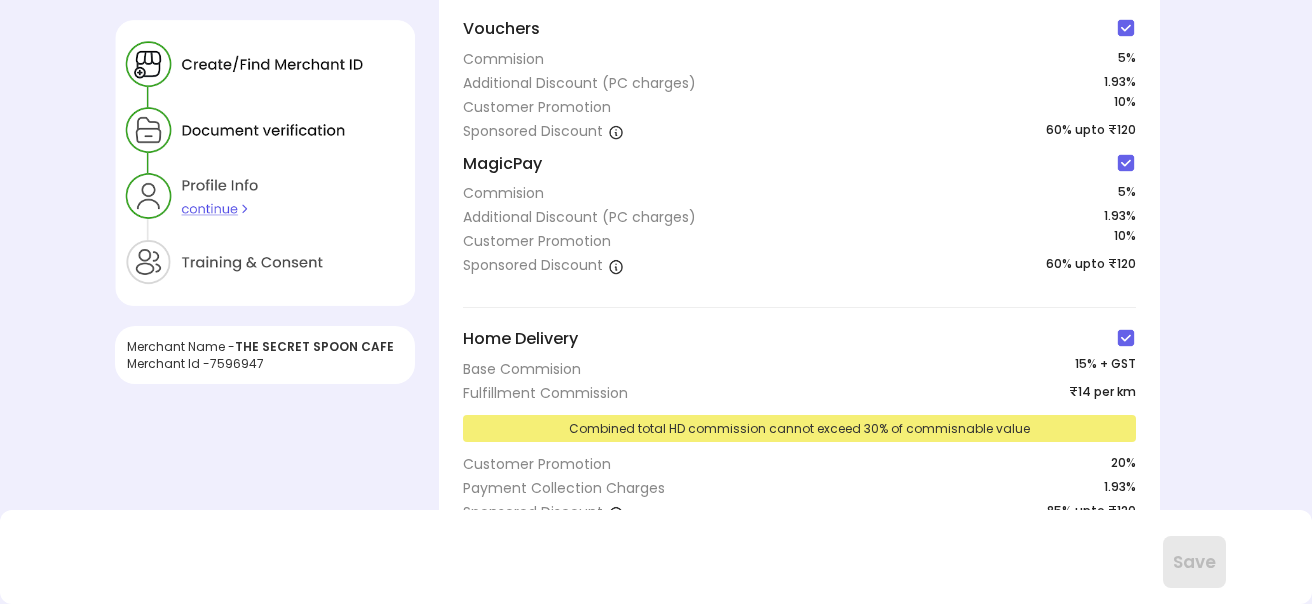 click at bounding box center [1126, 163] 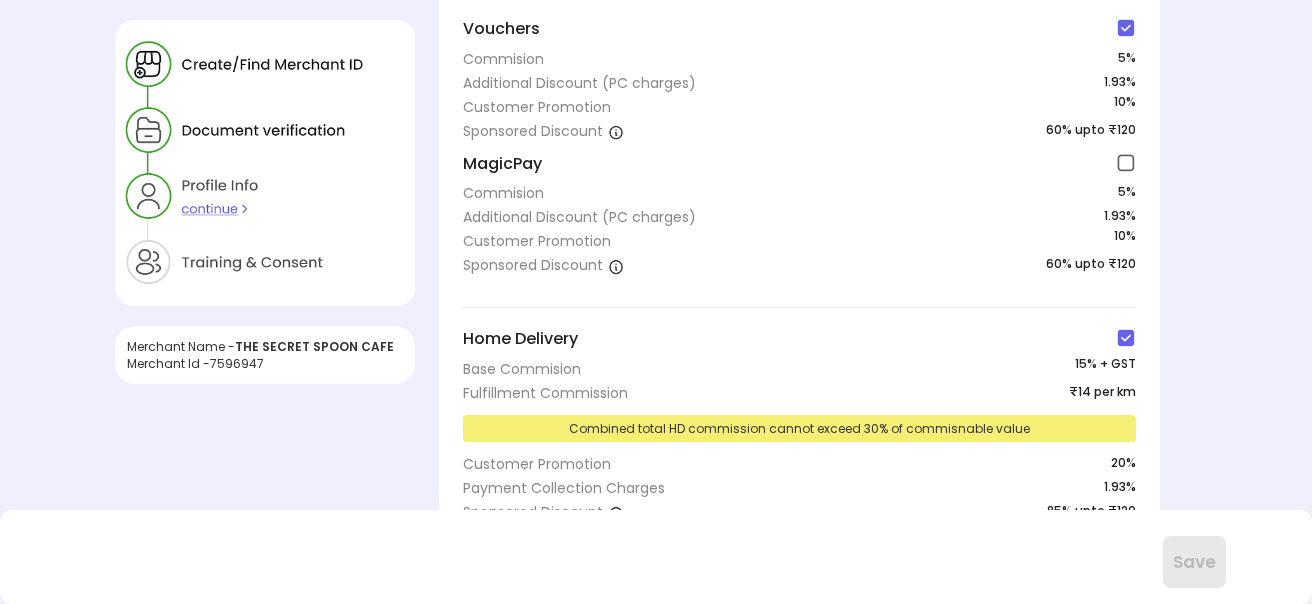 click at bounding box center [1126, 28] 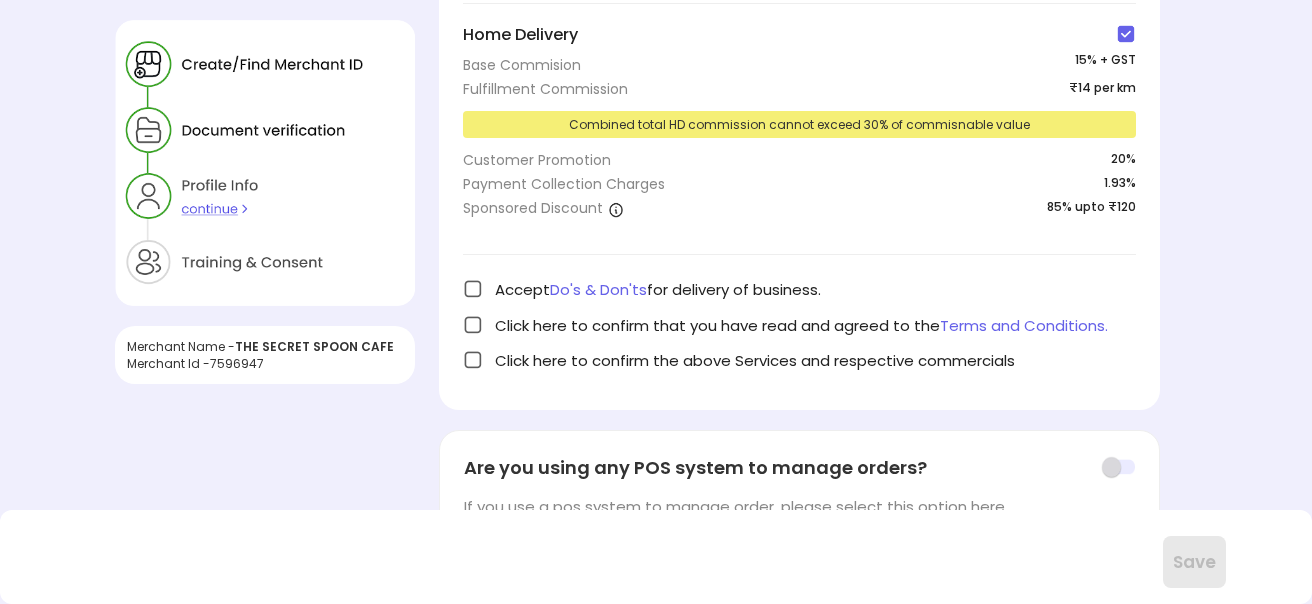 scroll, scrollTop: 420, scrollLeft: 0, axis: vertical 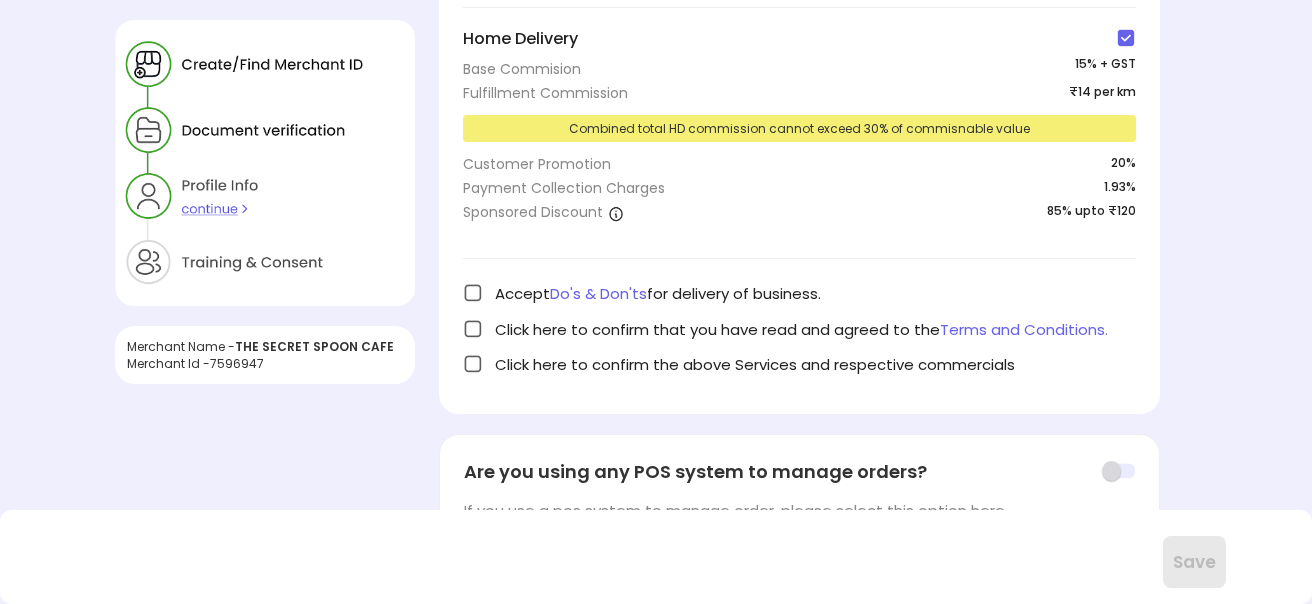 click at bounding box center (473, 293) 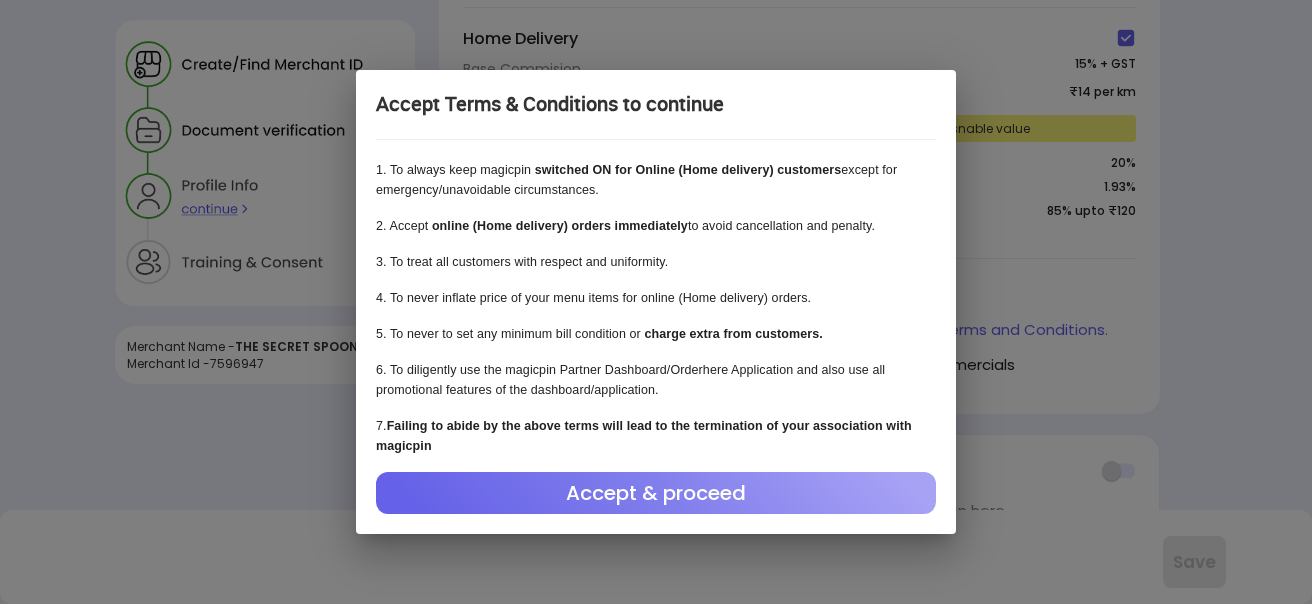 click on "Accept & proceed" at bounding box center (656, 493) 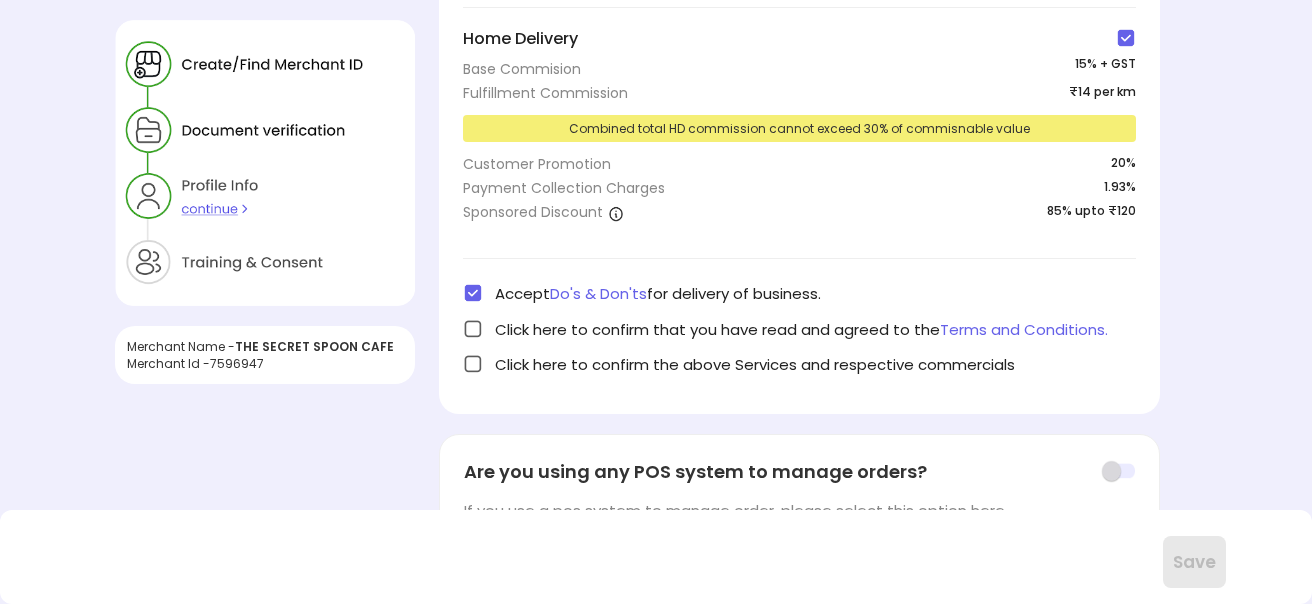 click at bounding box center [473, 329] 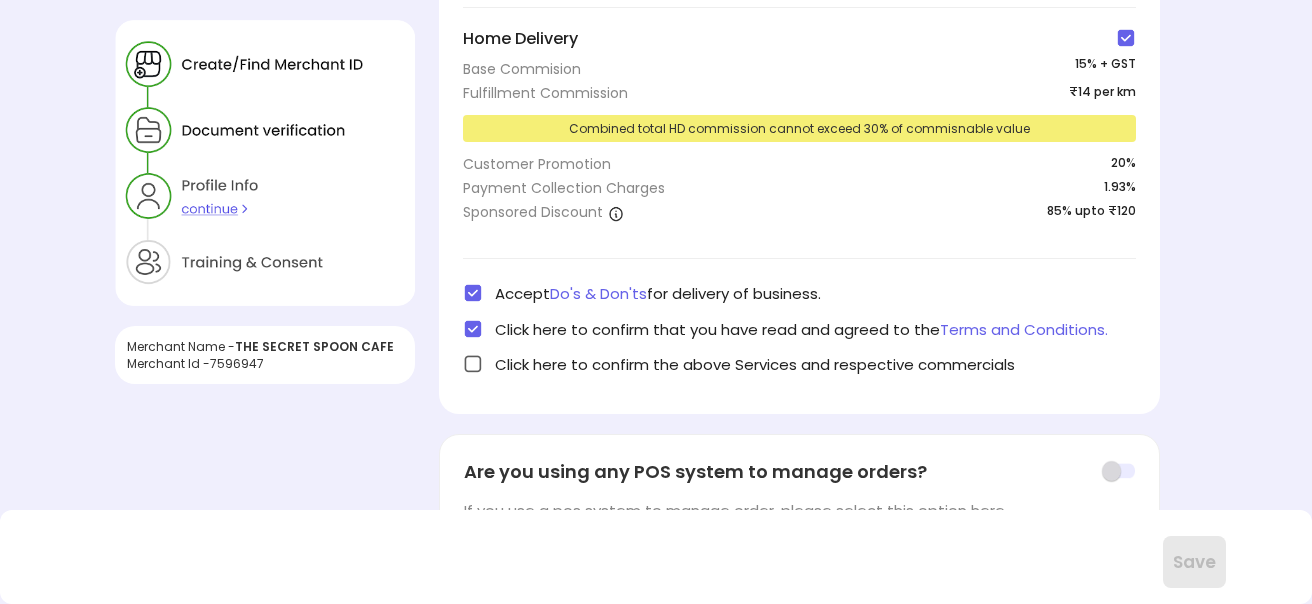 click at bounding box center (473, 364) 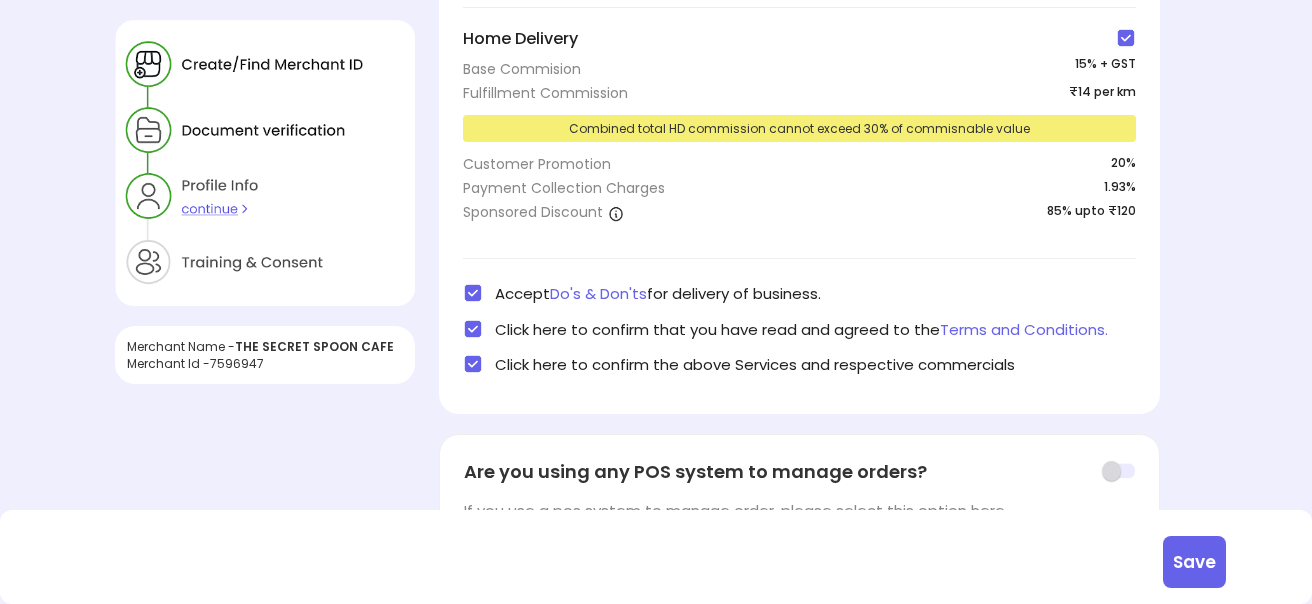 click on "Save" at bounding box center [1194, 562] 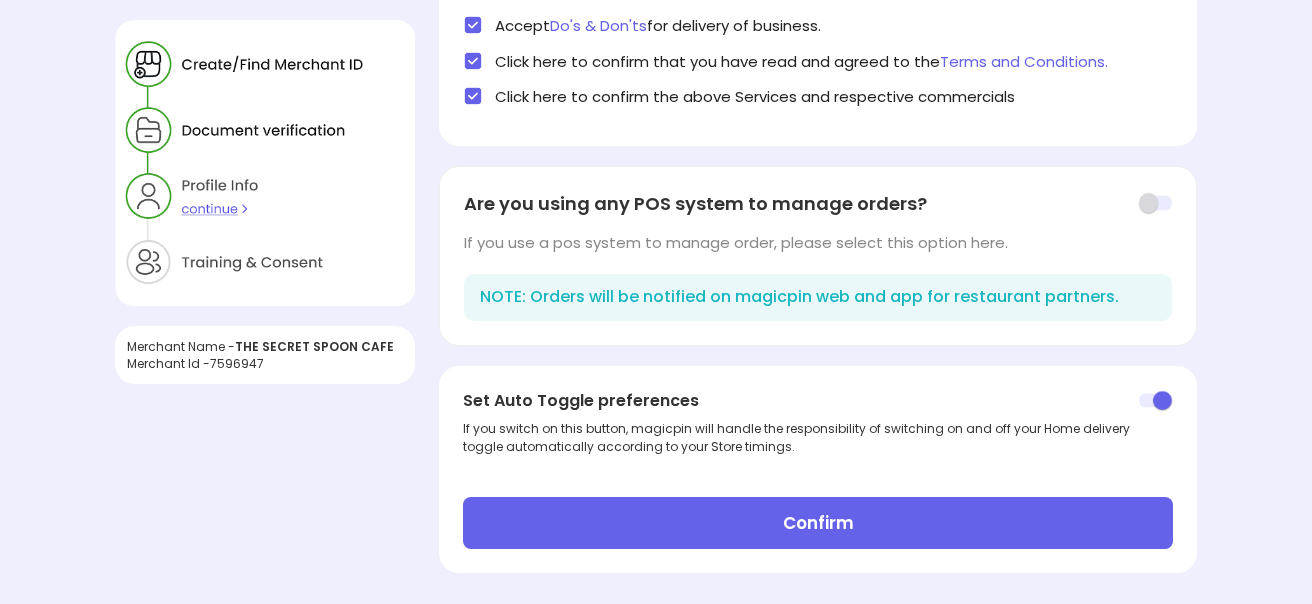 scroll, scrollTop: 697, scrollLeft: 0, axis: vertical 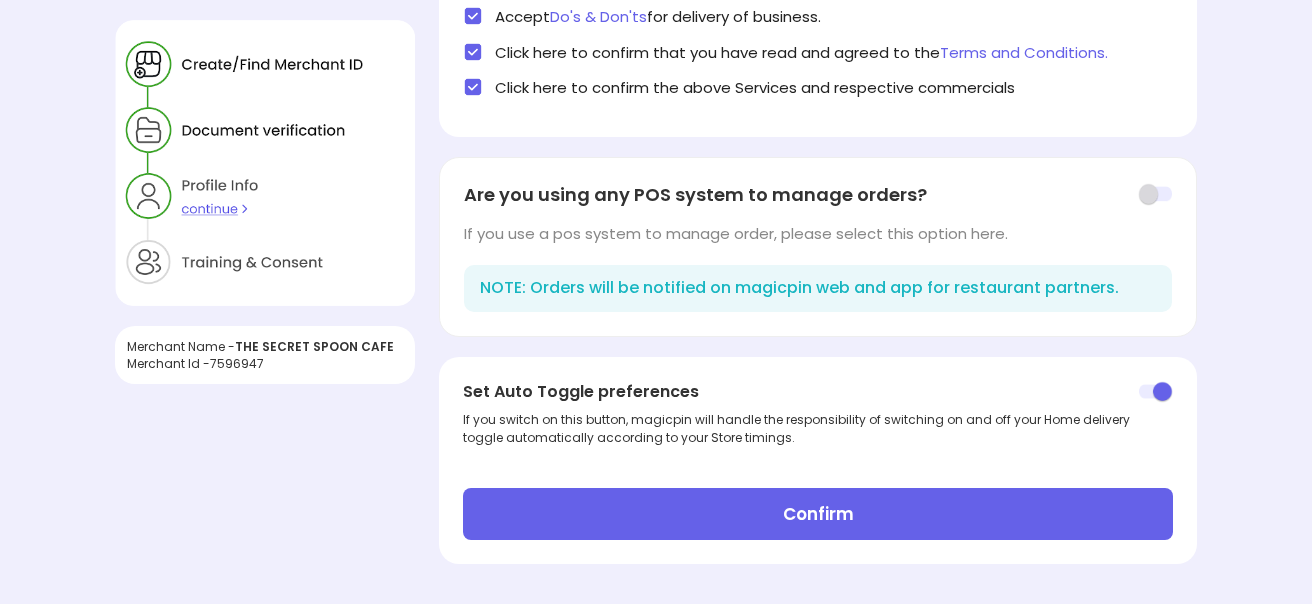 click on "Confirm" at bounding box center (817, 514) 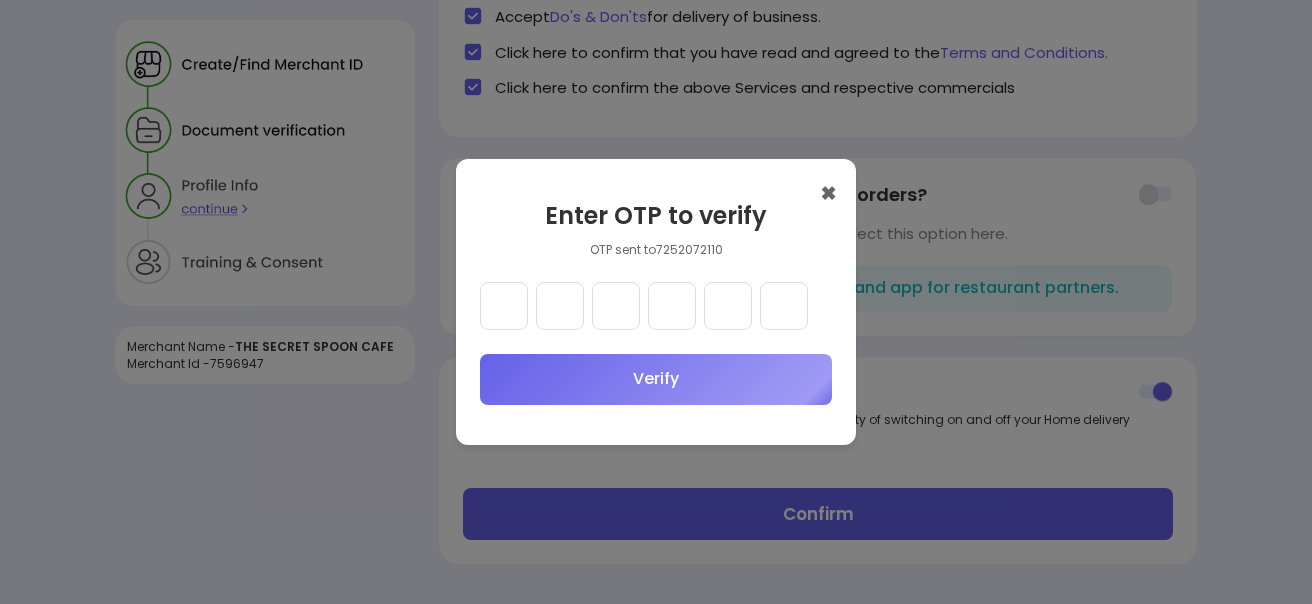 click at bounding box center (616, 306) 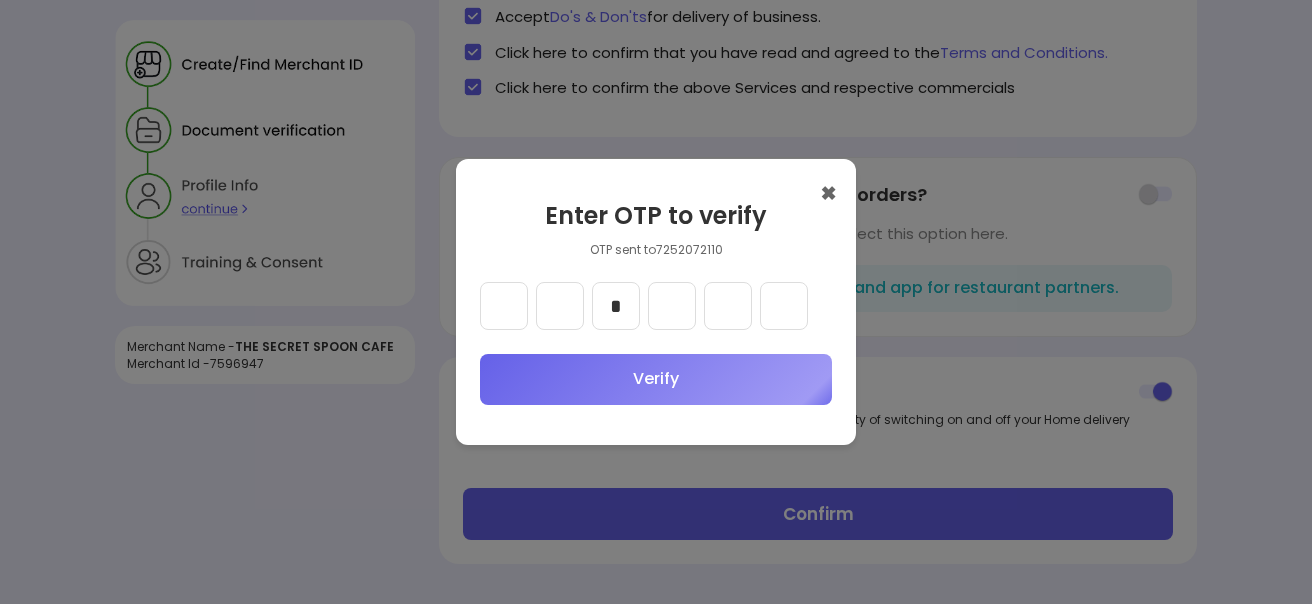 type on "*" 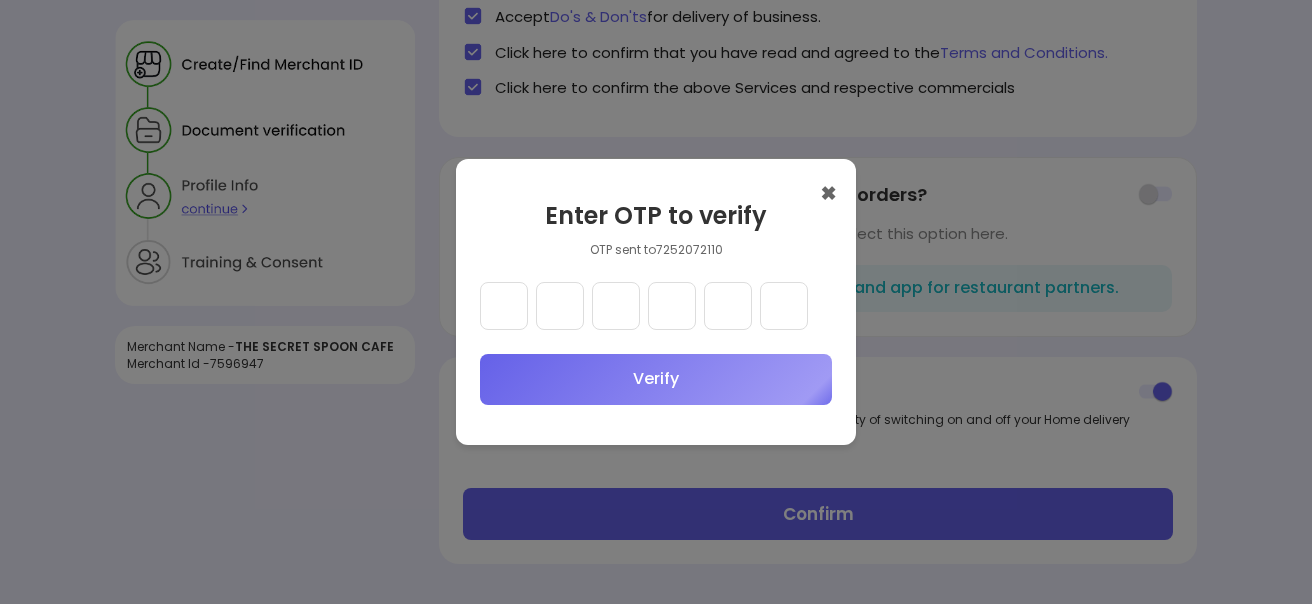 type 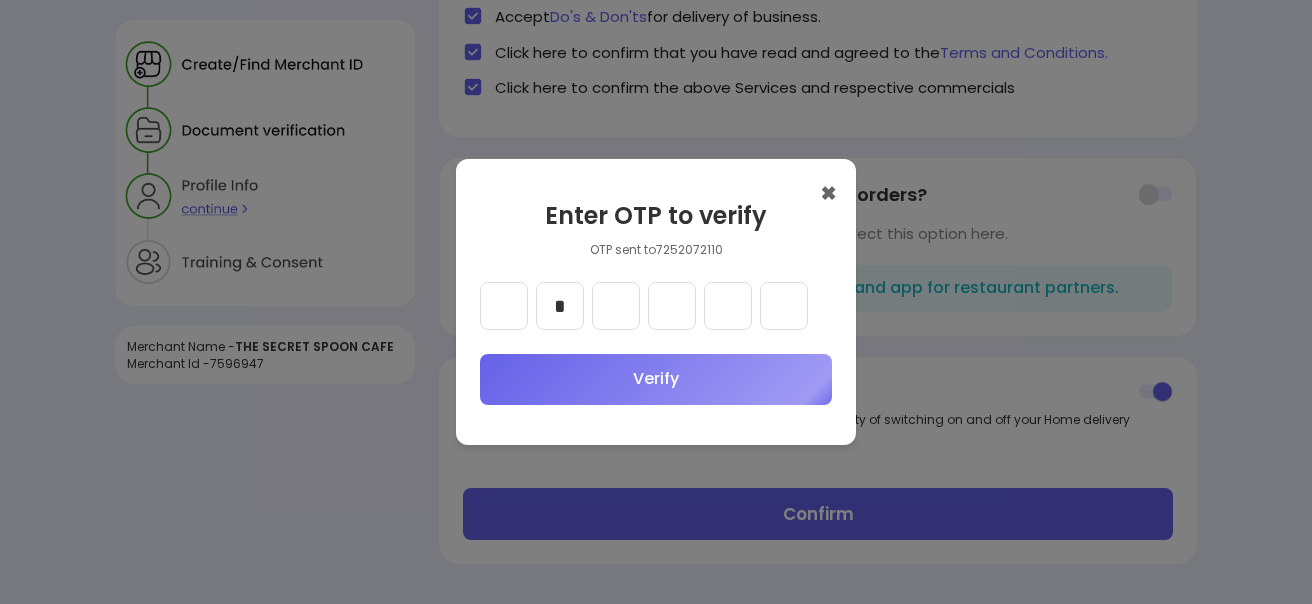 type on "*" 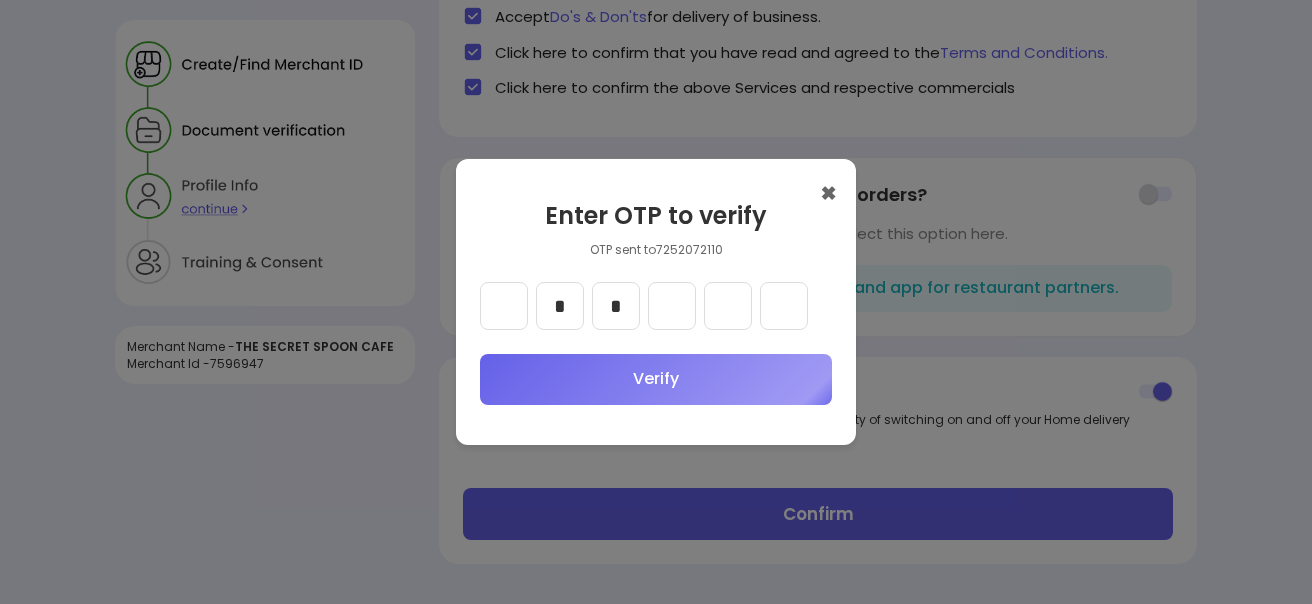 type on "*" 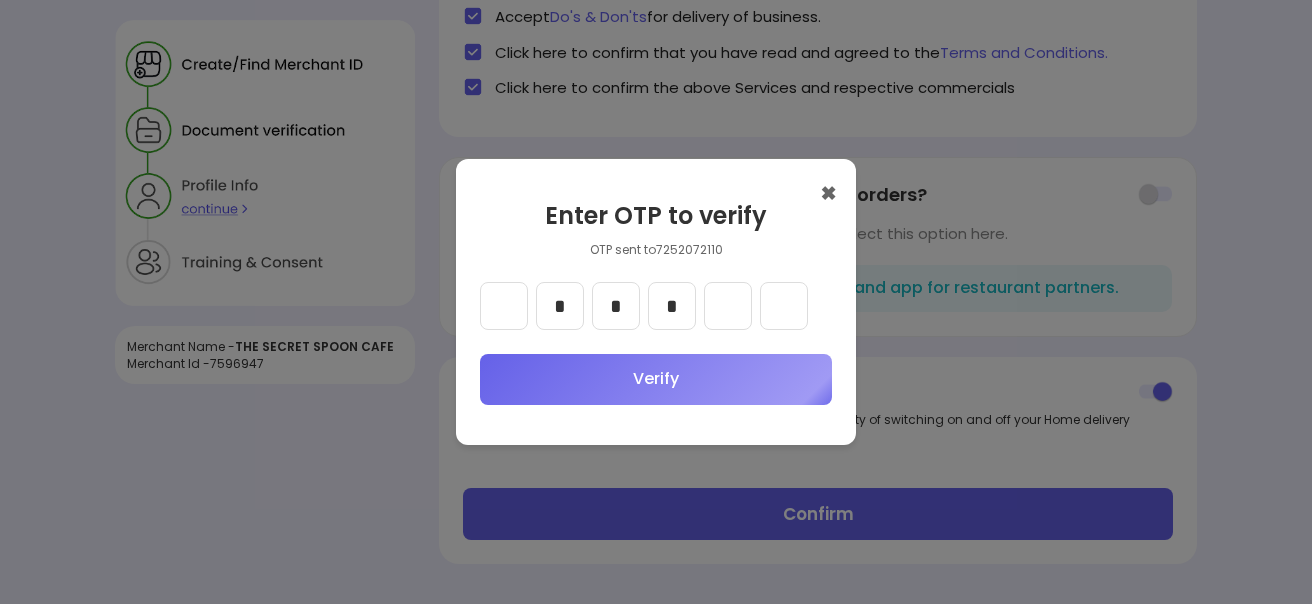 type on "*" 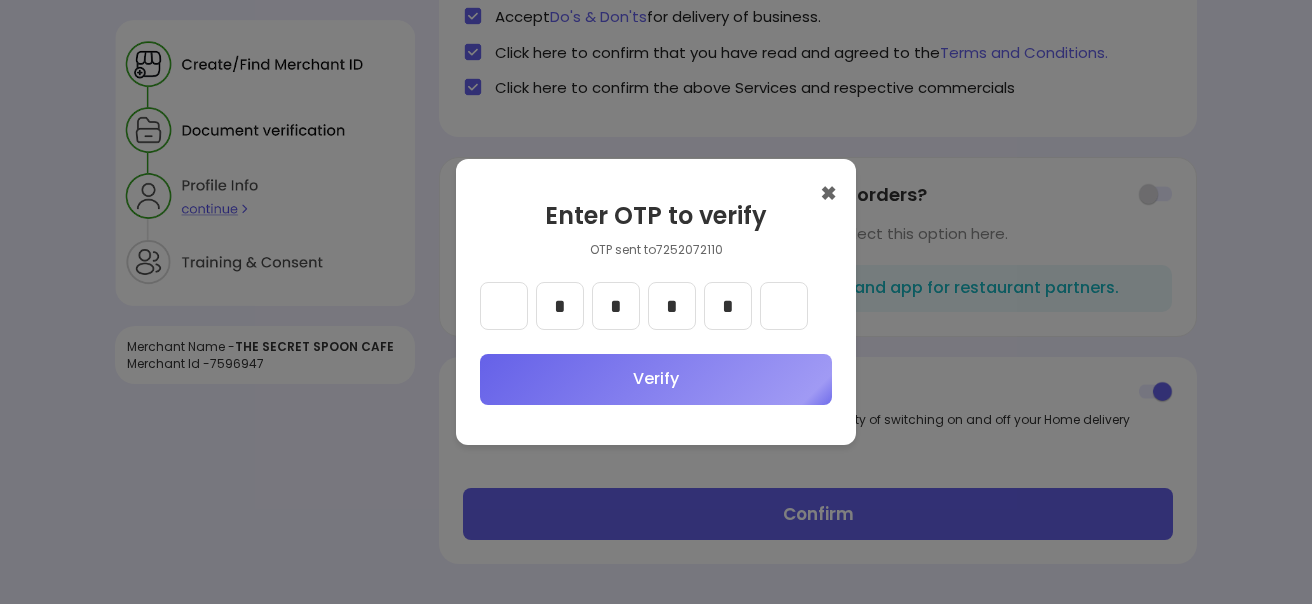 type on "*" 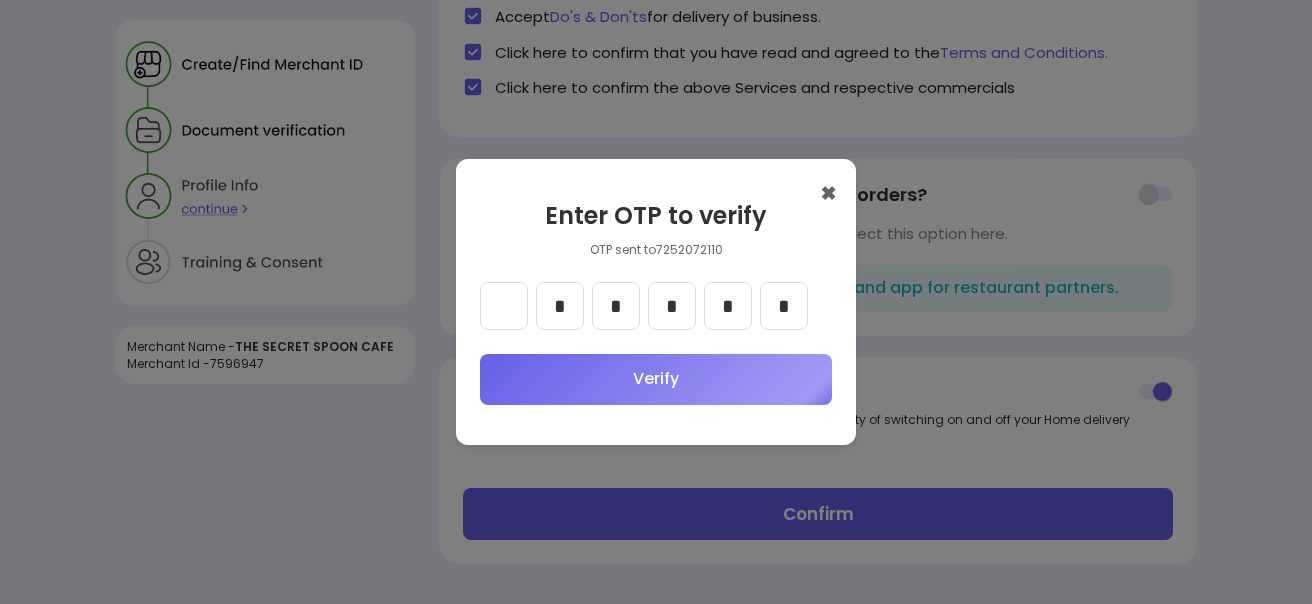 type 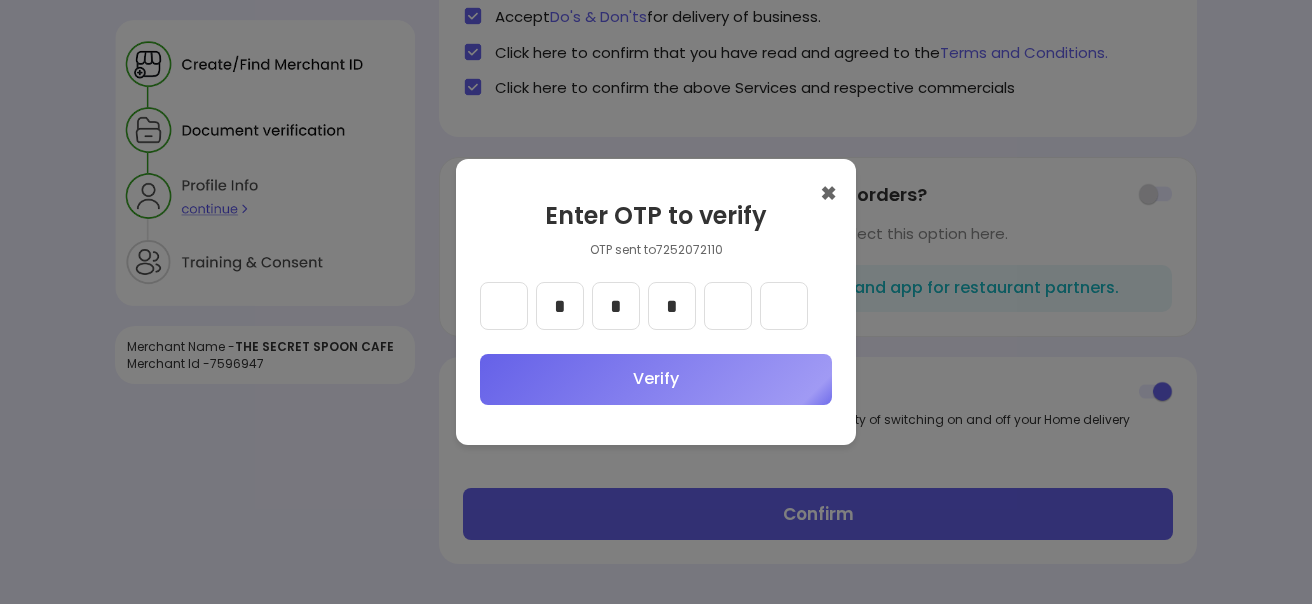 type 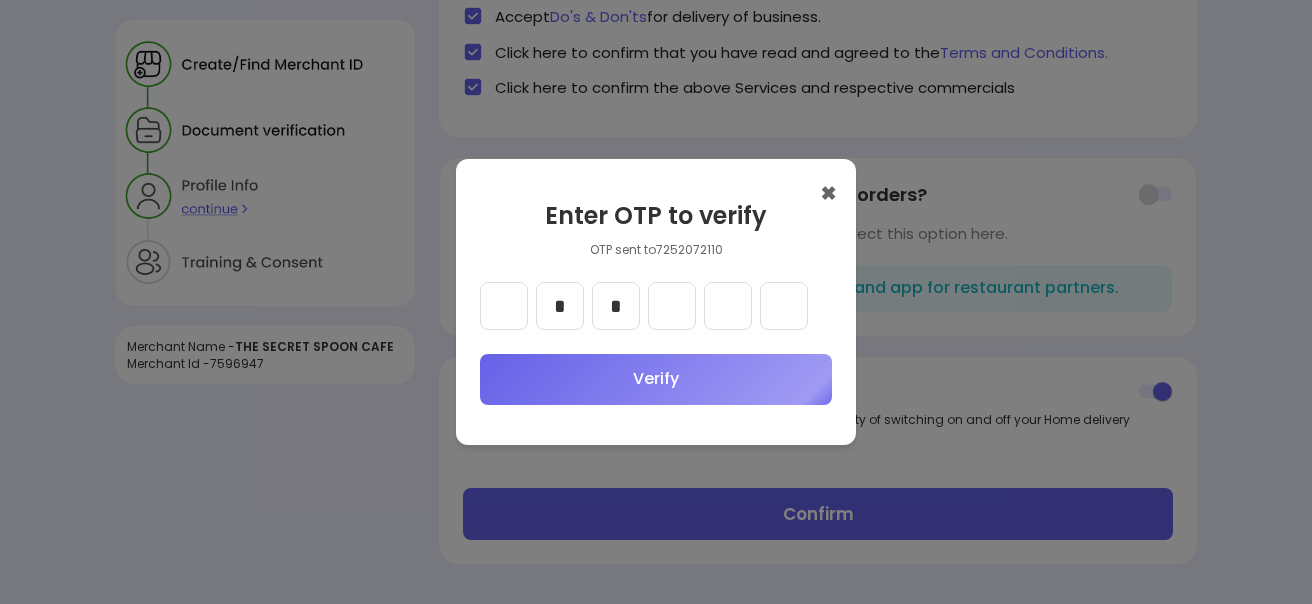 type 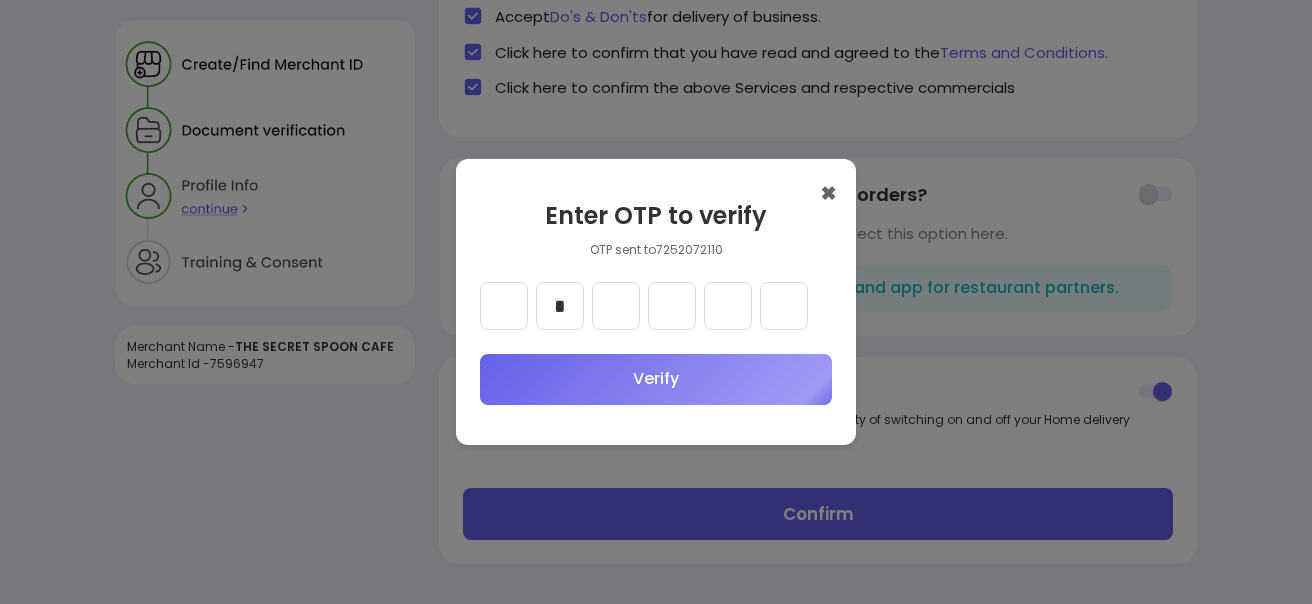 type 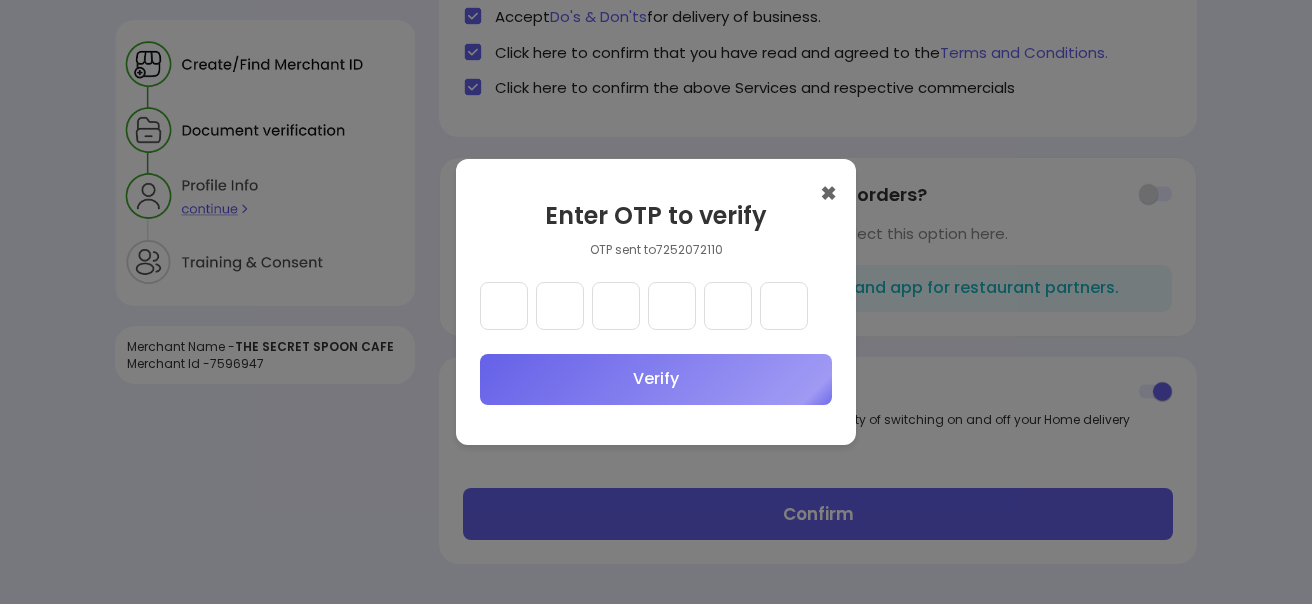 type 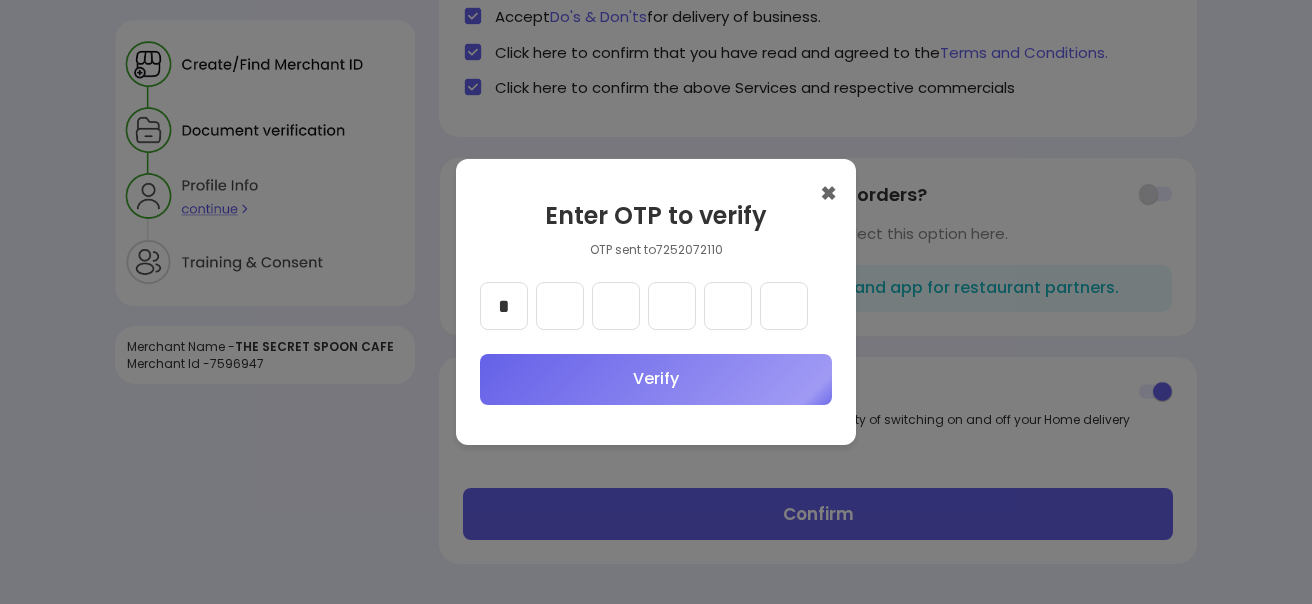 type on "*" 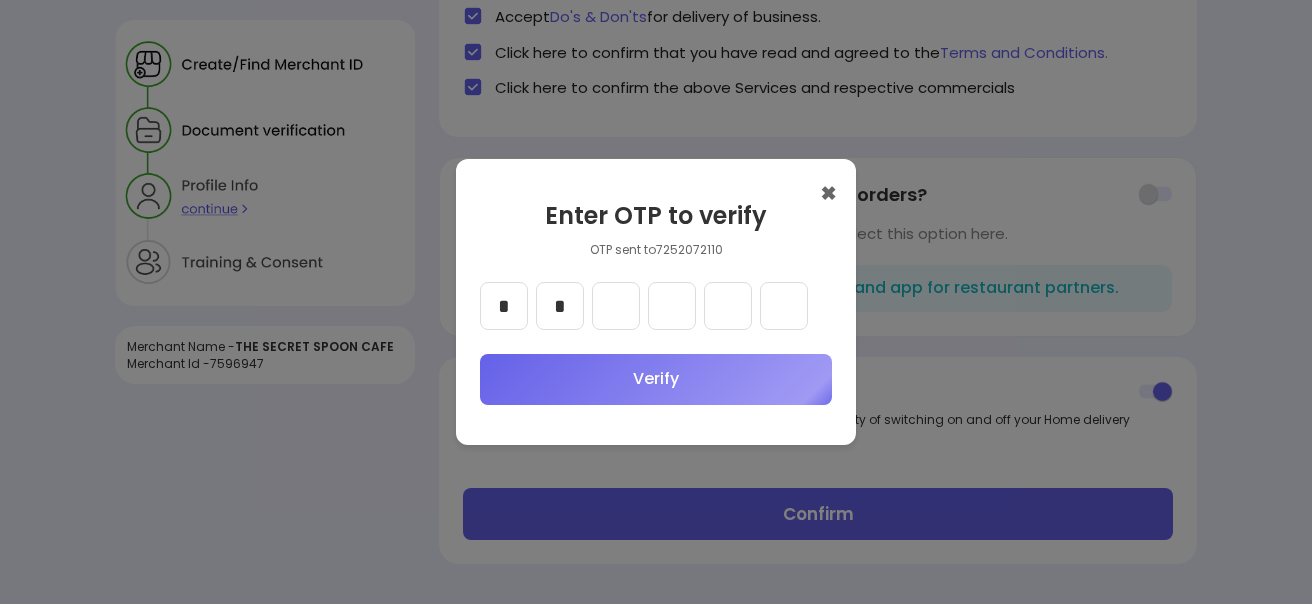 type on "*" 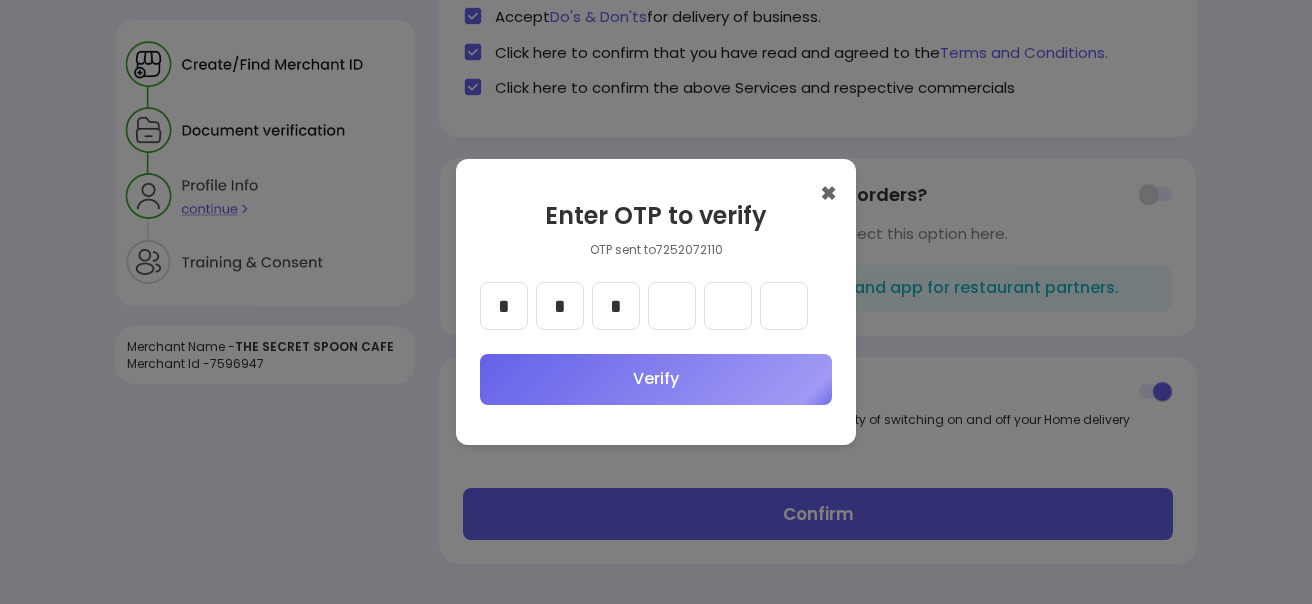 type on "*" 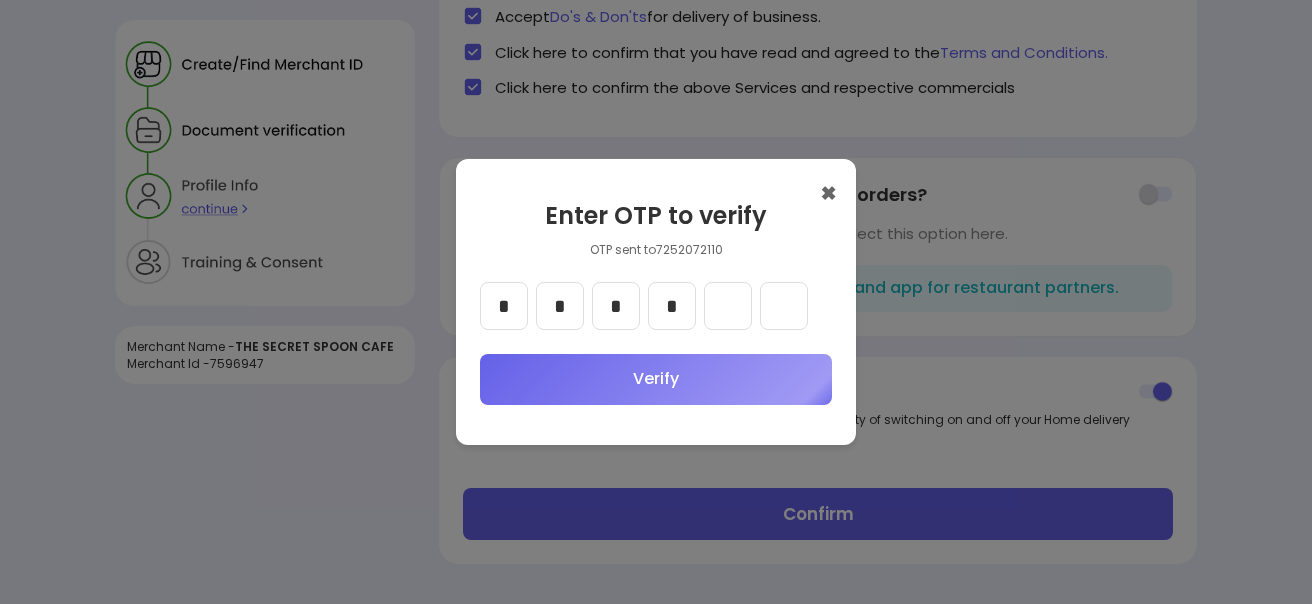 type on "*" 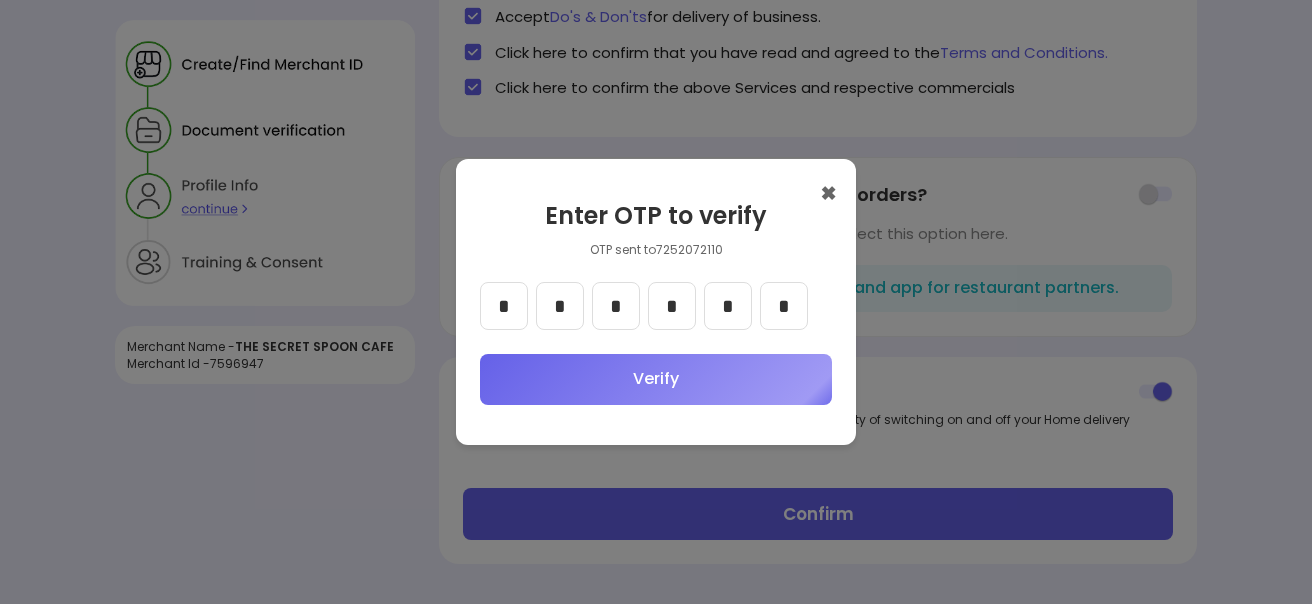 type on "*" 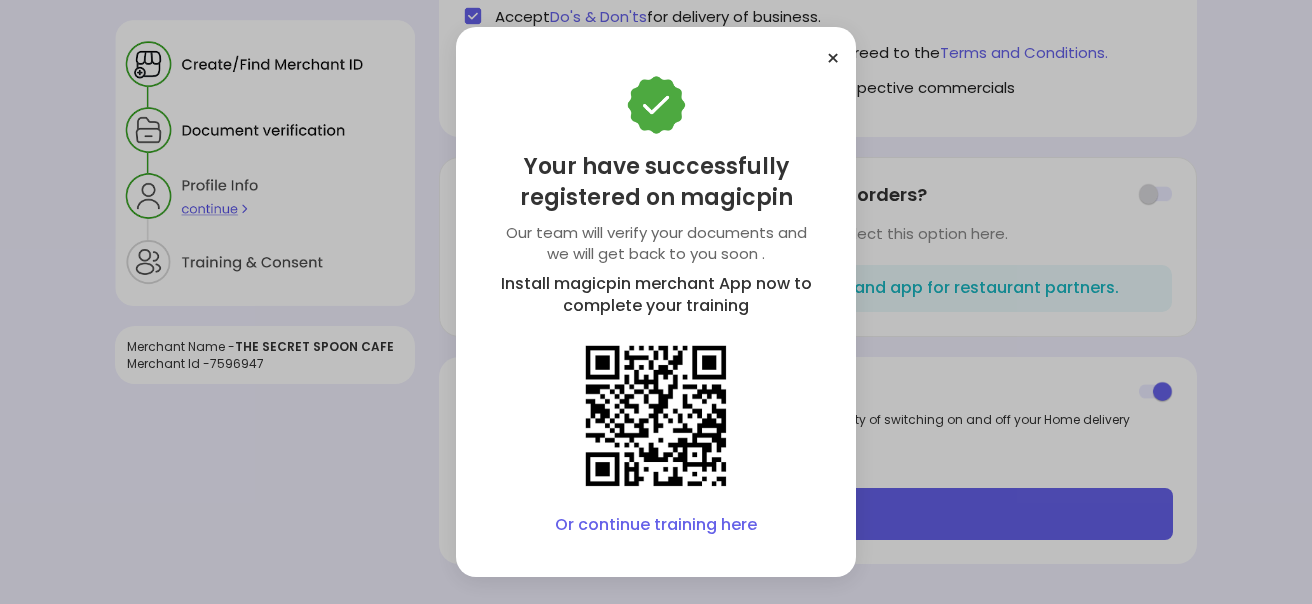 click on "×" at bounding box center [833, 58] 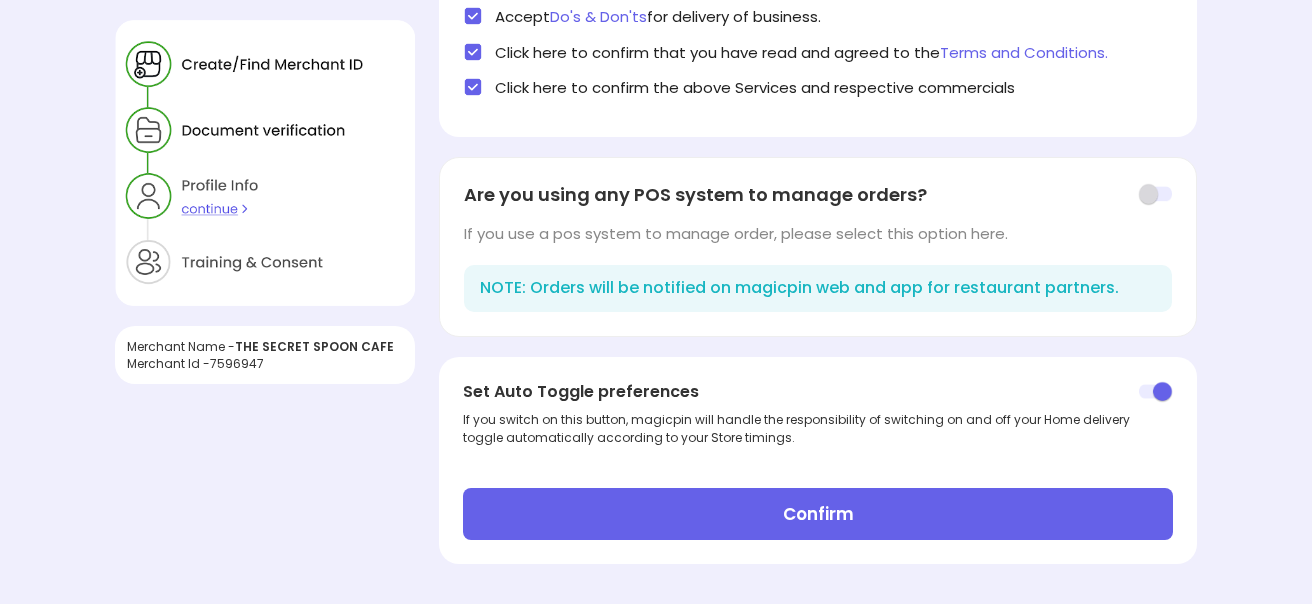 click on "Merchant Name -  THE SECRET SPOON CAFE Merchant Id -  7596947   Profile Info Store Visit Vouchers Commision  5 % Additional Discount (PC charges)  1.93% Customer Promotion  10 % Sponsored Discount    60% upto ₹120 MagicPay Commision  5 % Additional Discount (PC charges)  1.93% Customer Promotion  10 % Sponsored Discount     60% upto ₹120 Home Delivery Base Commision  15 % + GST Fulfillment Commission ₹14 per km Combined total HD commission cannot exceed 30% of commisnable value Customer Promotion  20 % Payment Collection Charges  1.93% Sponsored Discount     85% upto ₹120 Accept  Do's & Don'ts  for delivery of business. Click here to confirm that you have read and agreed to the  Terms and Conditions. Click here to confirm the above Services and respective commercials Are you using any POS system to manage orders? If you use a pos system to manage order, please select this option here. NOTE: Orders will be notified on magicpin web and app for restaurant partners. Set Auto Toggle preferences Confirm" at bounding box center (655, -47) 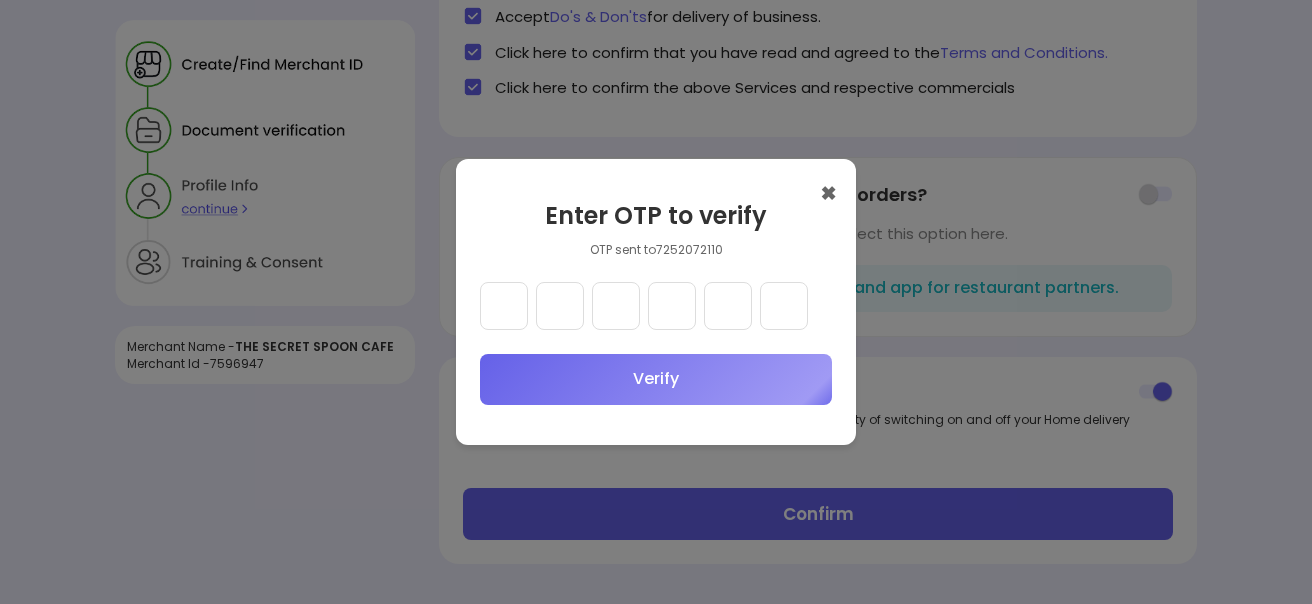 click on "✖ Enter OTP to verify OTP sent to  7252072110 Verify" at bounding box center (656, 302) 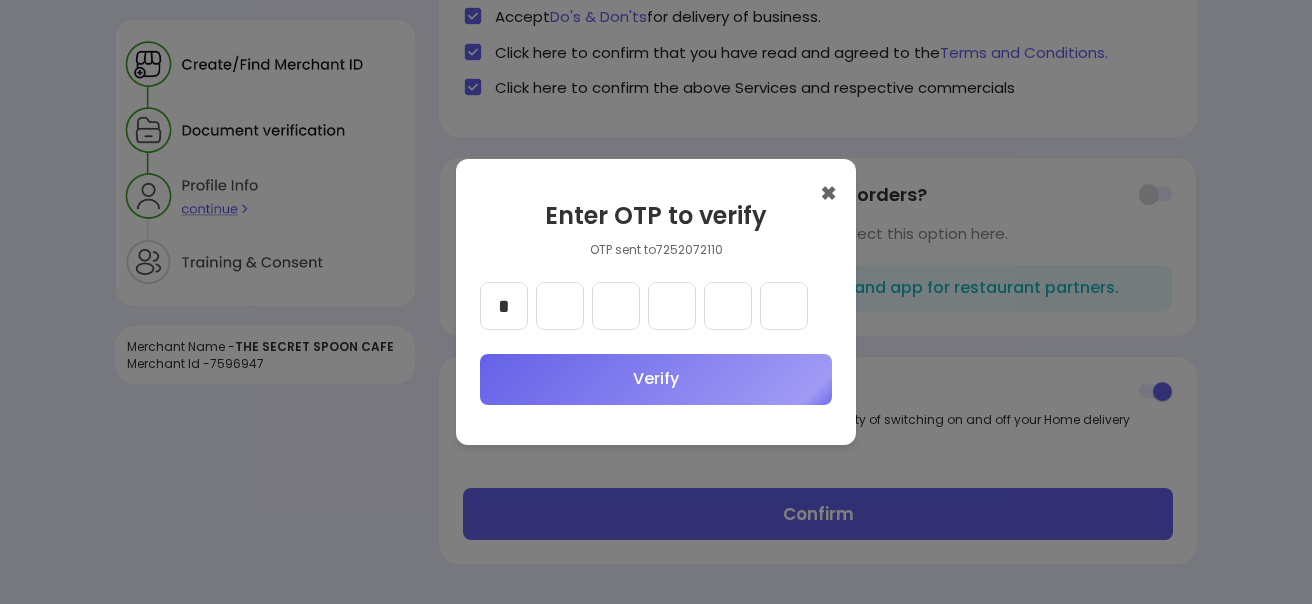 type on "*" 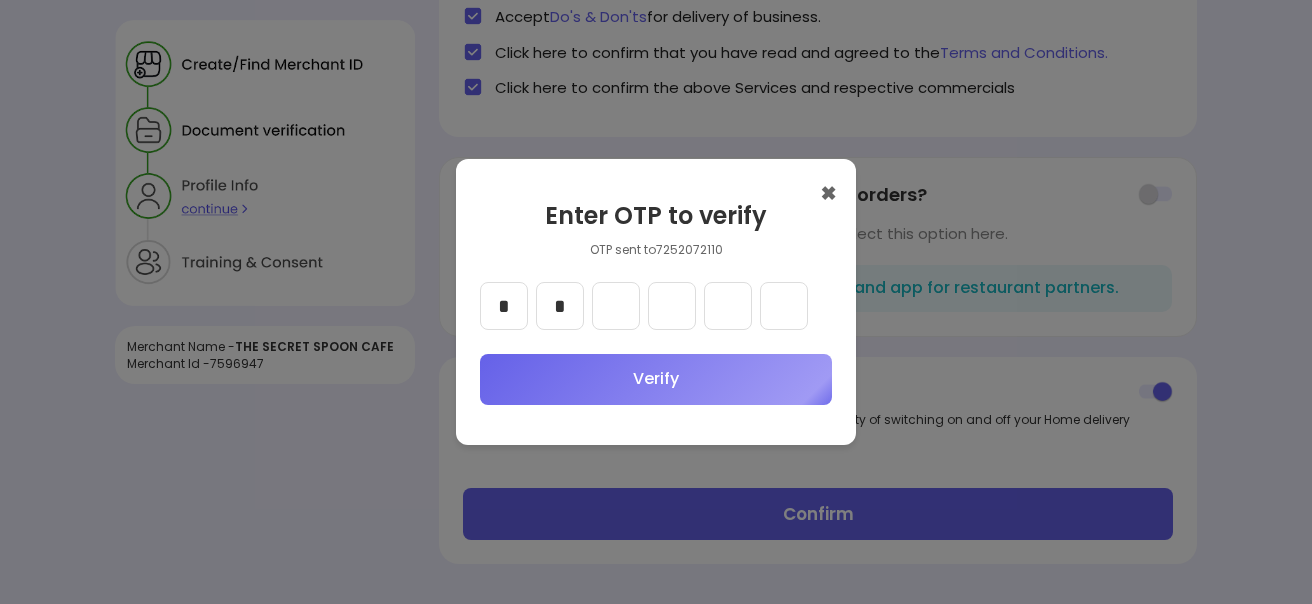 type on "*" 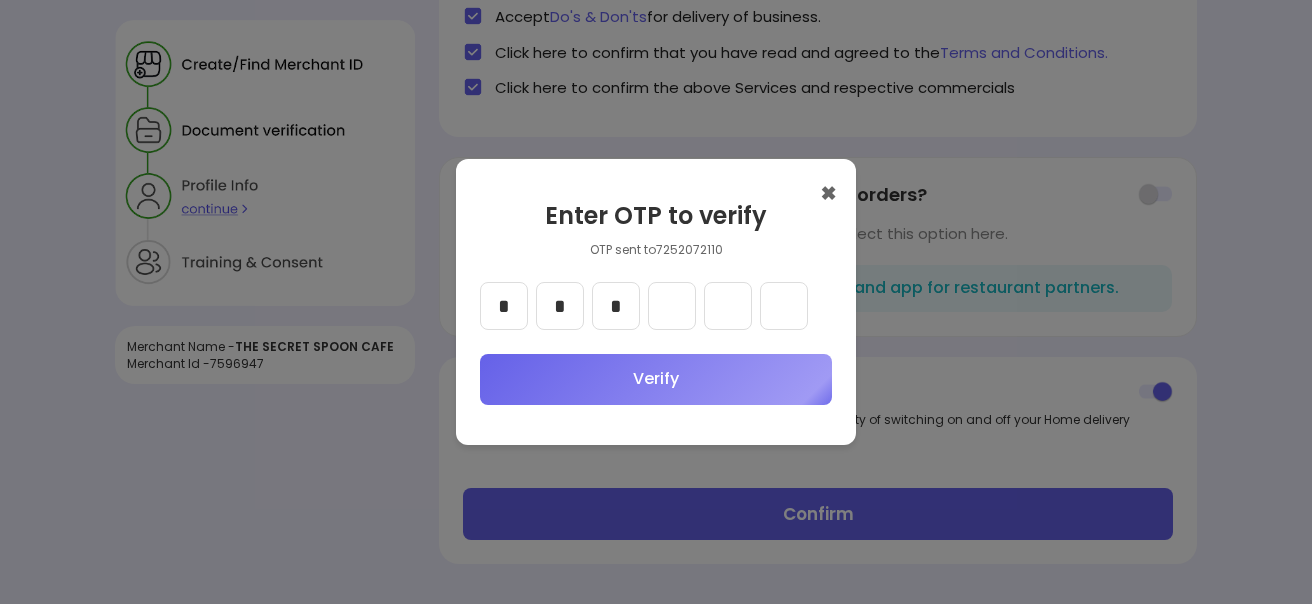 type on "*" 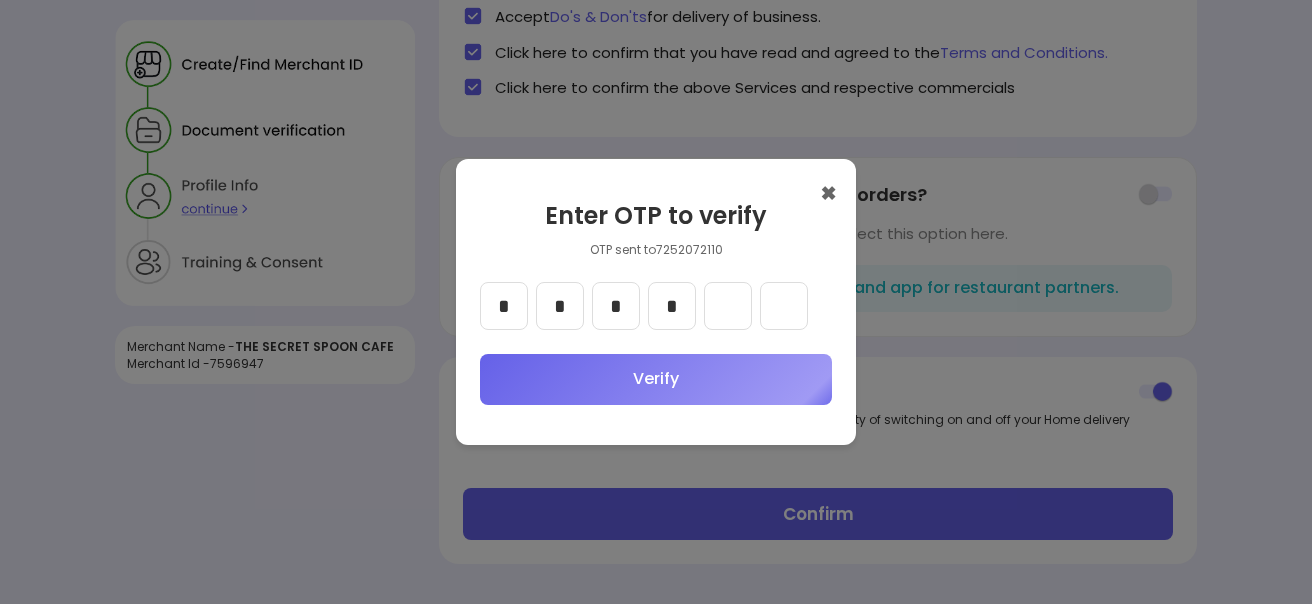 type on "*" 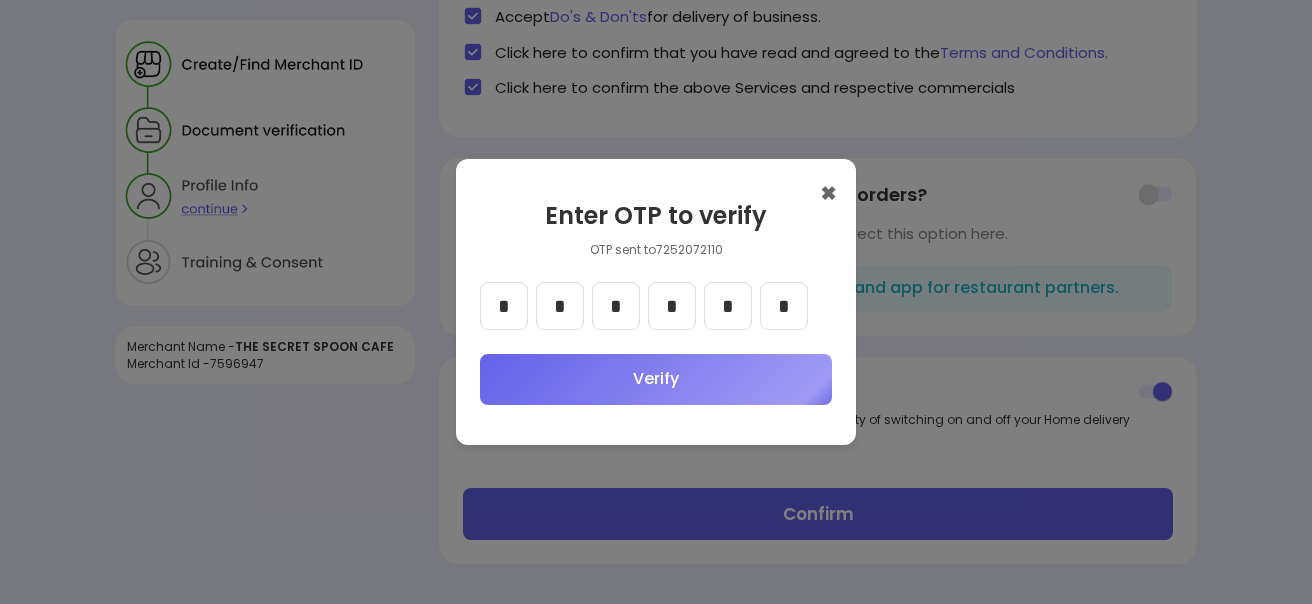type on "*" 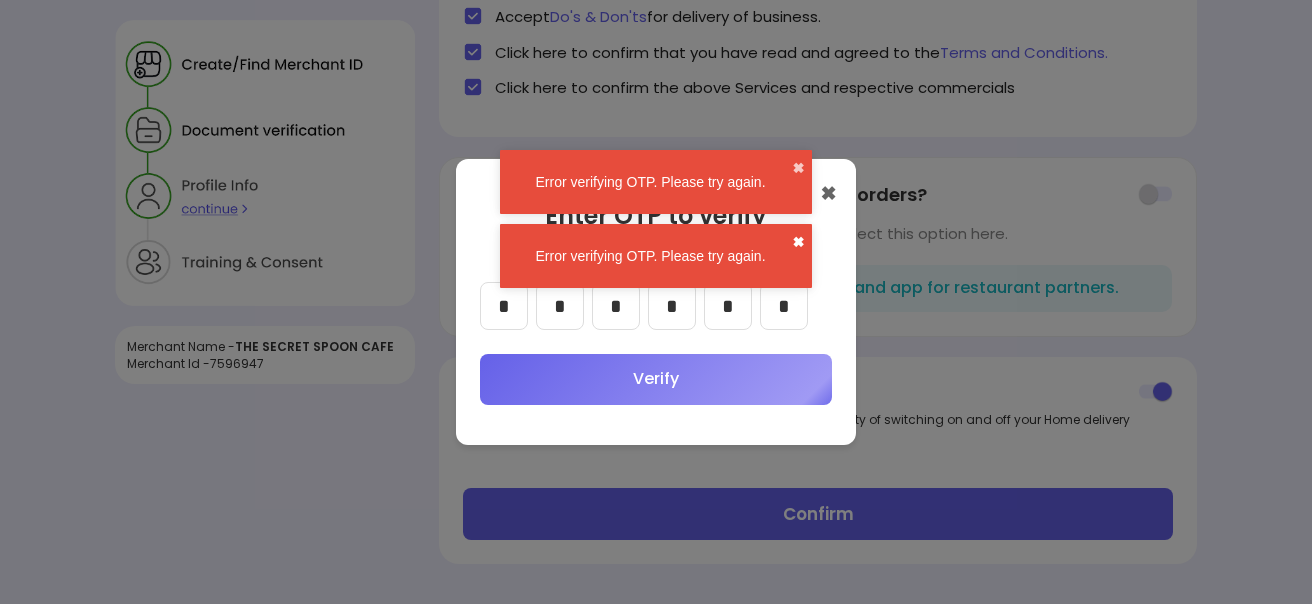 click on "✖" at bounding box center (798, 242) 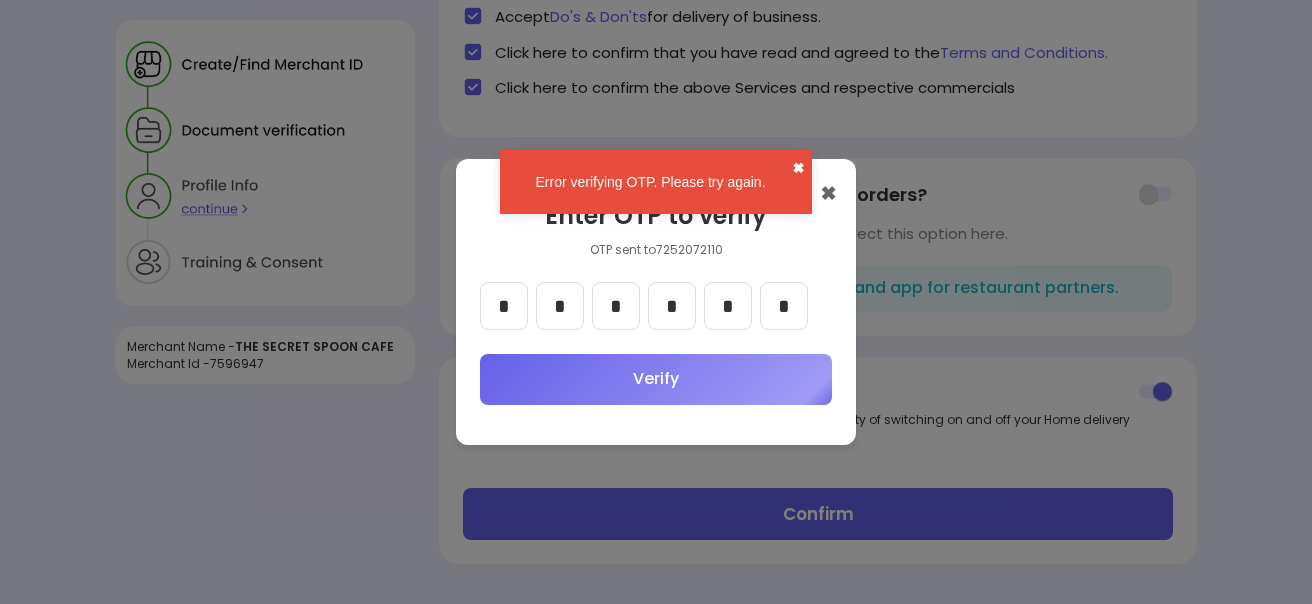 click on "✖" at bounding box center (798, 168) 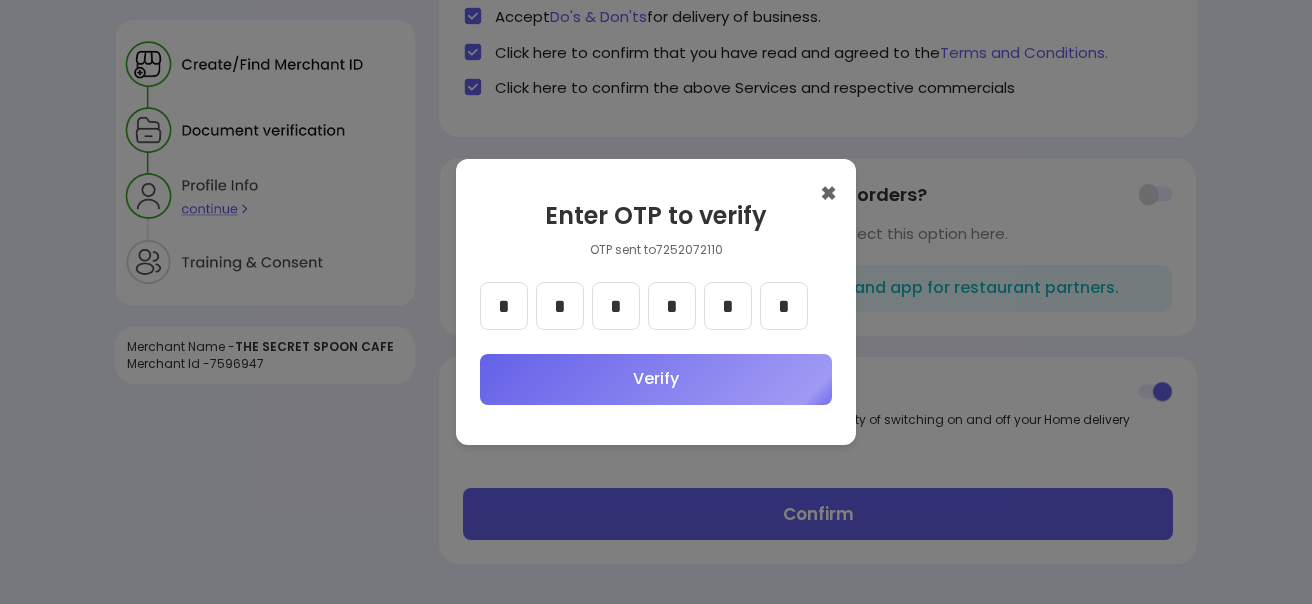 click on "*" at bounding box center [784, 306] 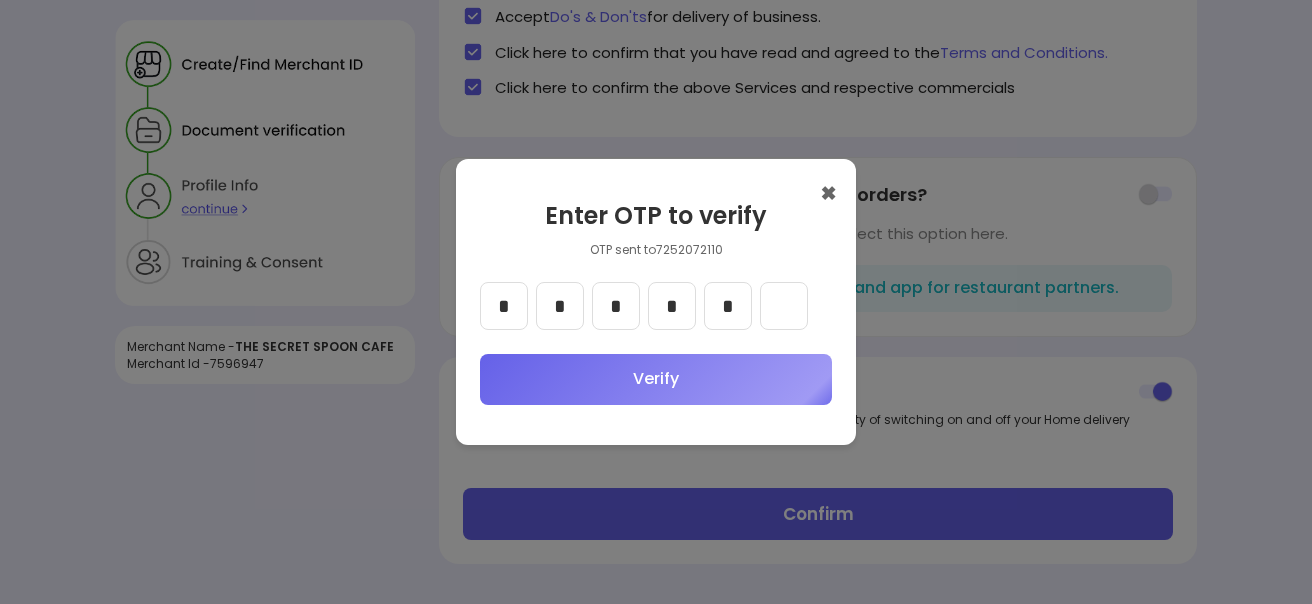 type 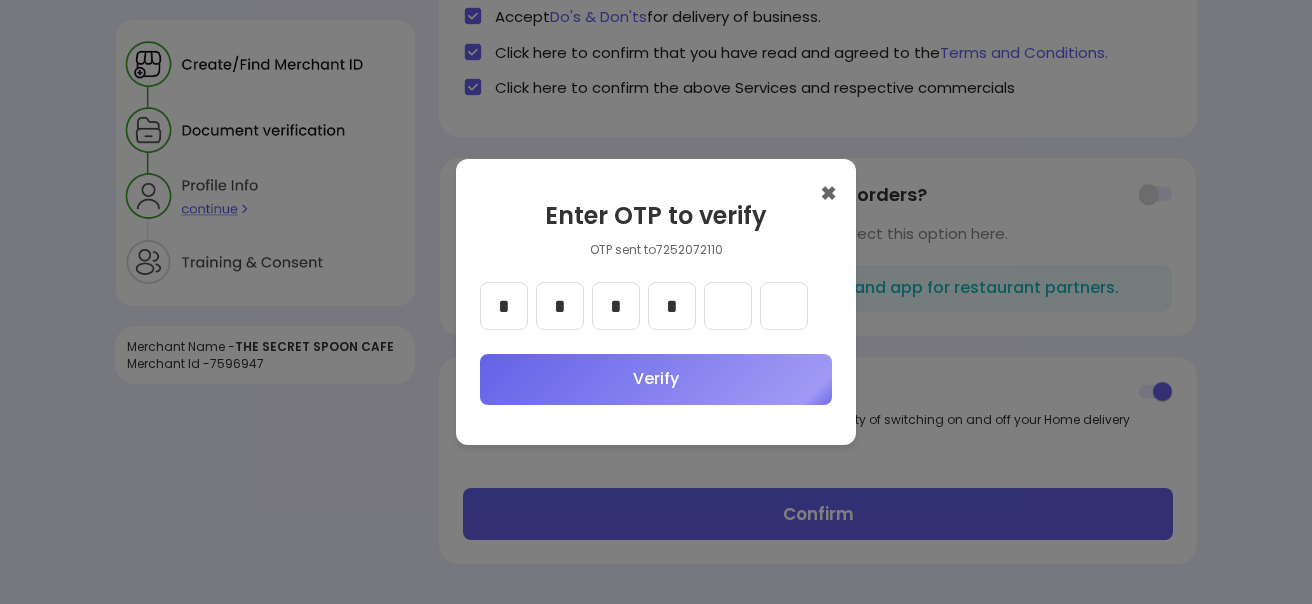 type 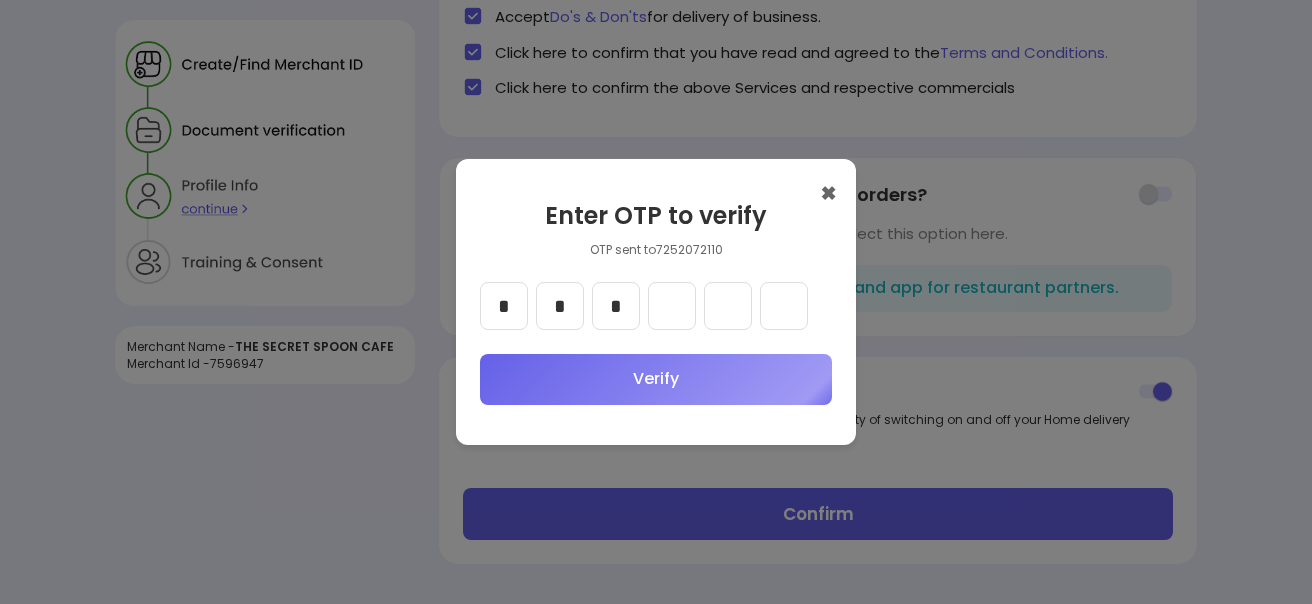 type 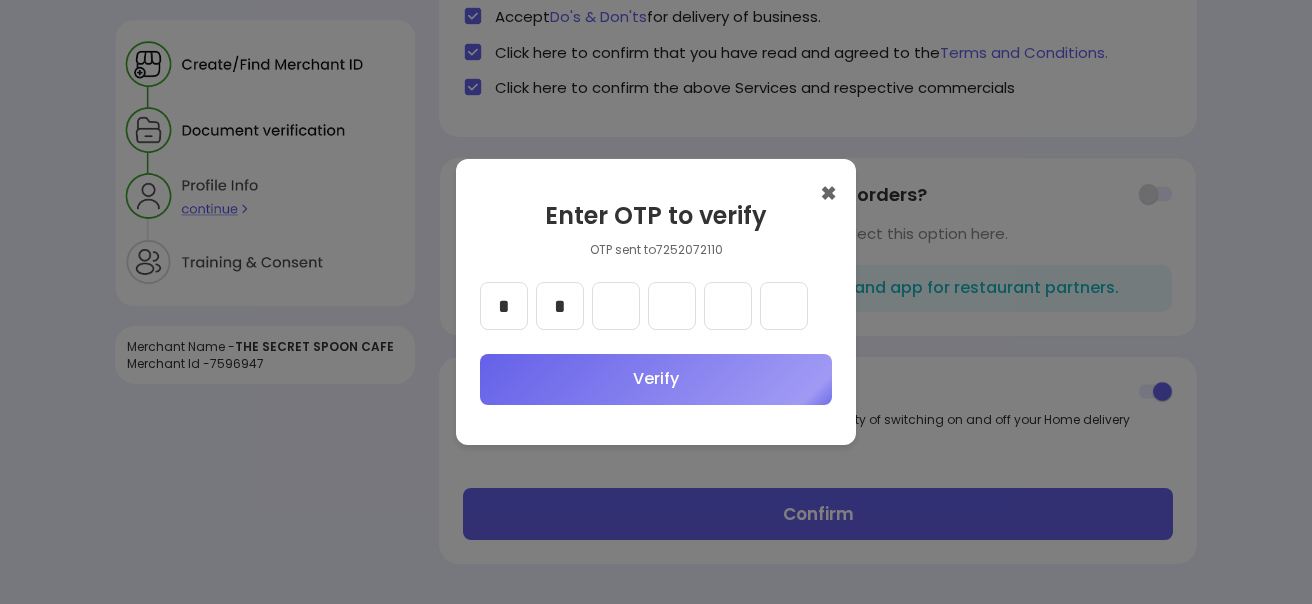 type 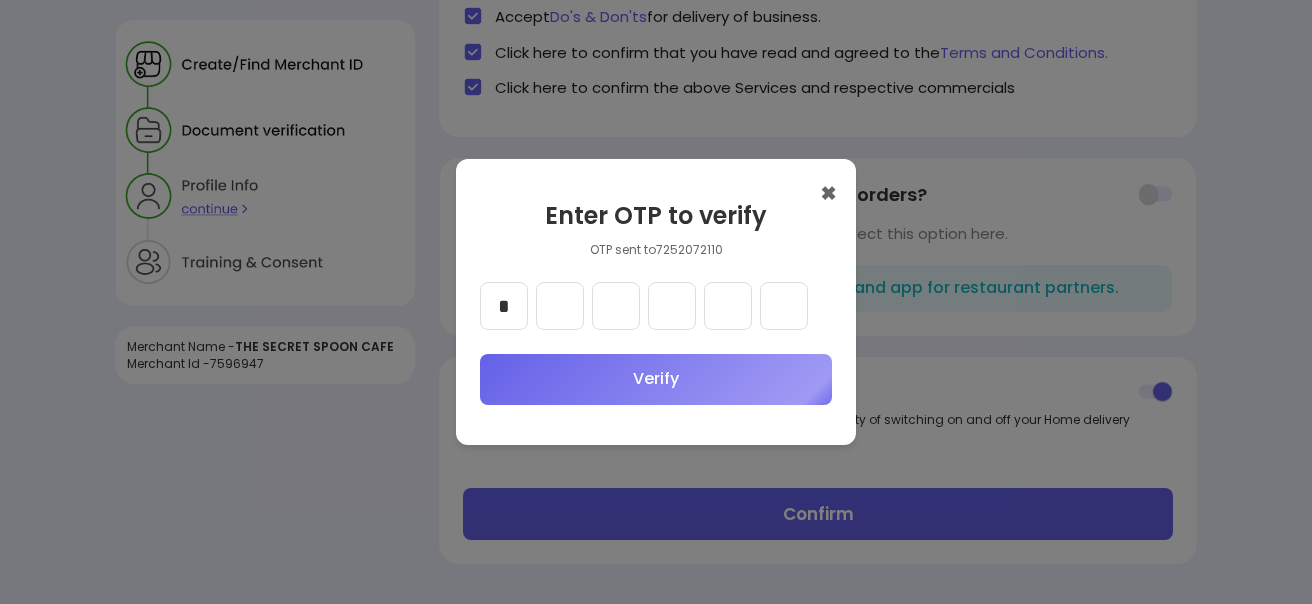 type 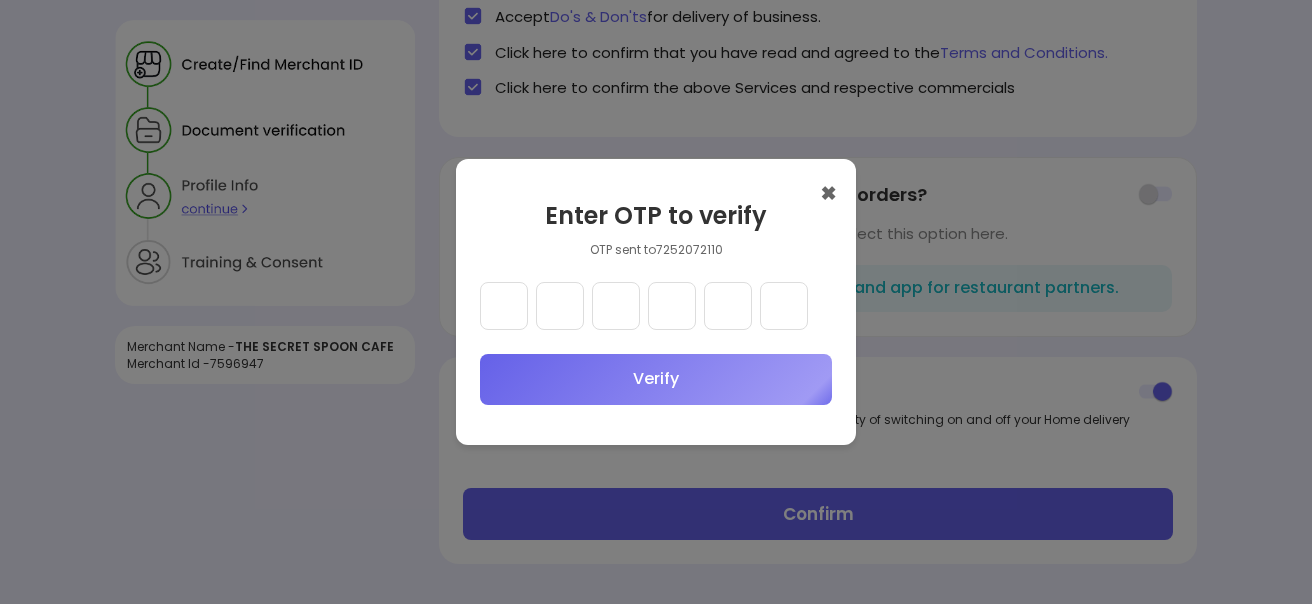 type on "*" 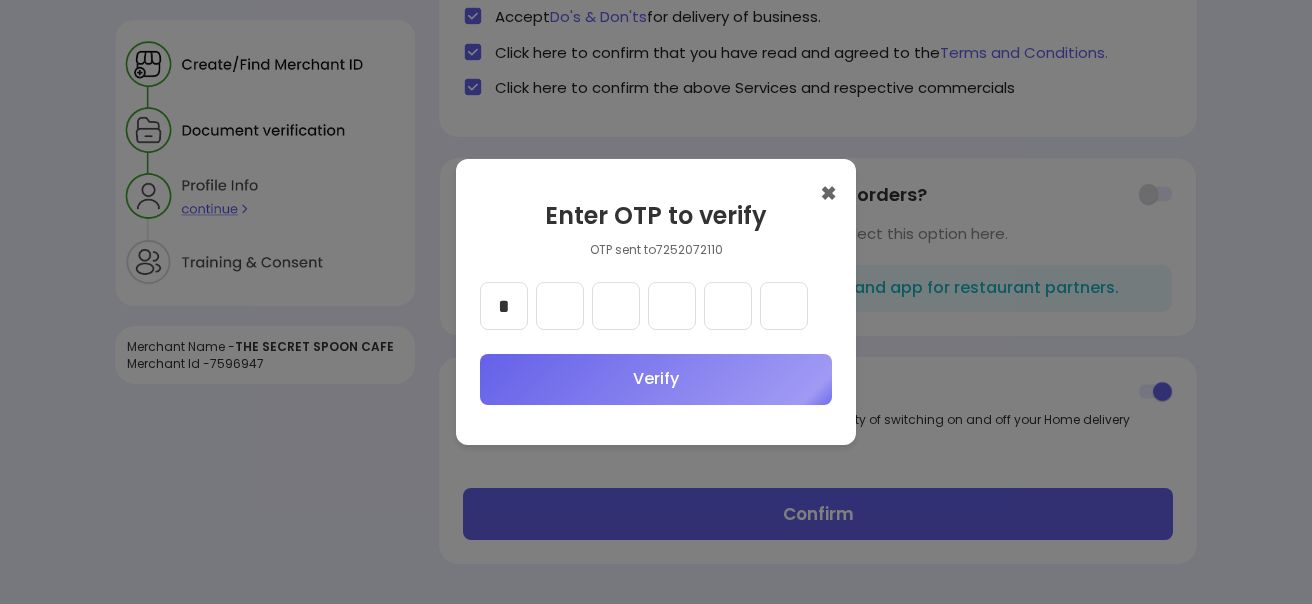 type on "*" 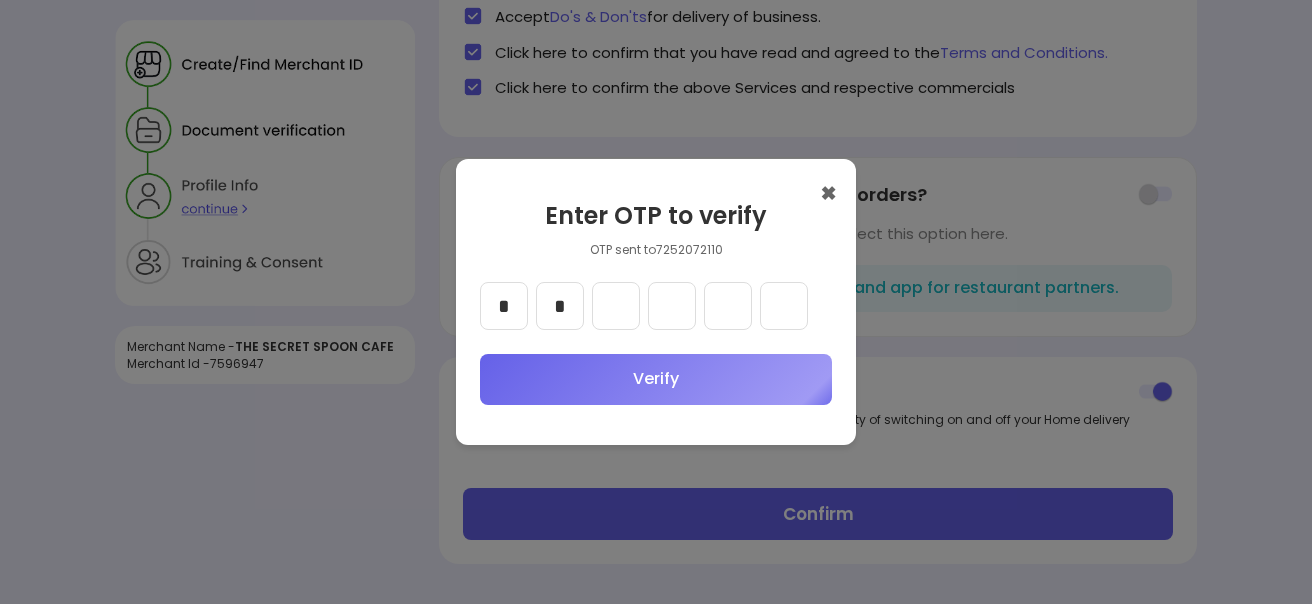 type on "*" 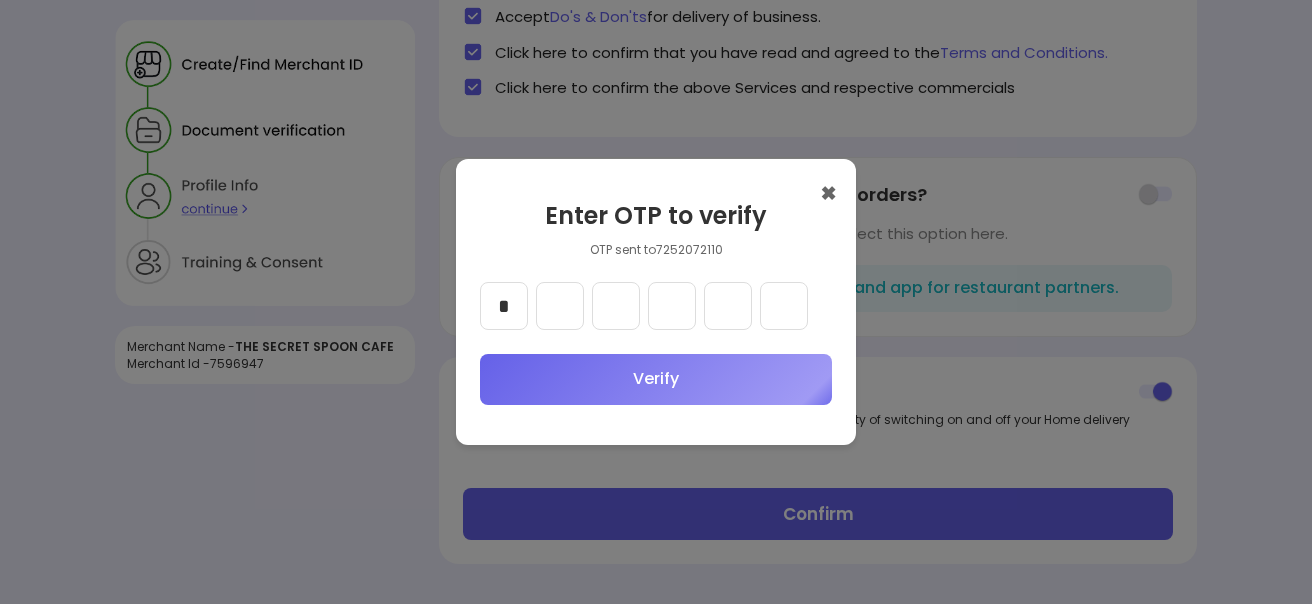 type on "*" 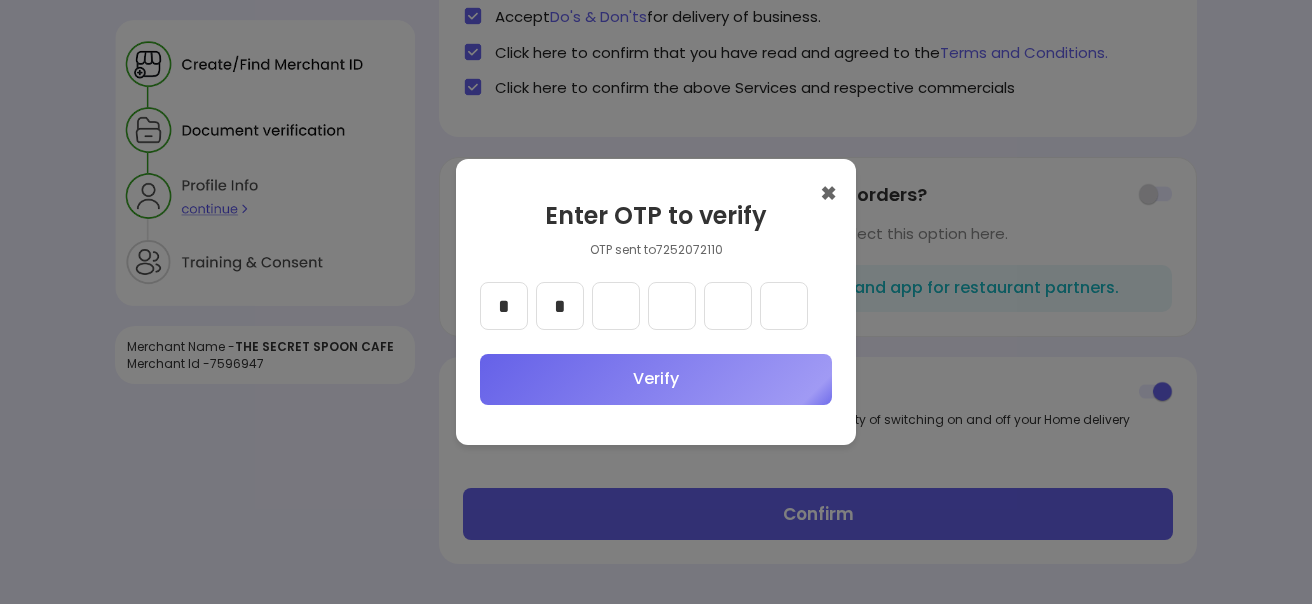 type on "*" 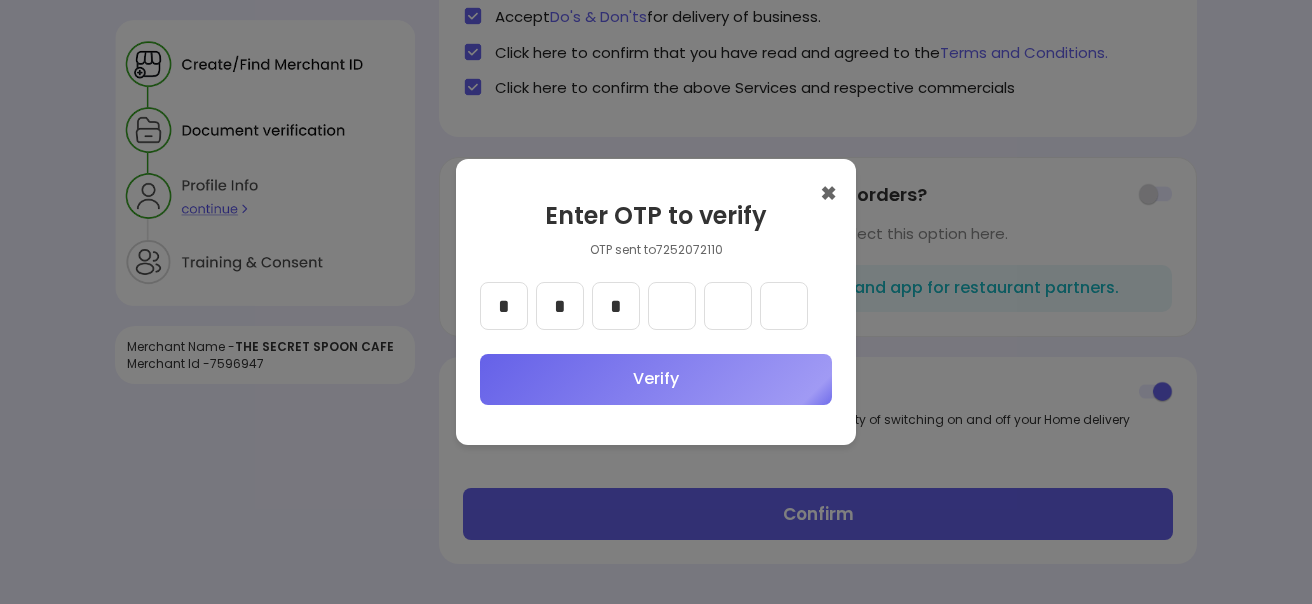 type on "*" 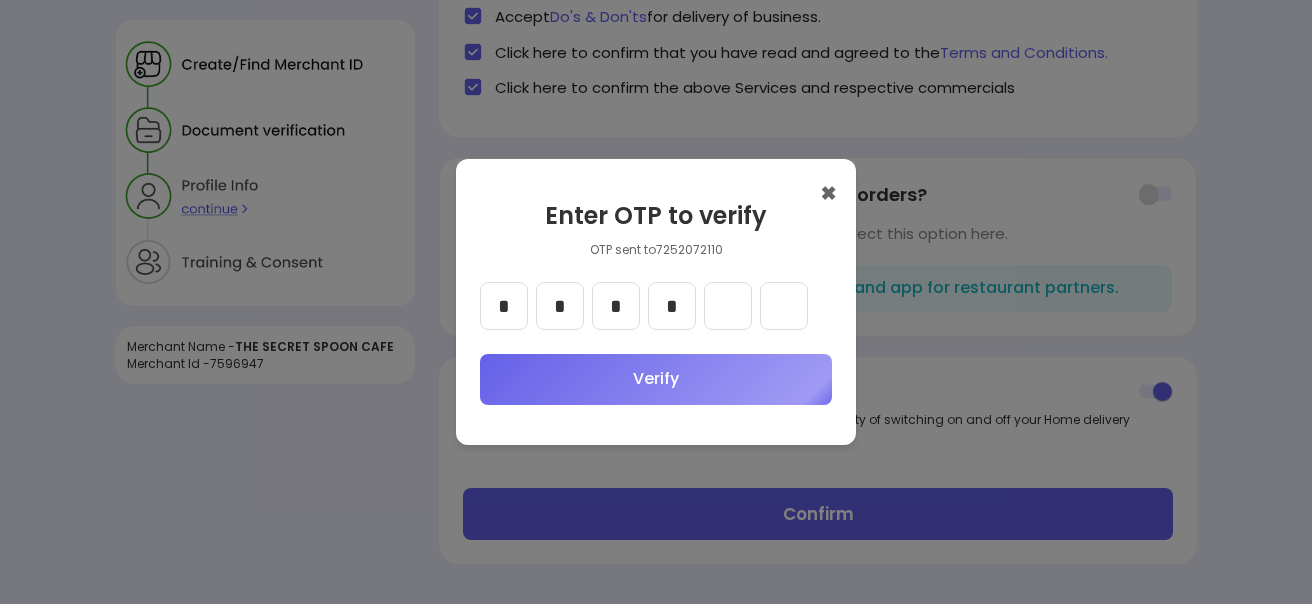 type on "*" 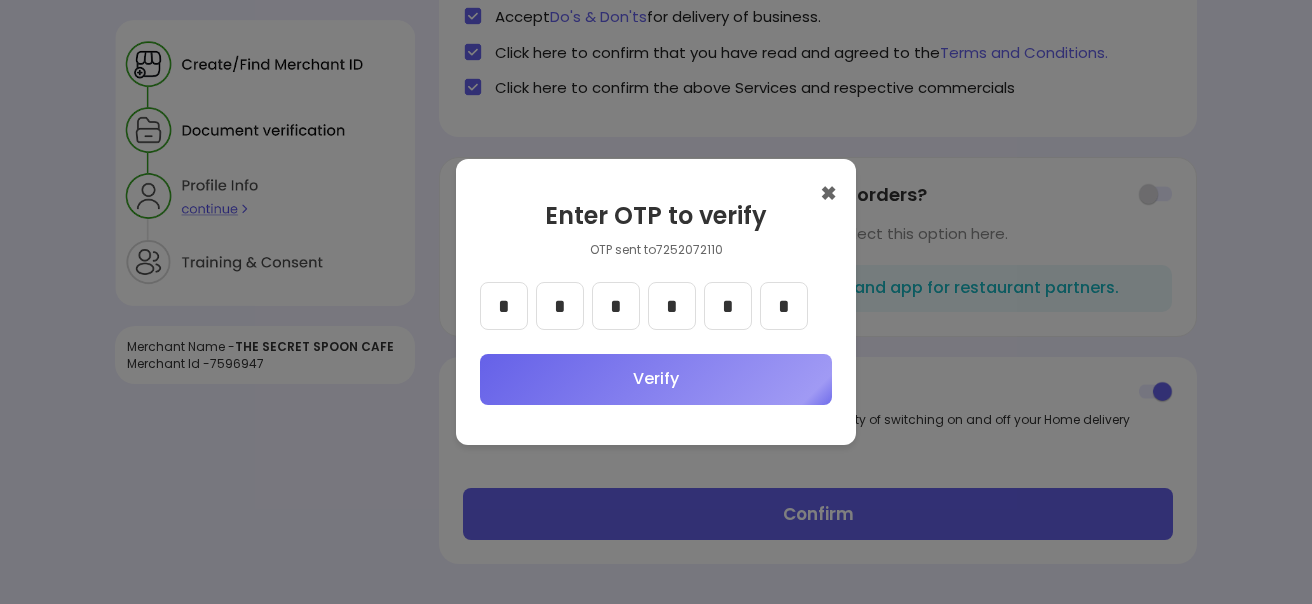 type on "*" 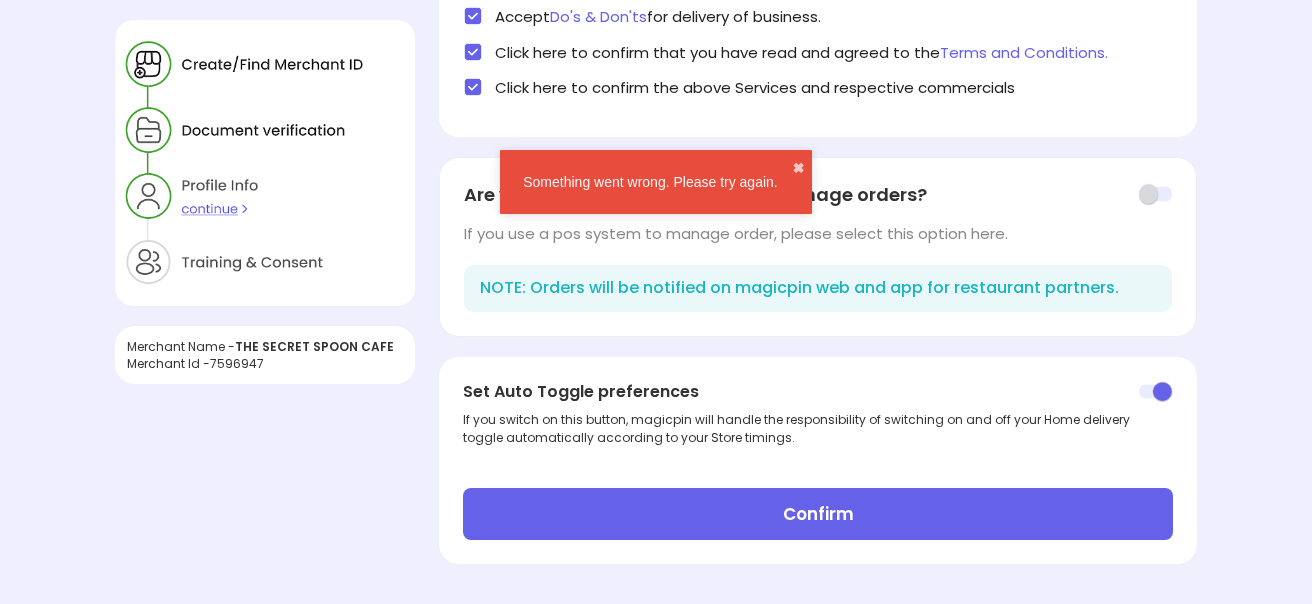 click on "Confirm" at bounding box center (817, 514) 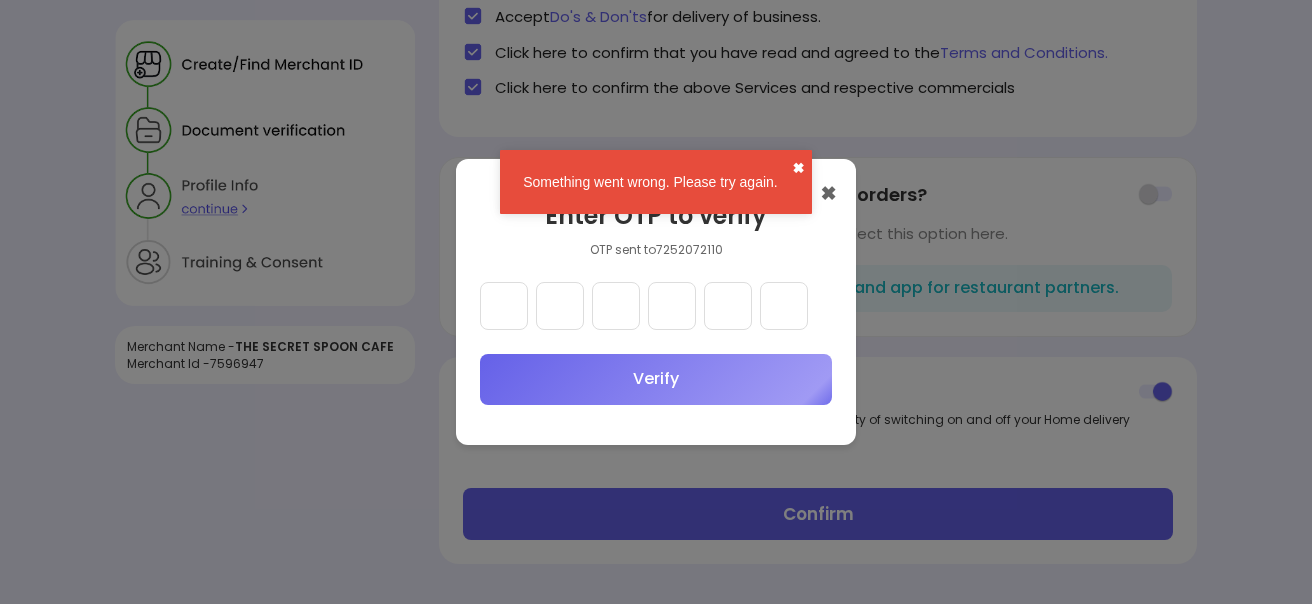 click on "✖" at bounding box center (798, 168) 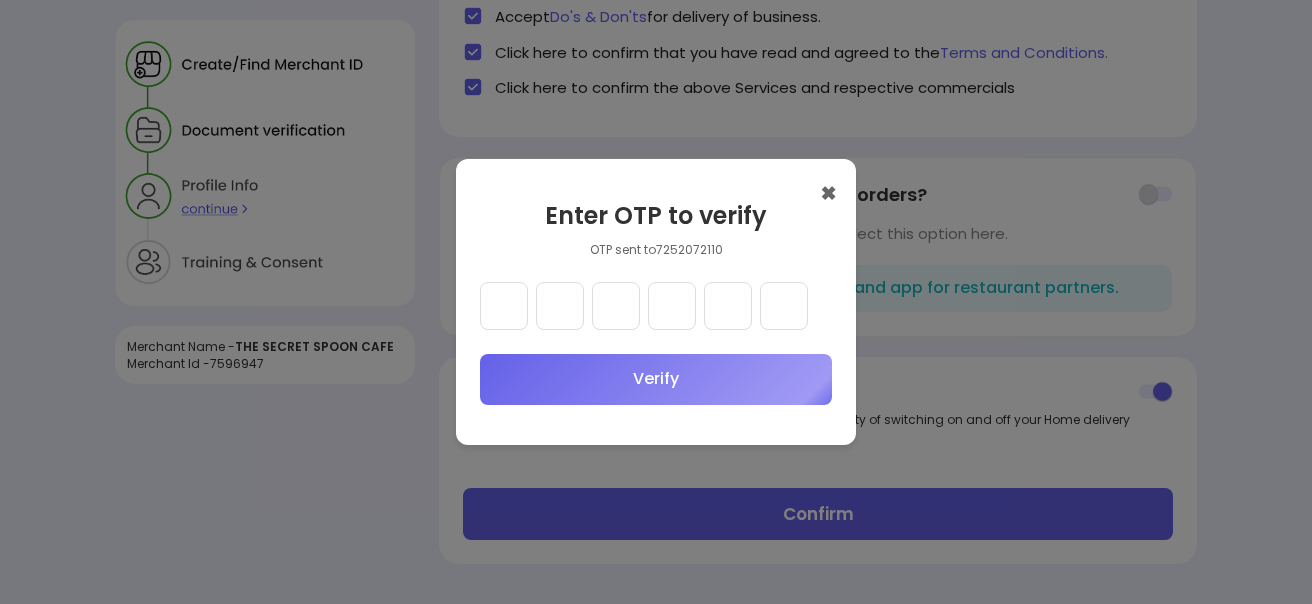 click at bounding box center (504, 306) 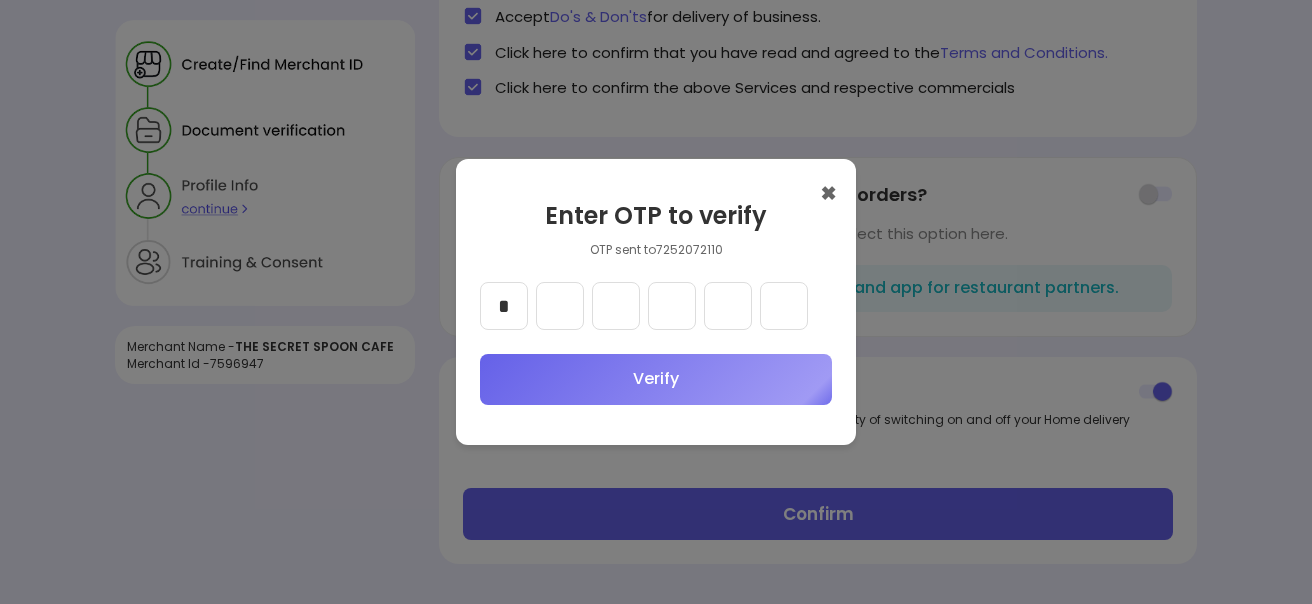 type on "*" 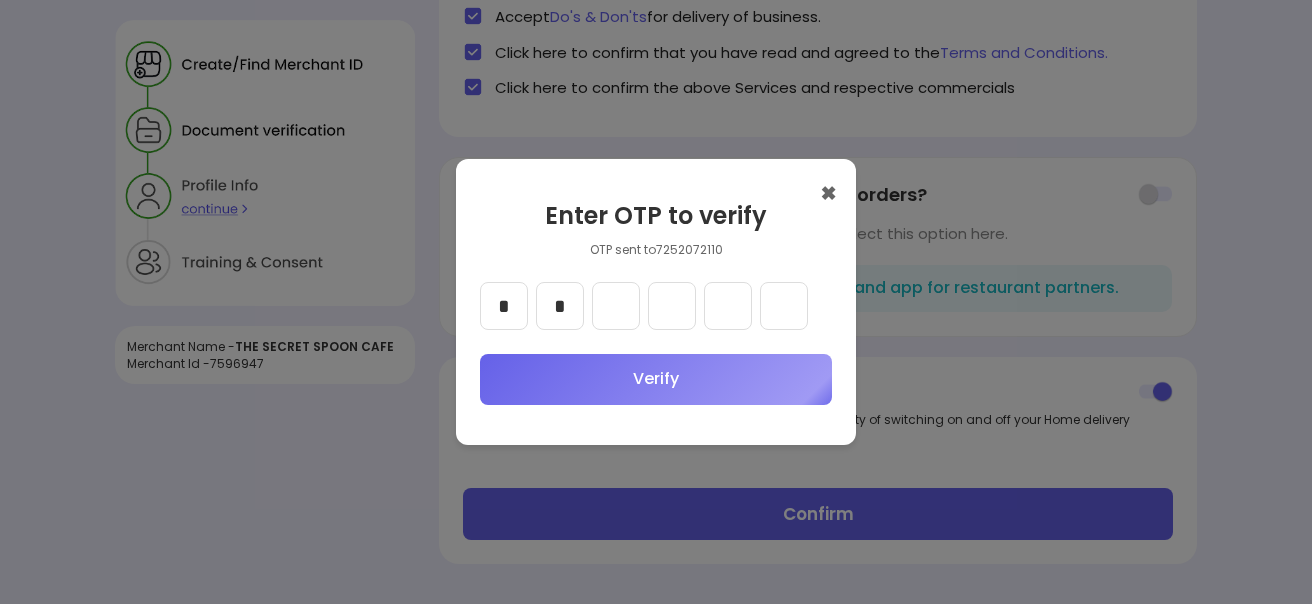 type on "*" 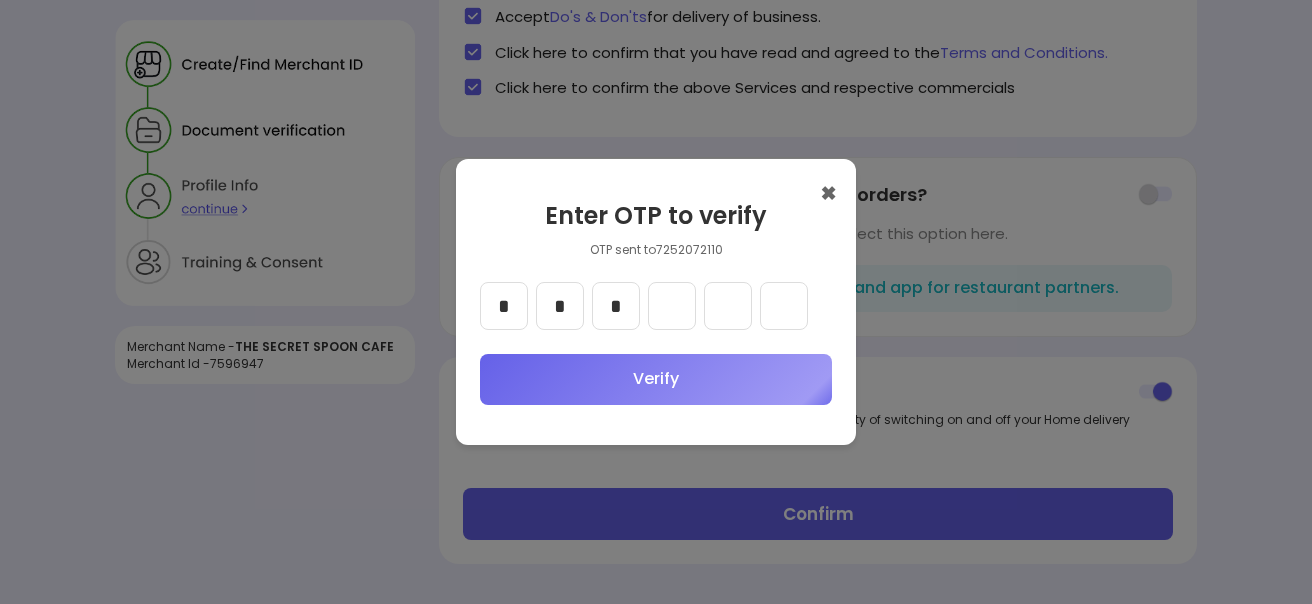 type on "*" 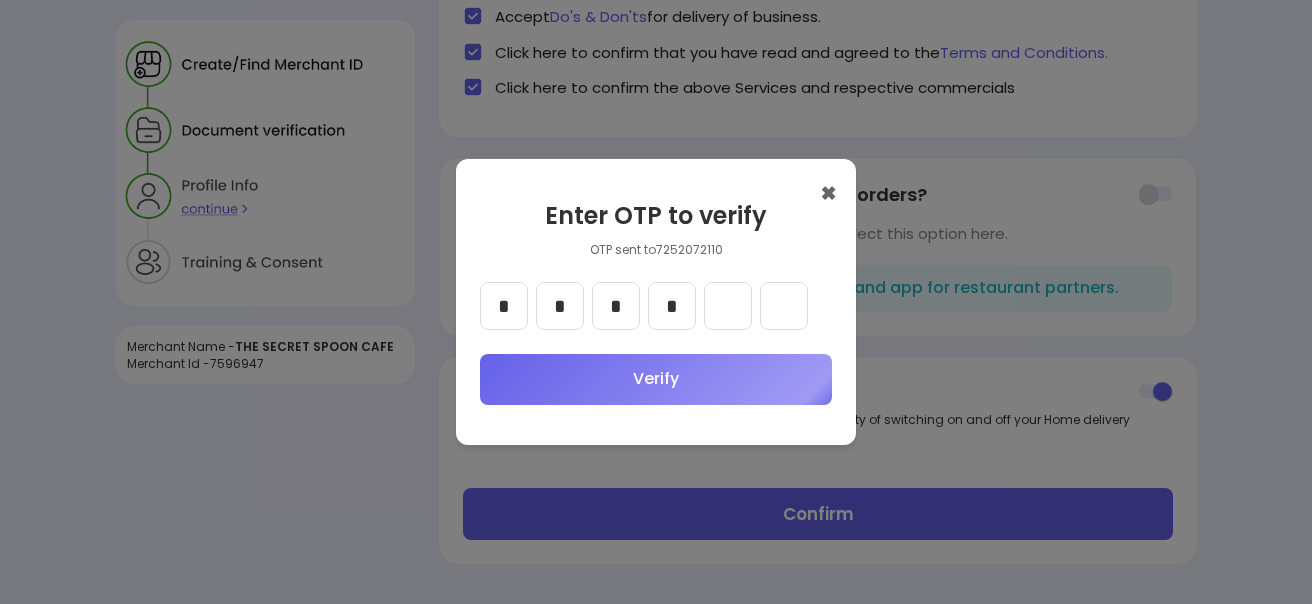type on "*" 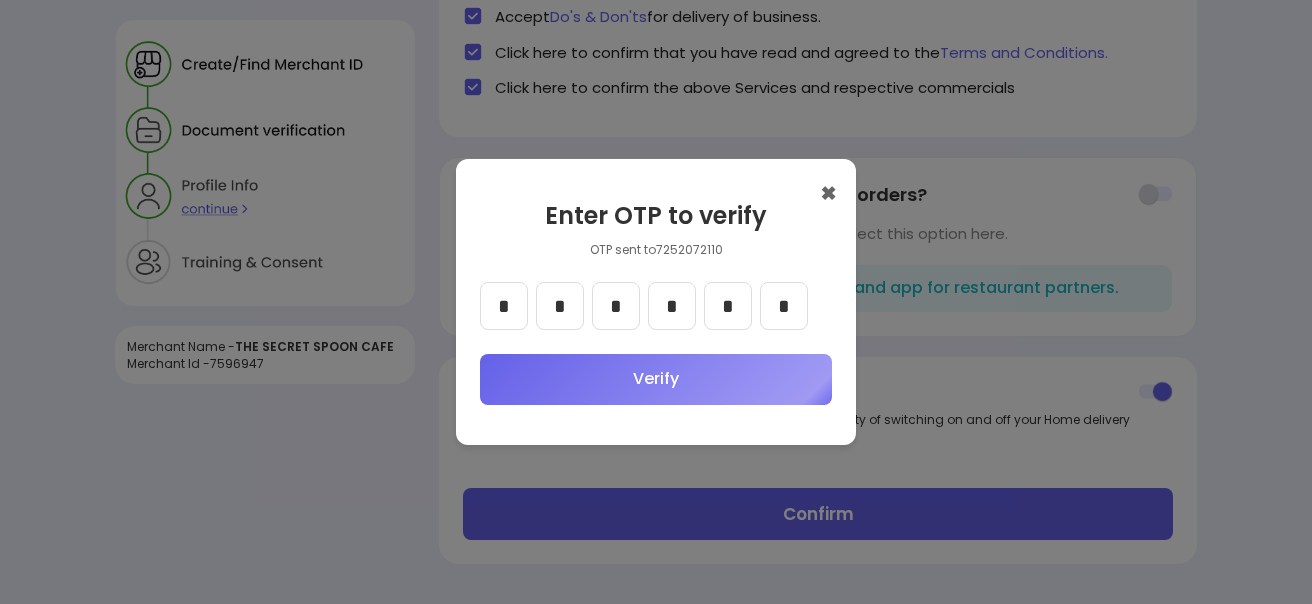 type on "*" 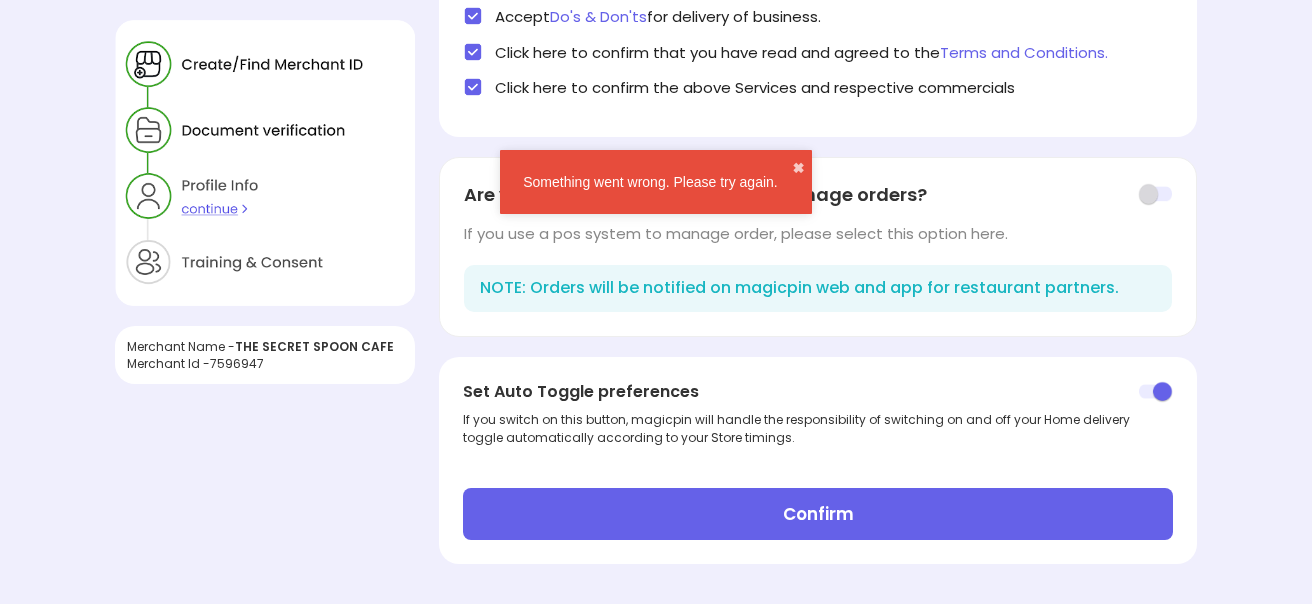 click on "Confirm" at bounding box center [817, 514] 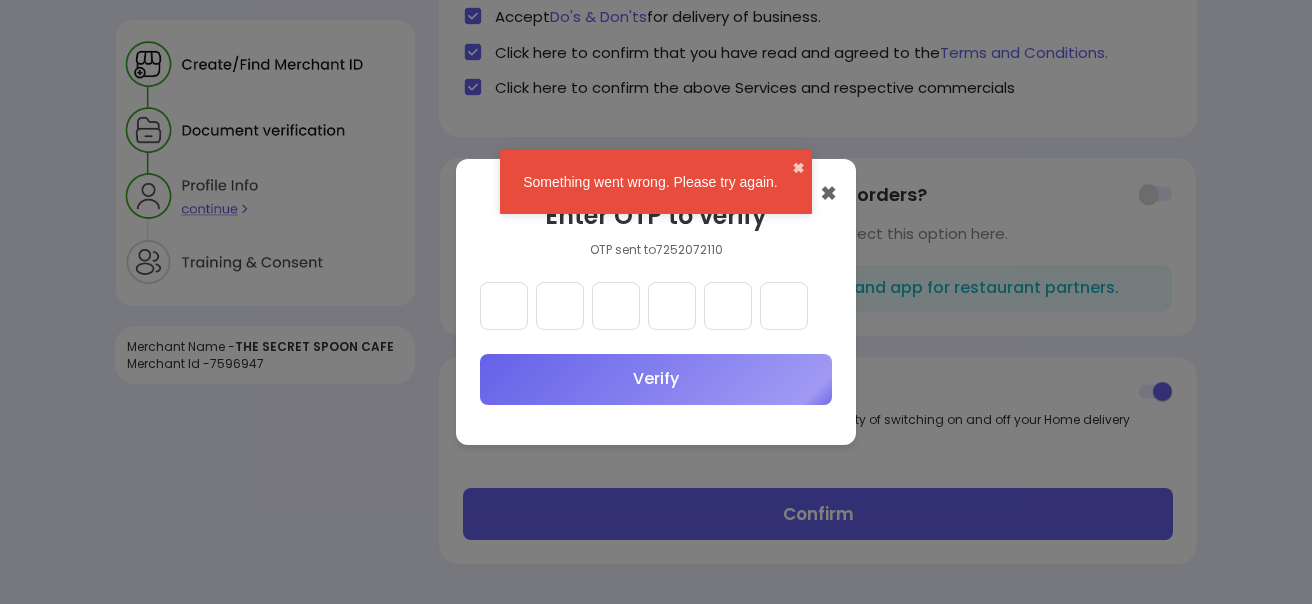 click on "Enter OTP to verify" at bounding box center [656, 216] 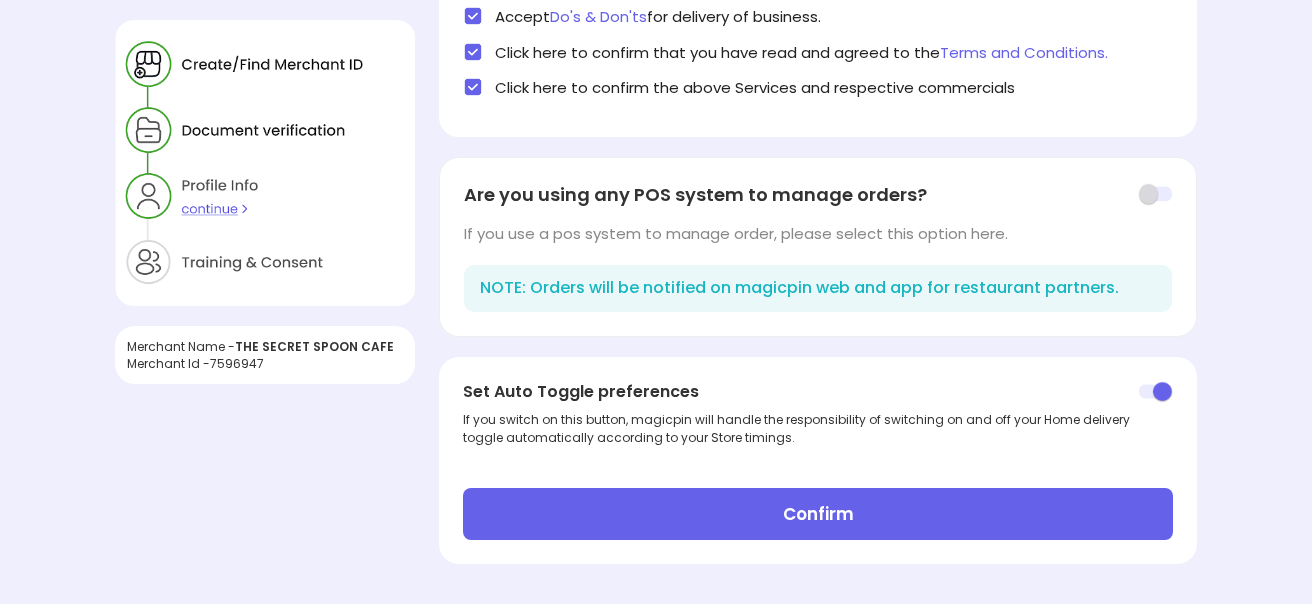 click on "Are you using any POS system to manage orders? If you use a pos system to manage order, please select this option here. NOTE: Orders will be notified on magicpin web and app for restaurant partners." at bounding box center [817, 247] 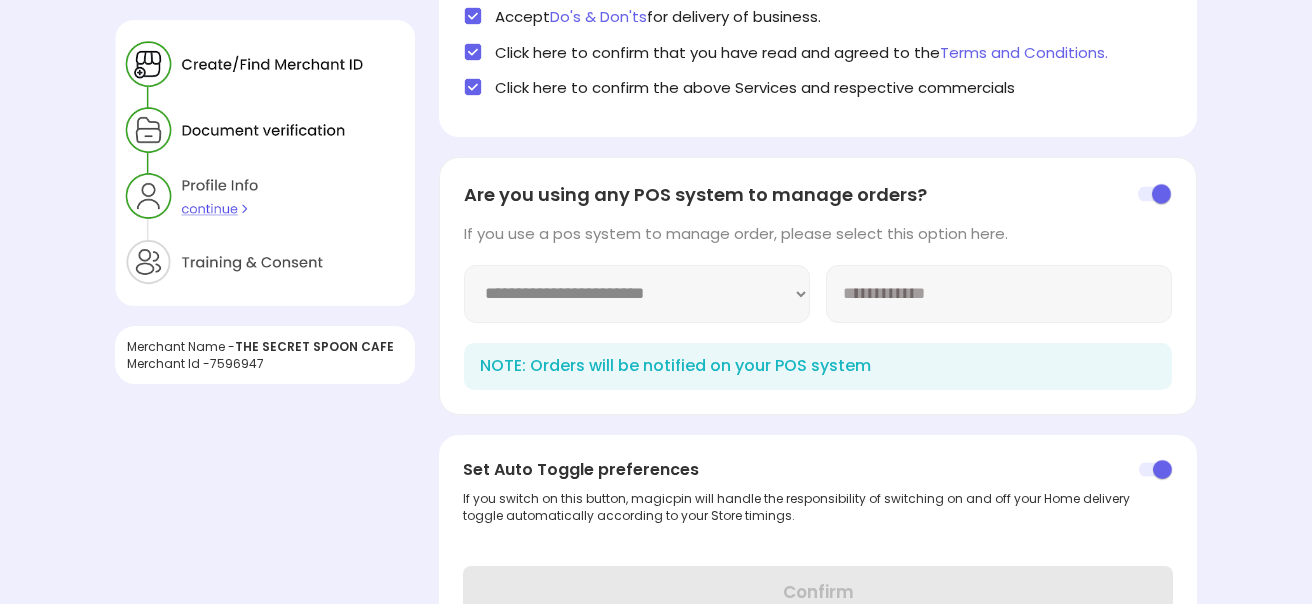 click on "**********" at bounding box center [637, 294] 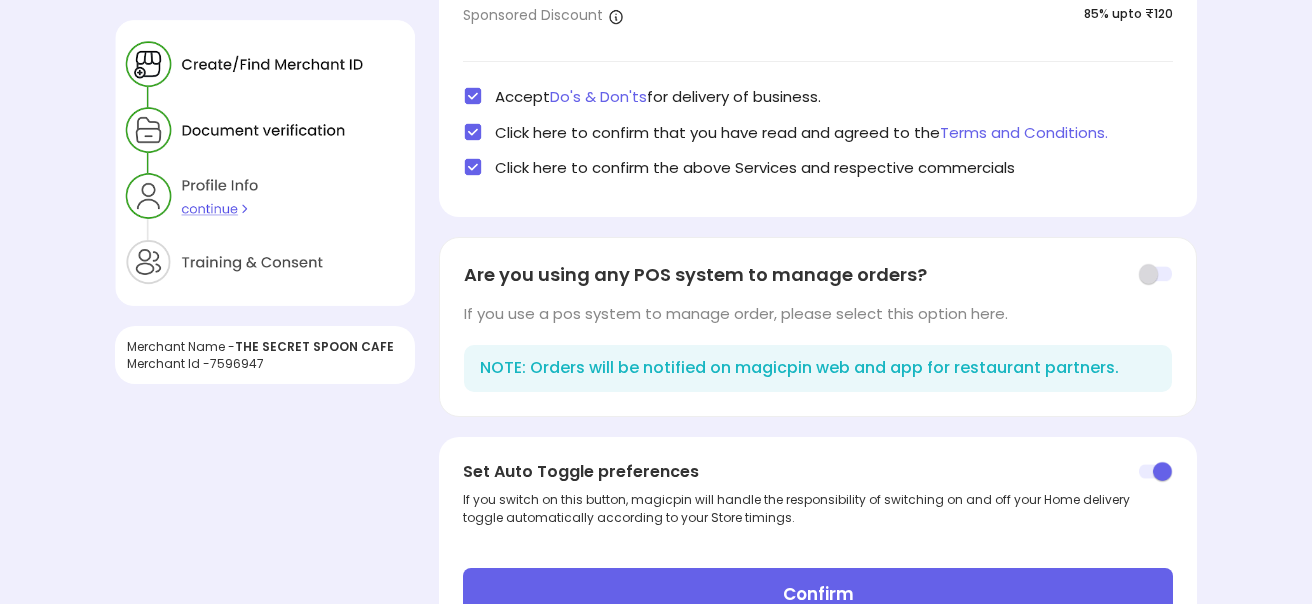 scroll, scrollTop: 697, scrollLeft: 0, axis: vertical 